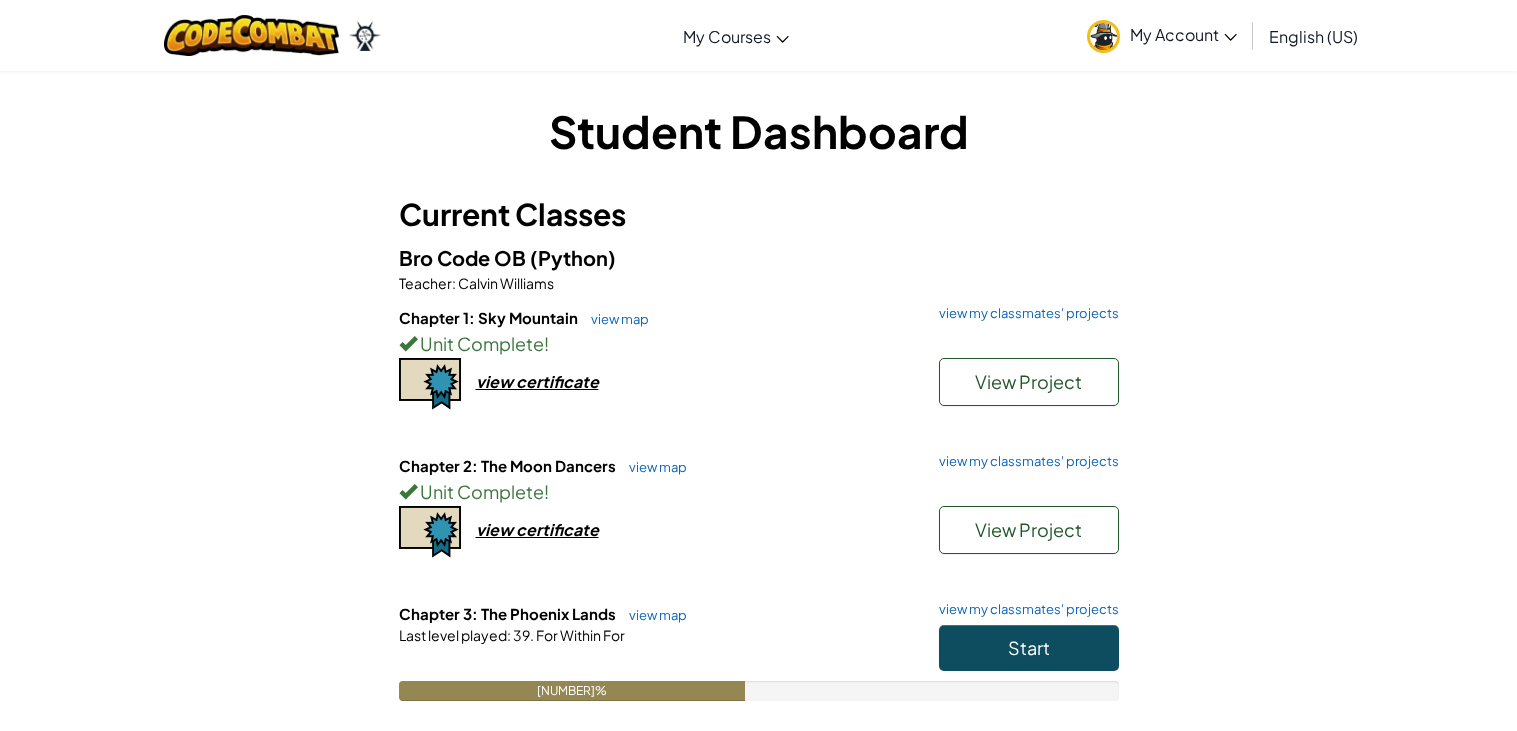 scroll, scrollTop: 0, scrollLeft: 0, axis: both 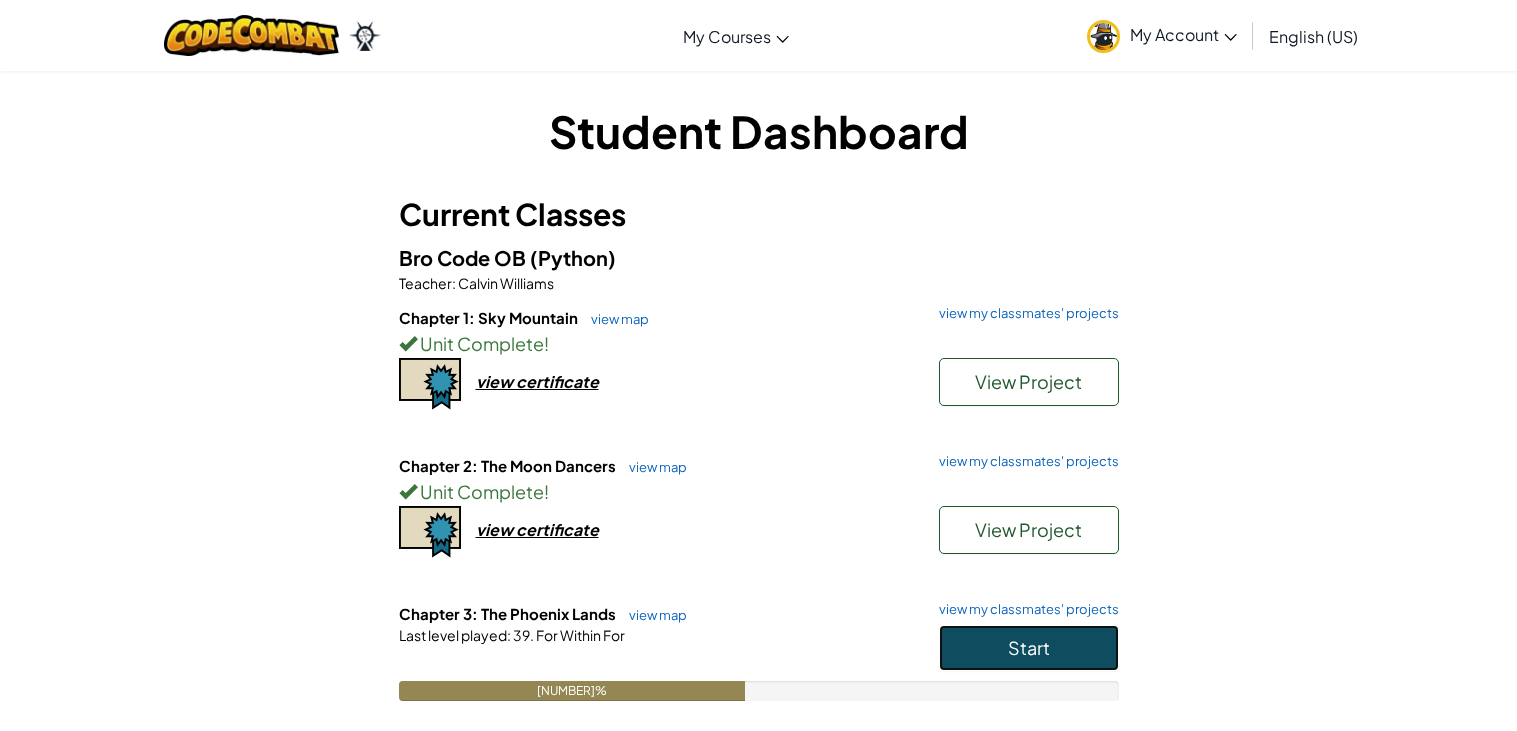 click on "Start" at bounding box center (1029, 647) 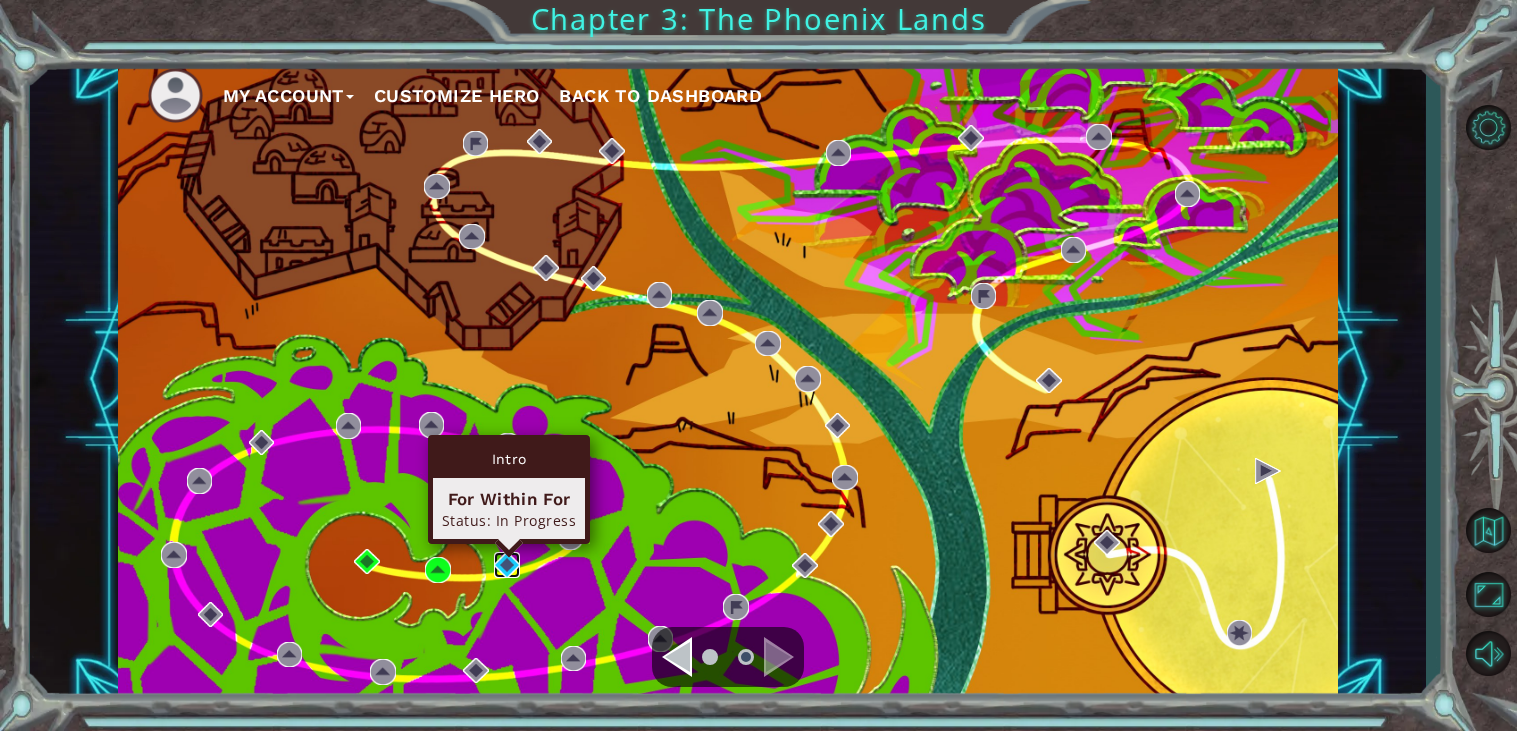click at bounding box center (507, 565) 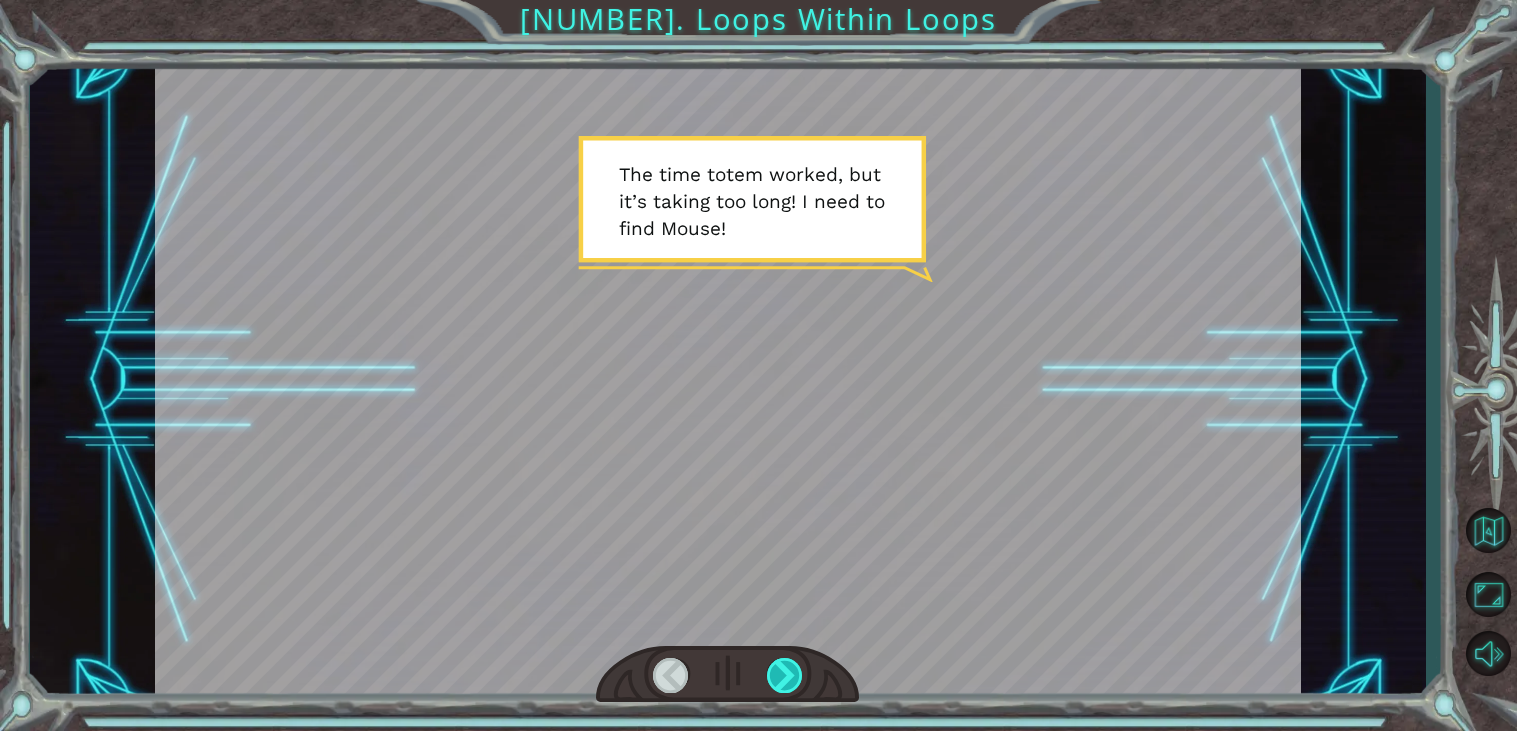 click at bounding box center [785, 675] 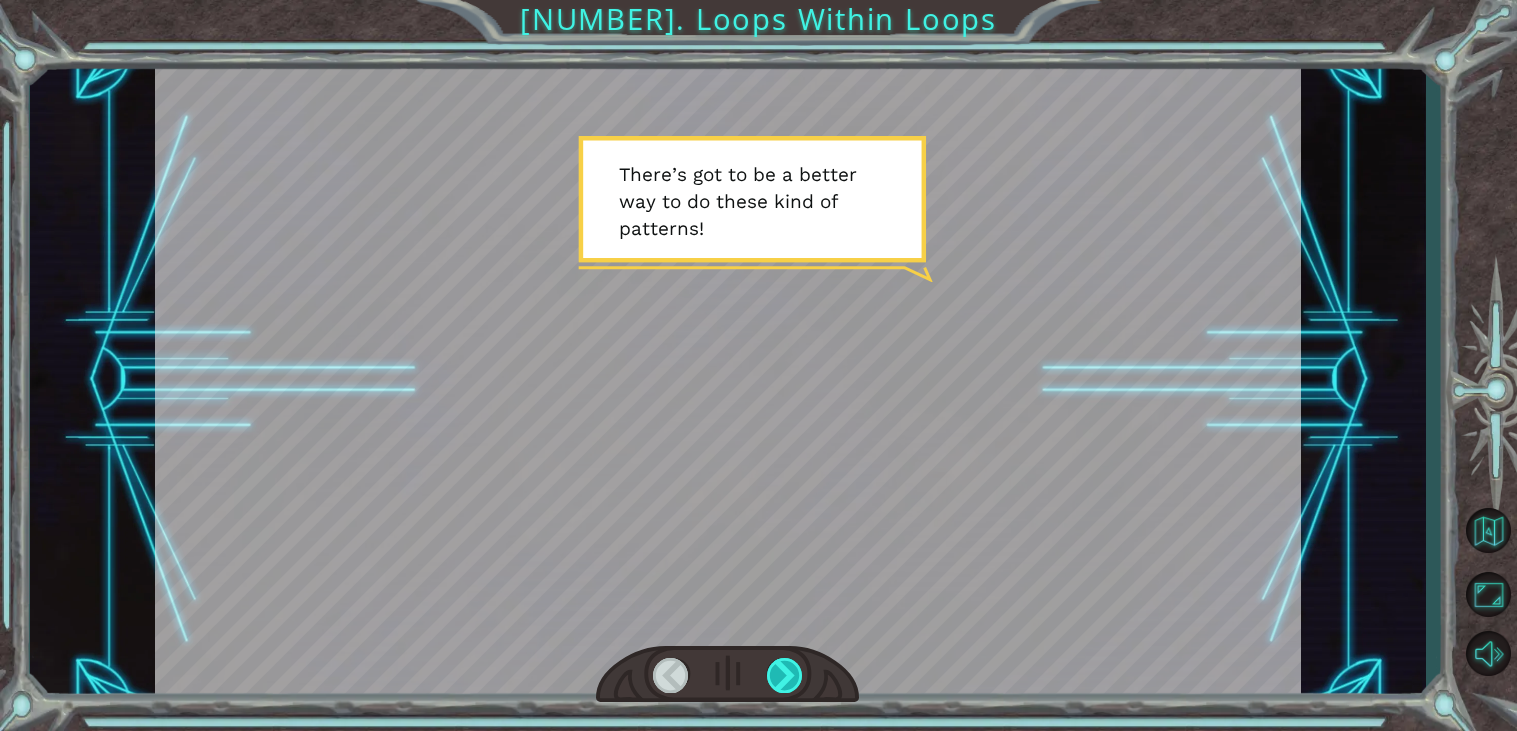 click at bounding box center [785, 675] 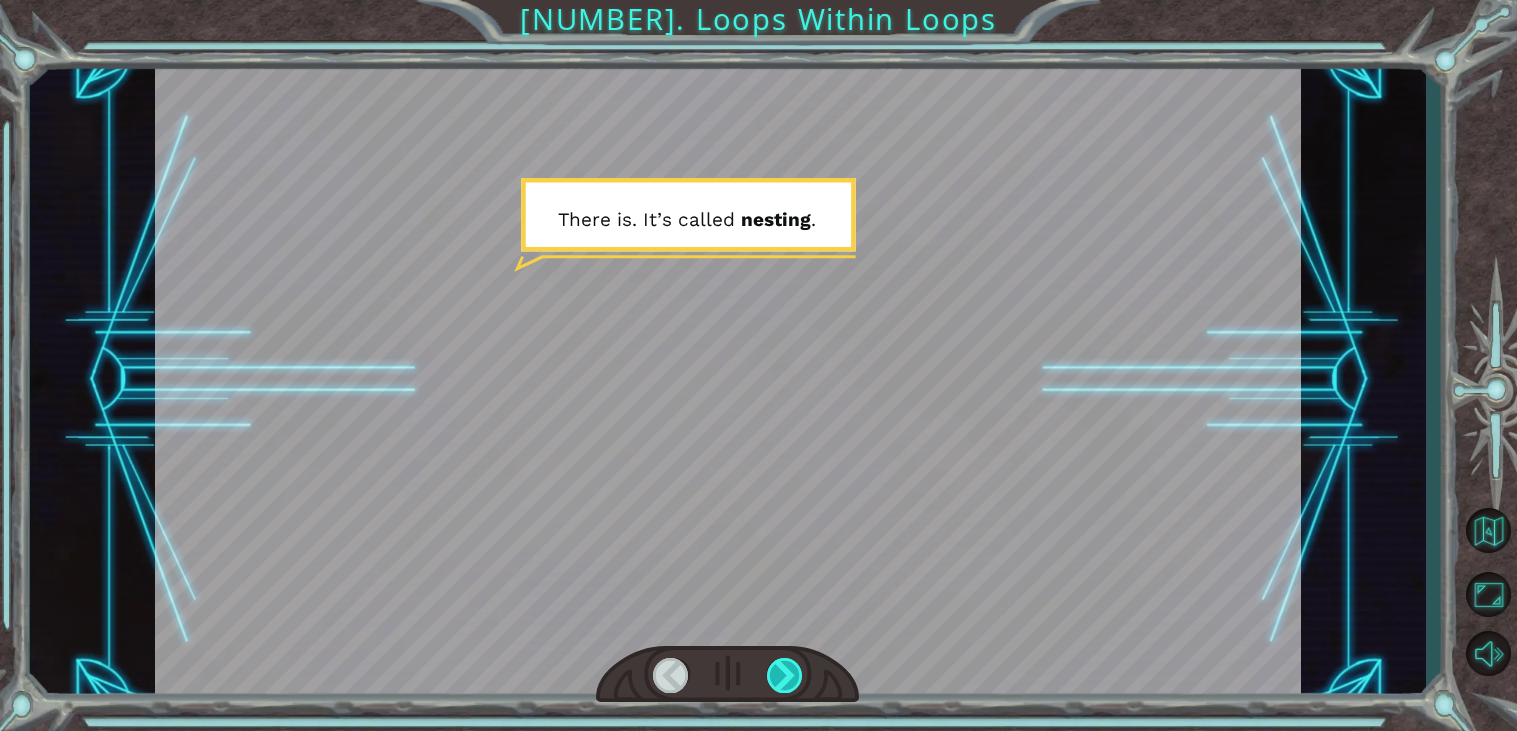 click at bounding box center (785, 675) 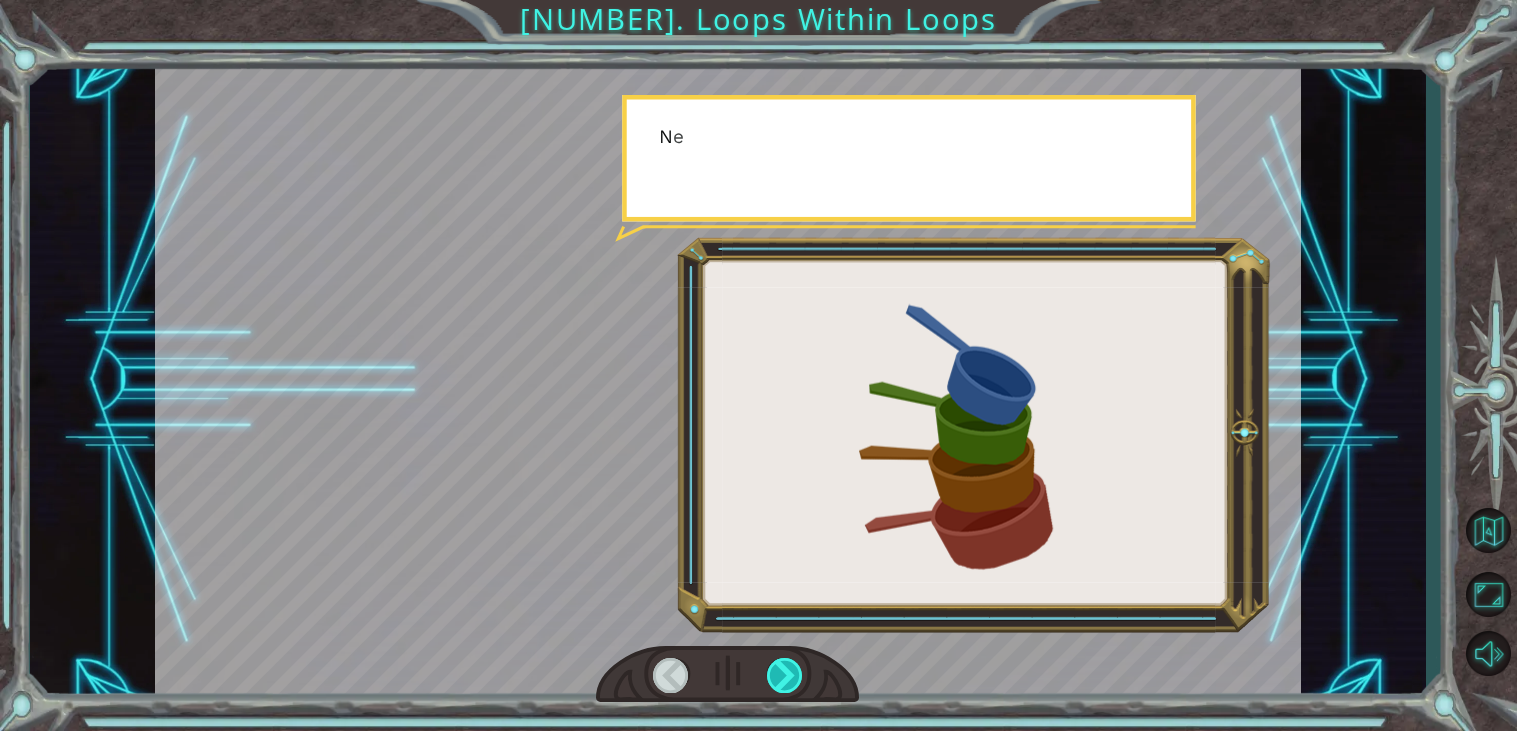 click at bounding box center (785, 675) 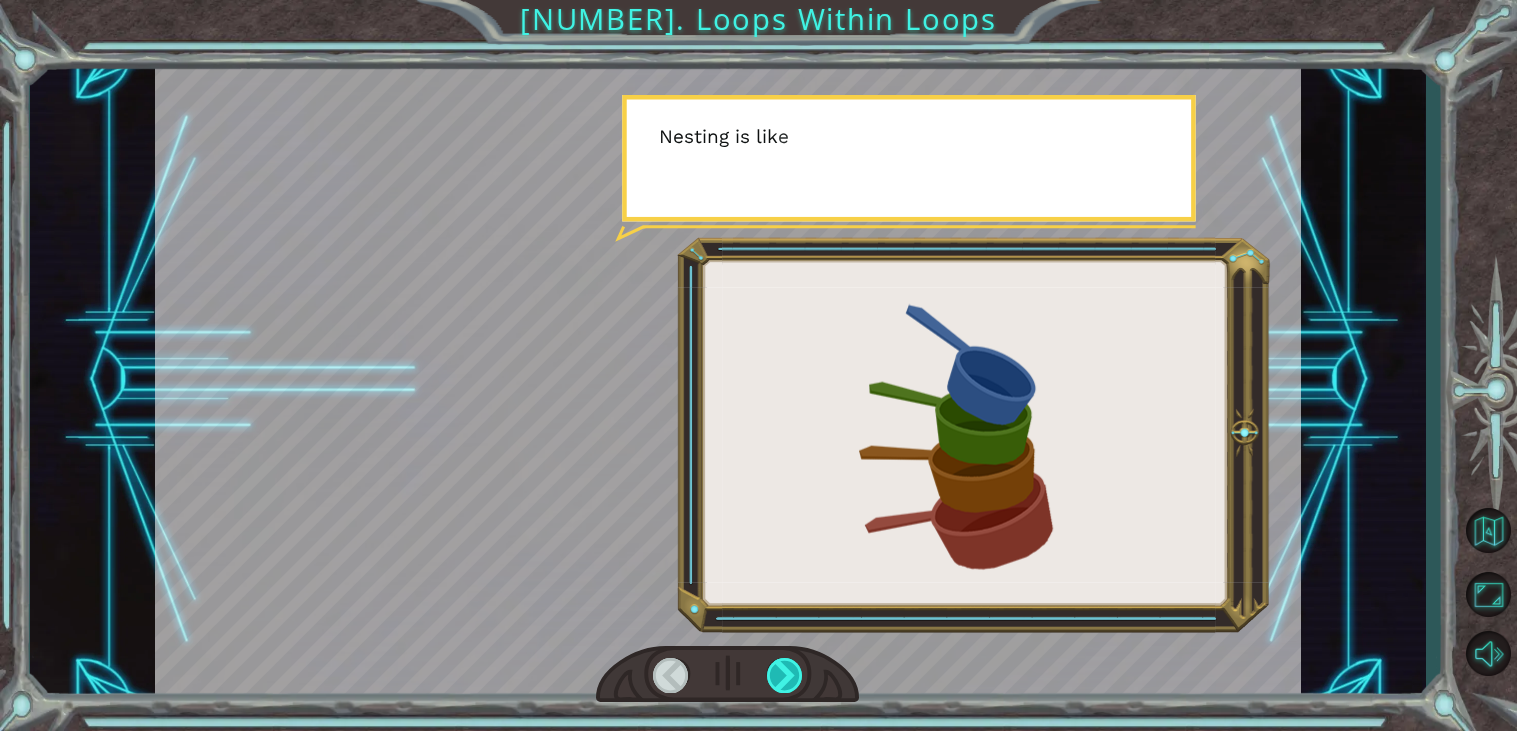 click at bounding box center (785, 675) 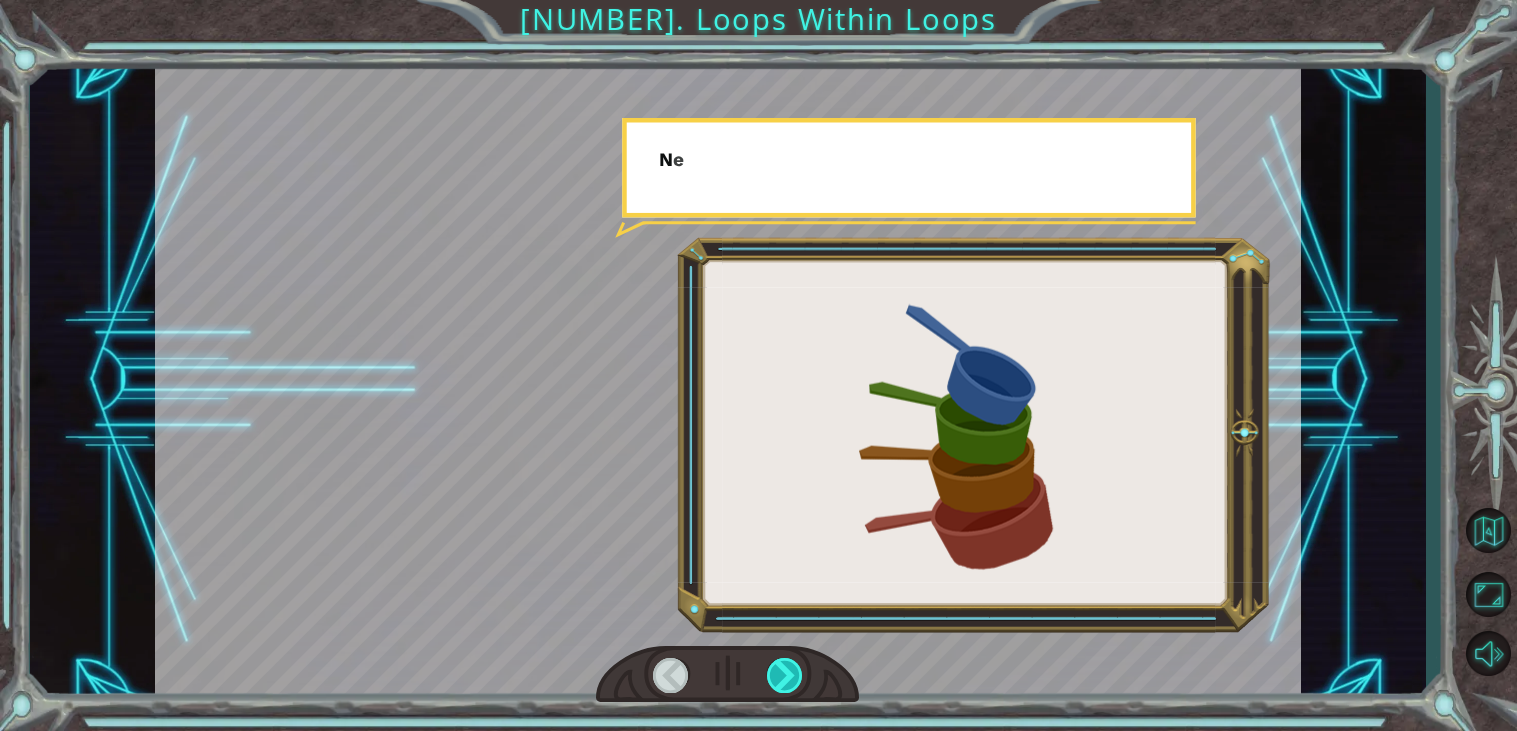 click at bounding box center [785, 675] 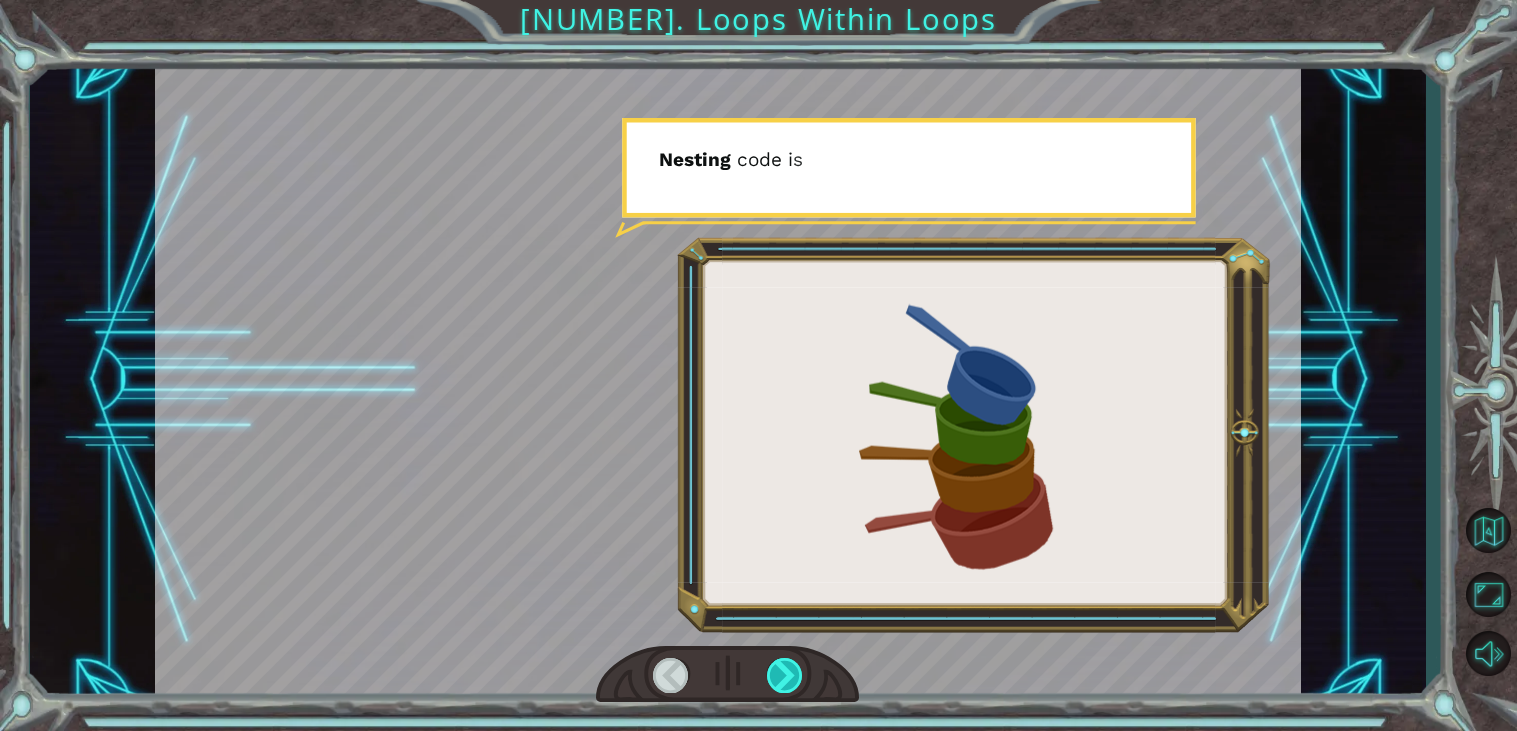 click at bounding box center [785, 675] 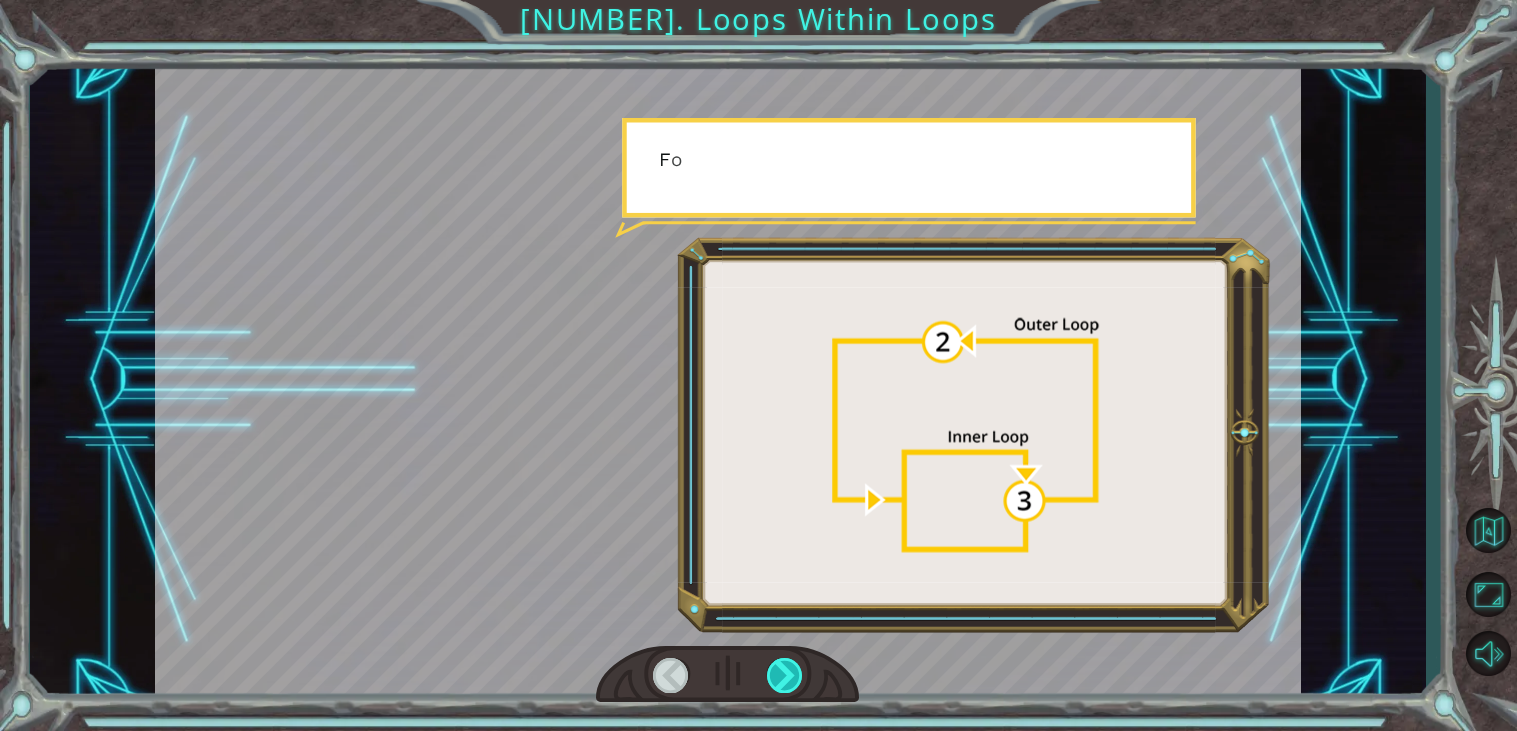 click at bounding box center [785, 675] 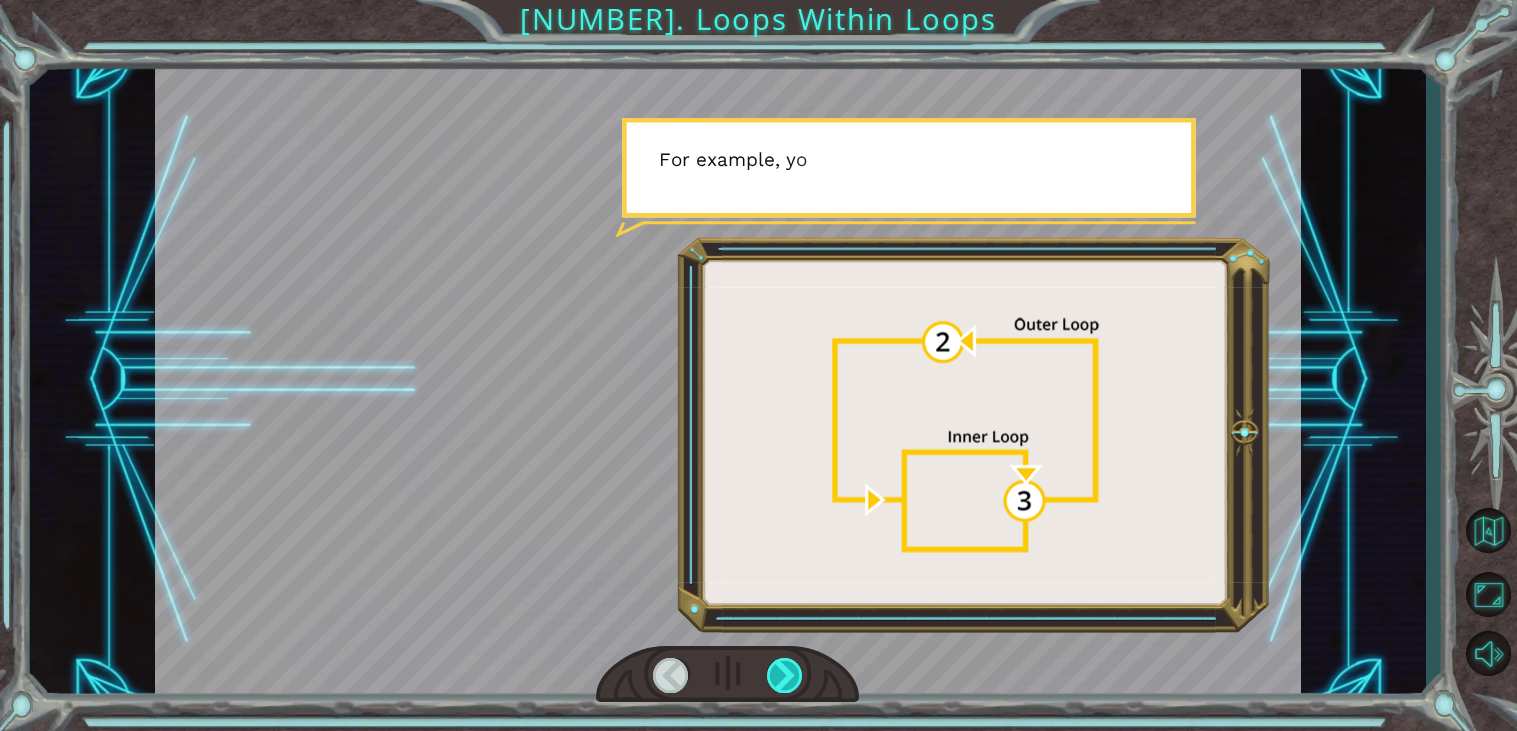 click at bounding box center [785, 675] 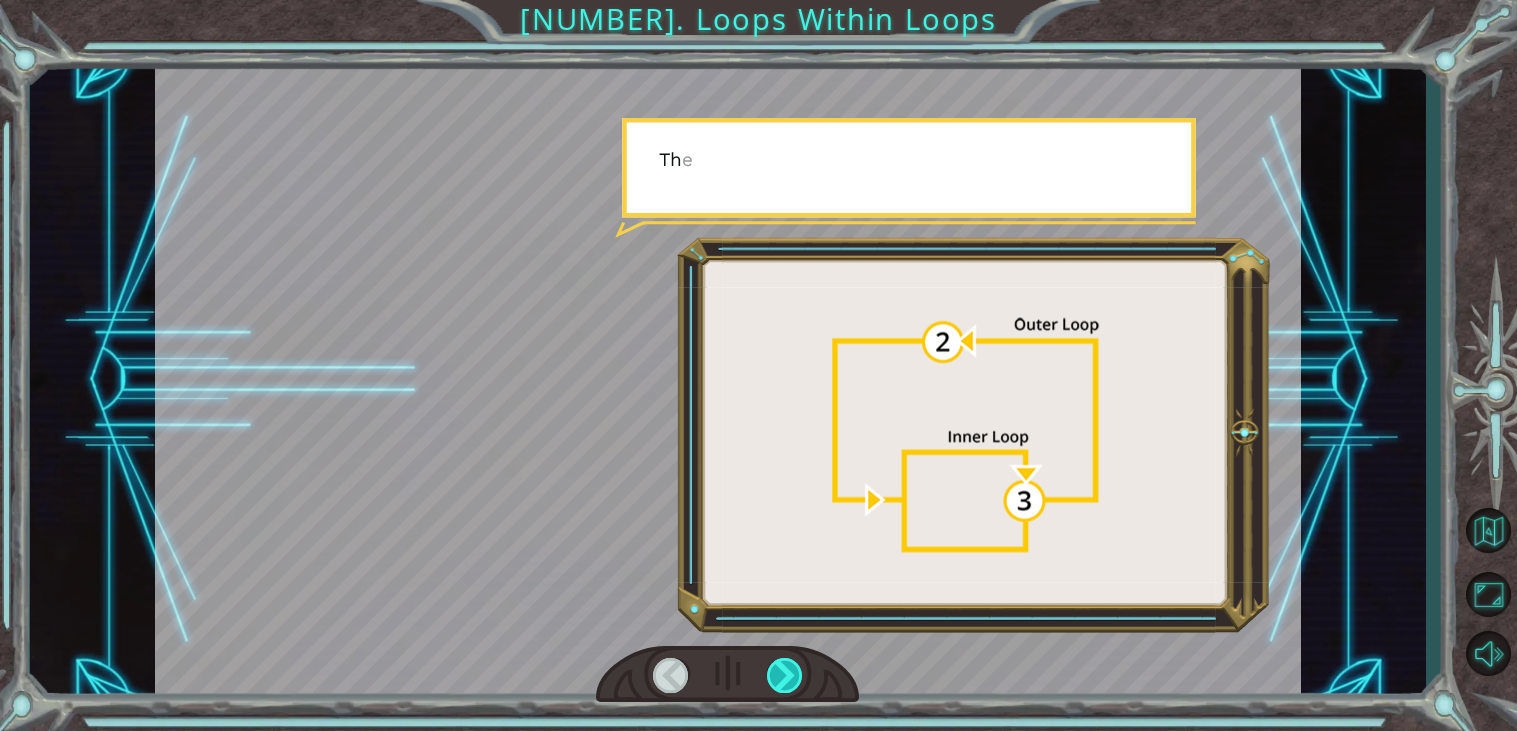 click at bounding box center (785, 675) 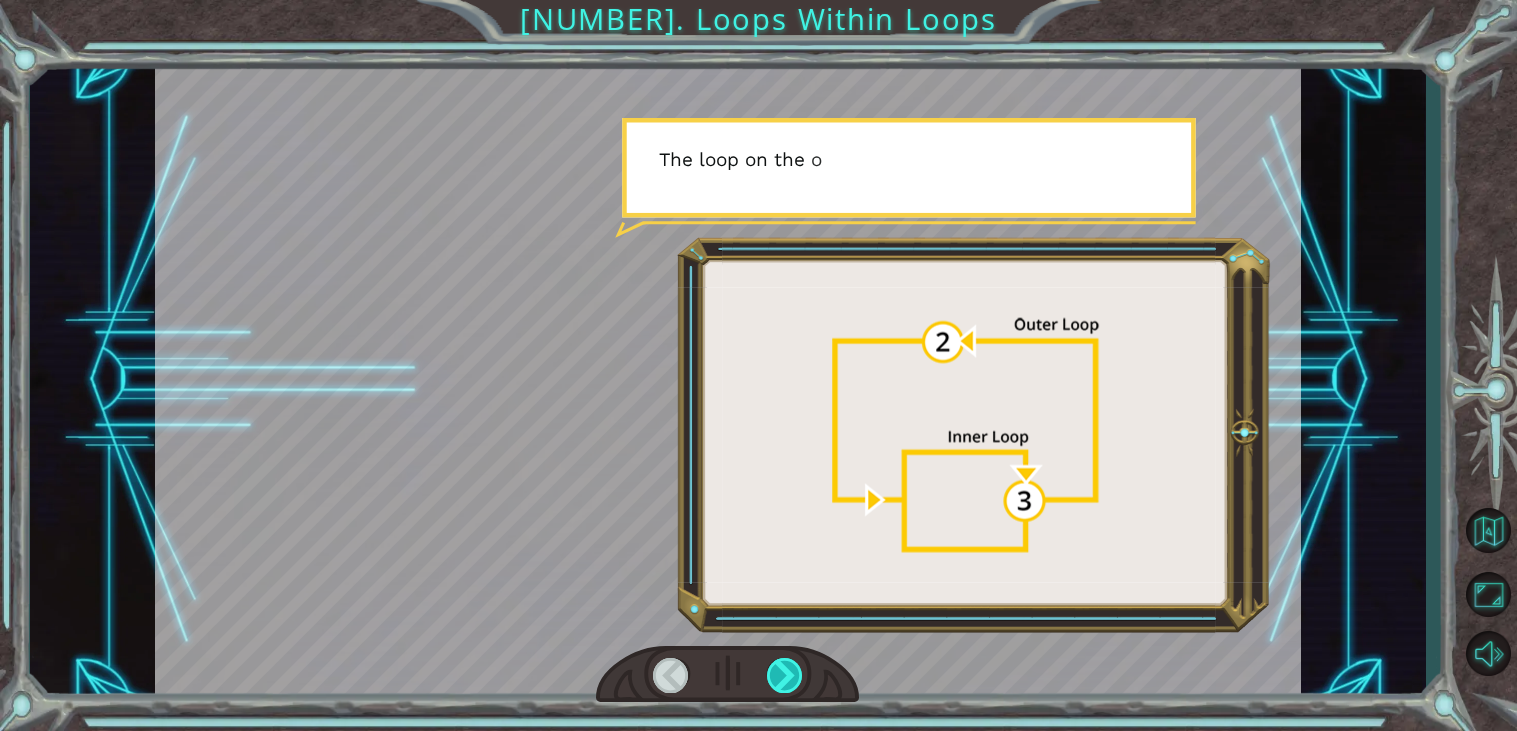 click at bounding box center (785, 675) 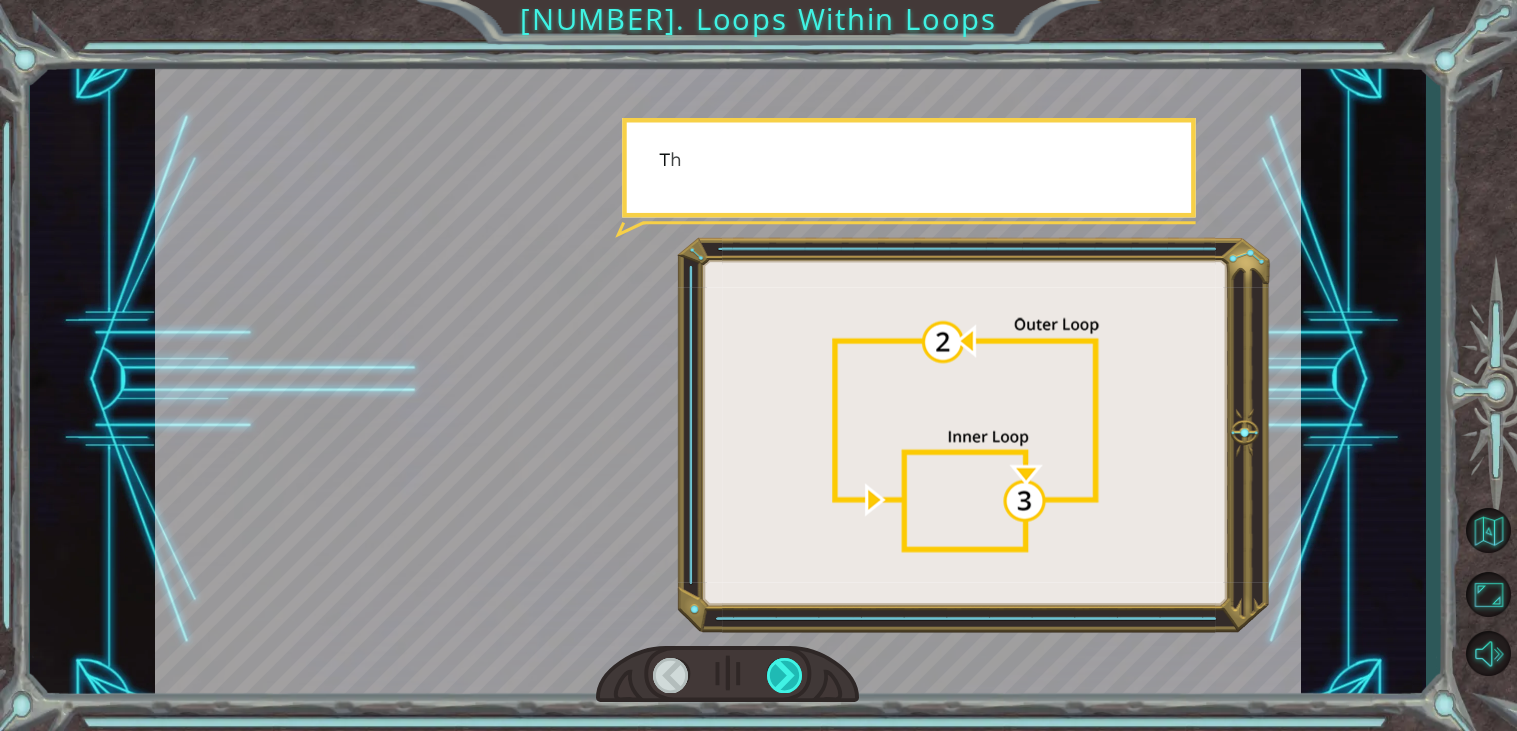 click at bounding box center [785, 675] 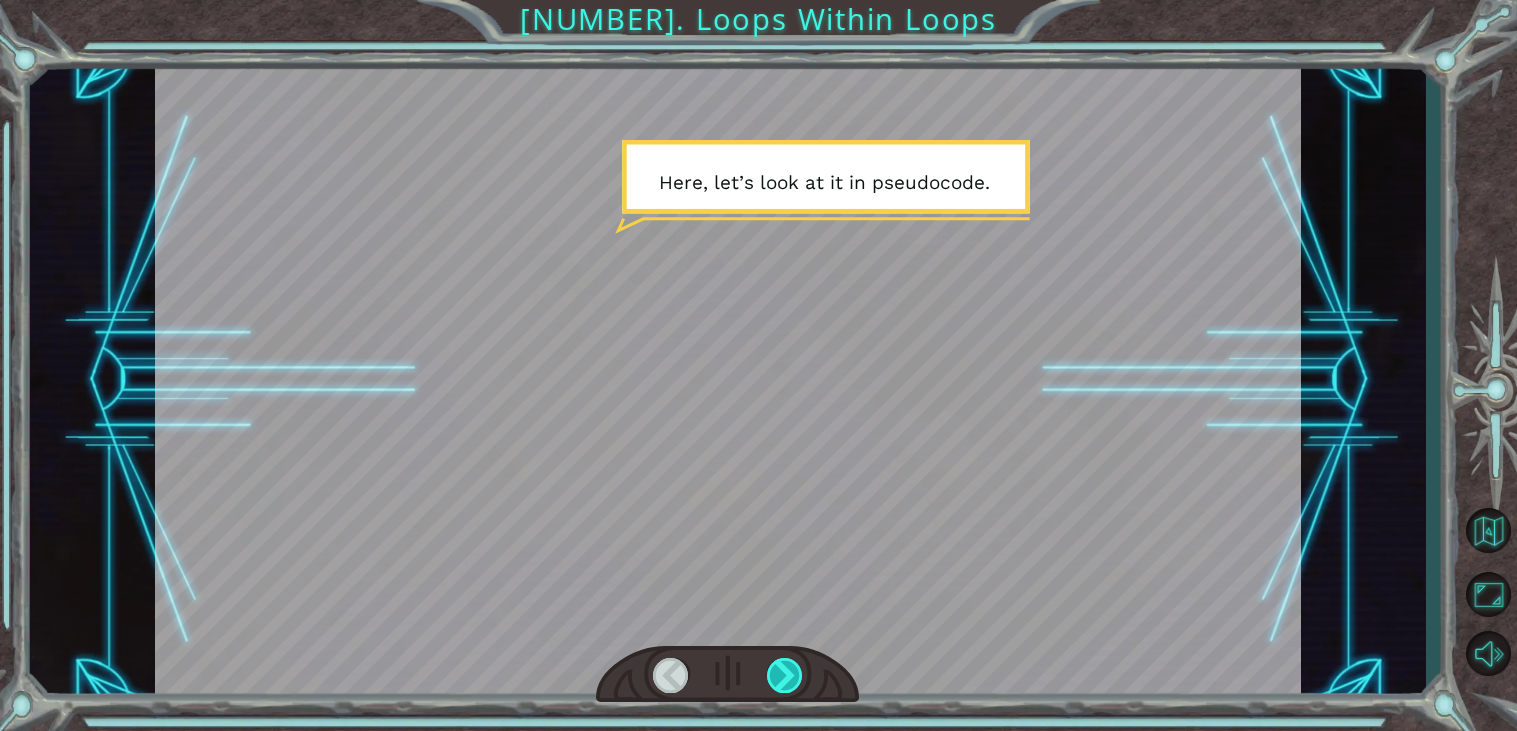 click at bounding box center (785, 675) 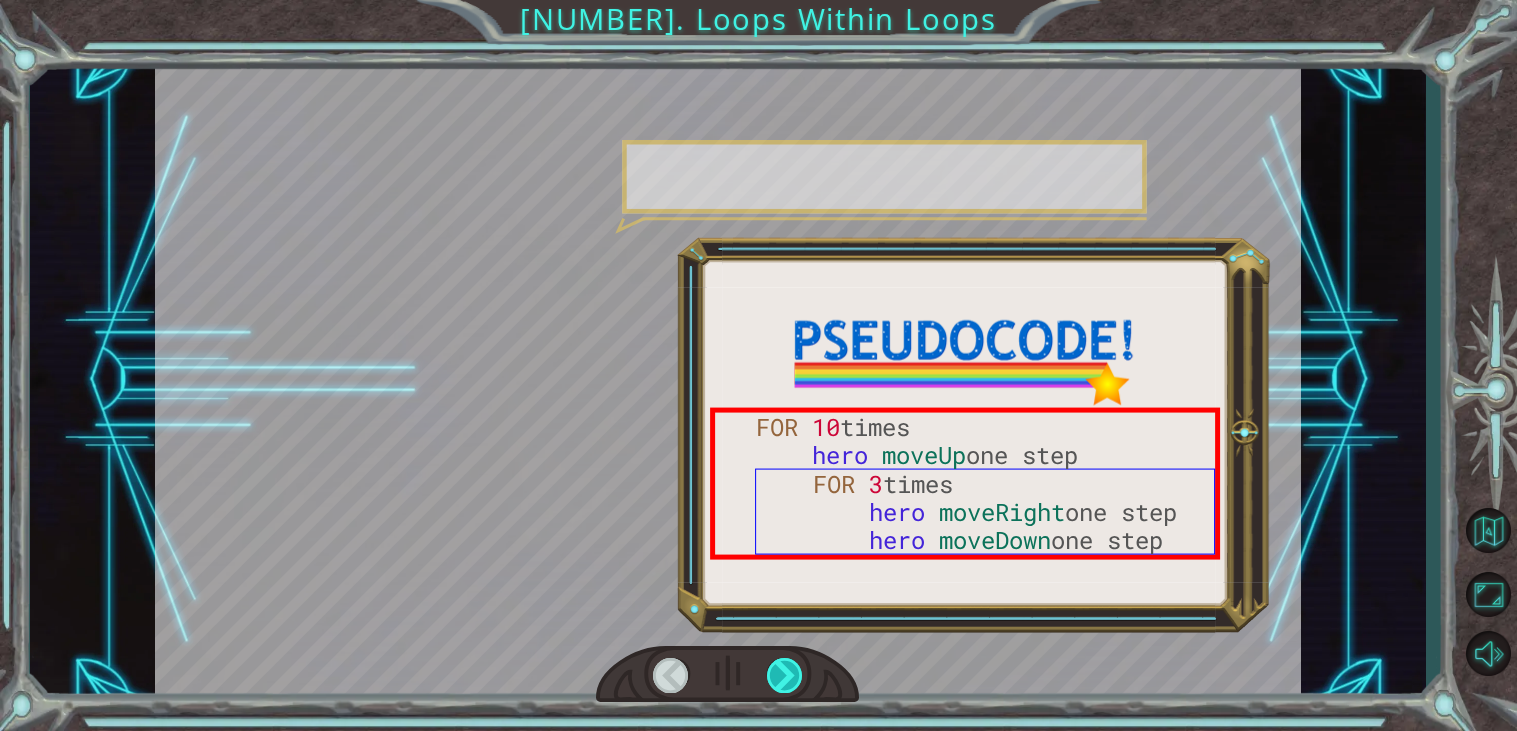 click at bounding box center [785, 675] 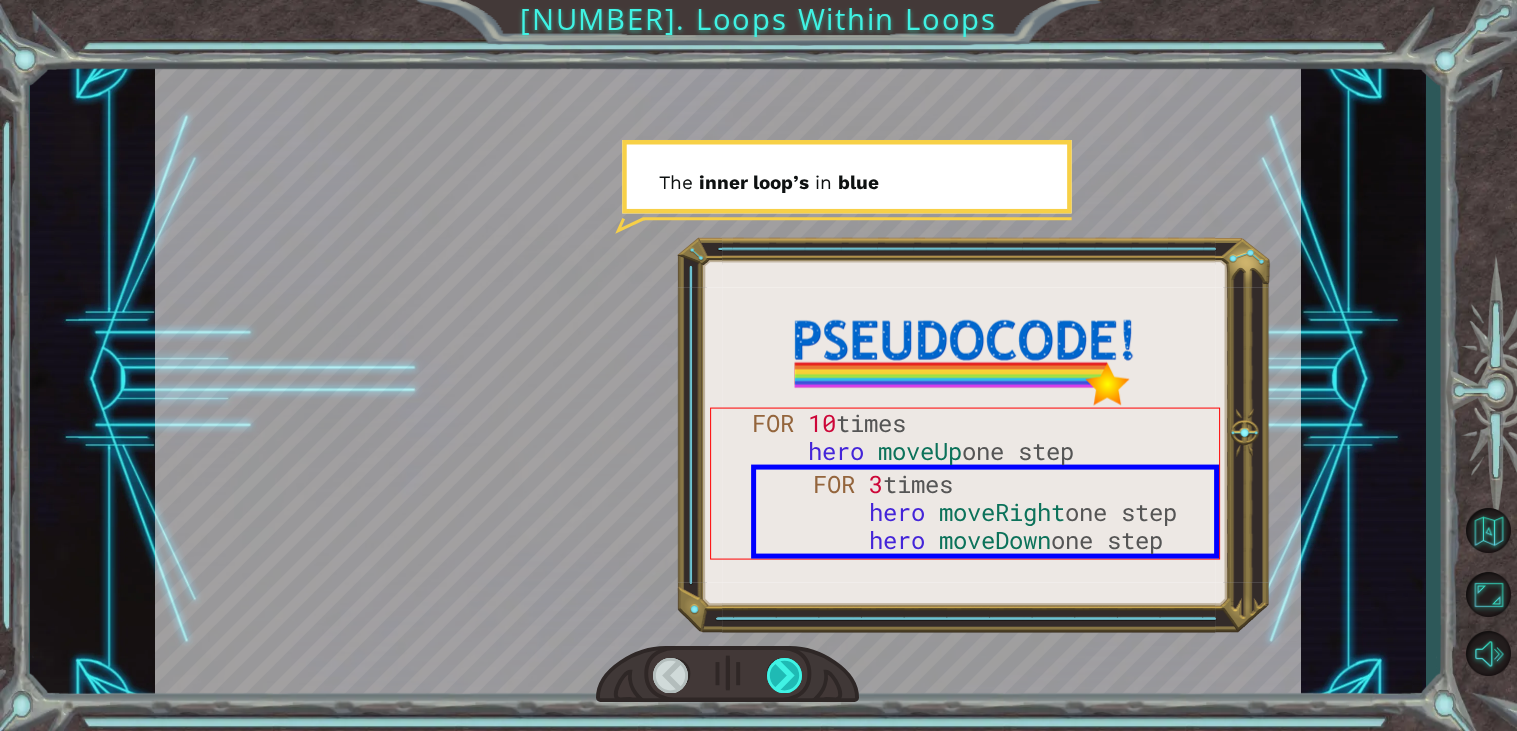 click at bounding box center (785, 675) 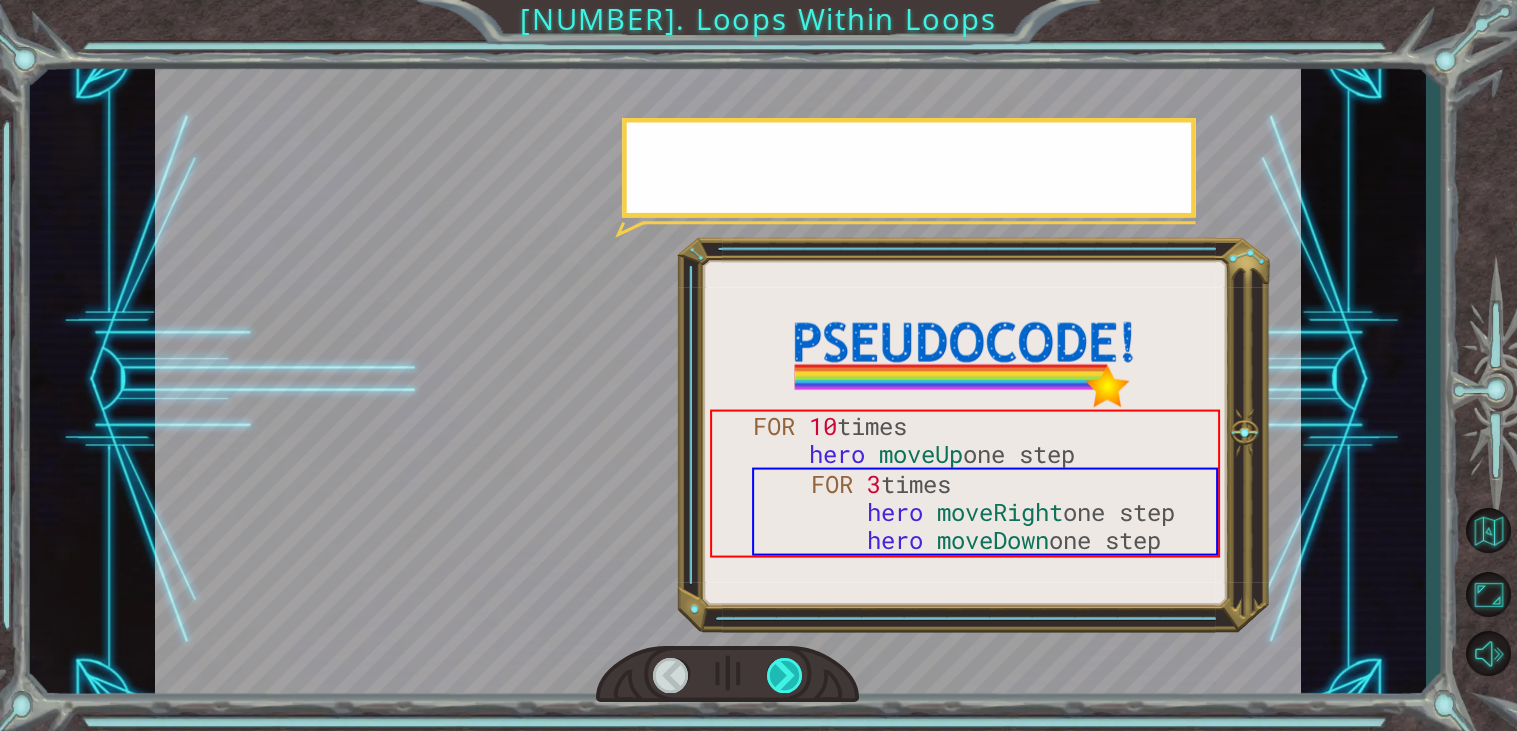 click at bounding box center (785, 675) 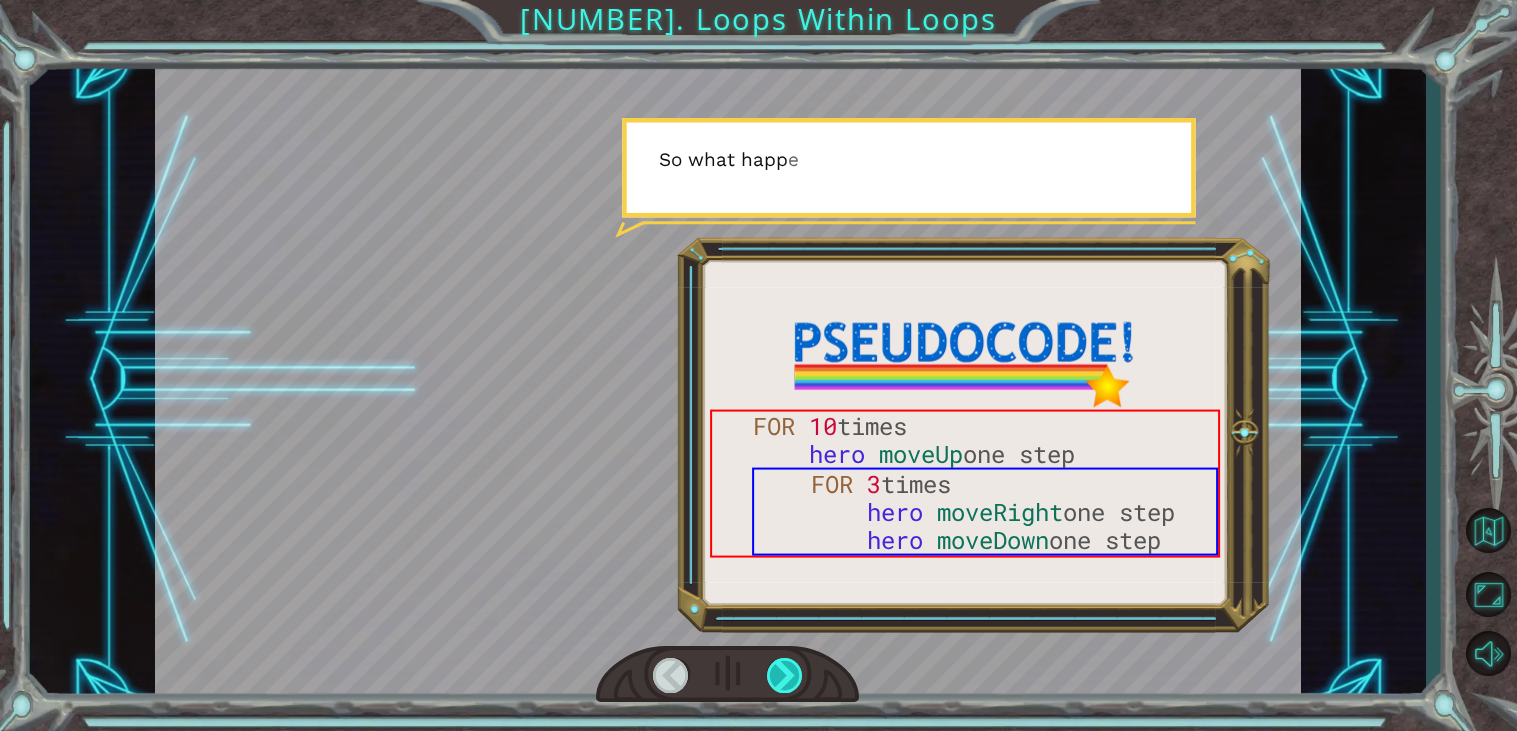 click at bounding box center [785, 675] 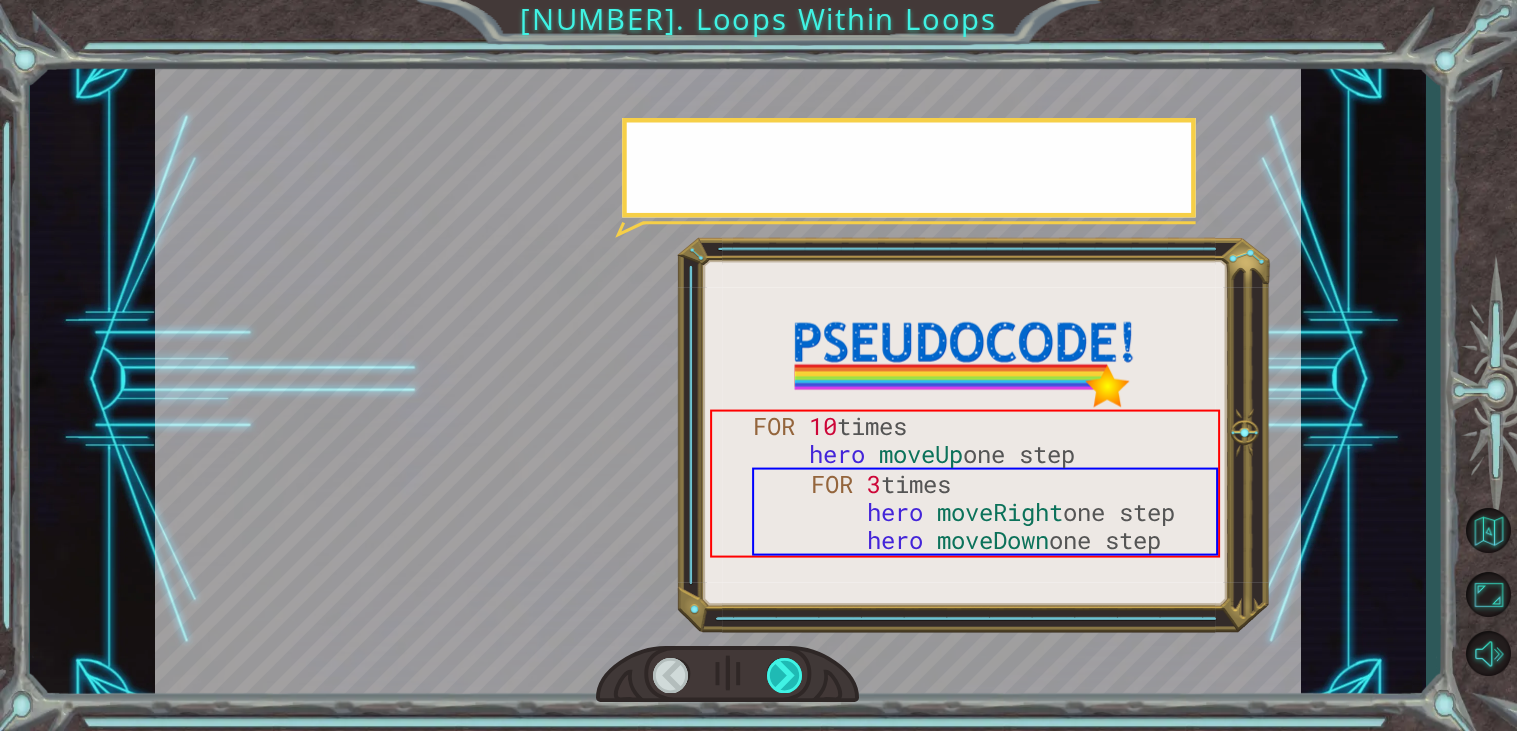 click at bounding box center [785, 675] 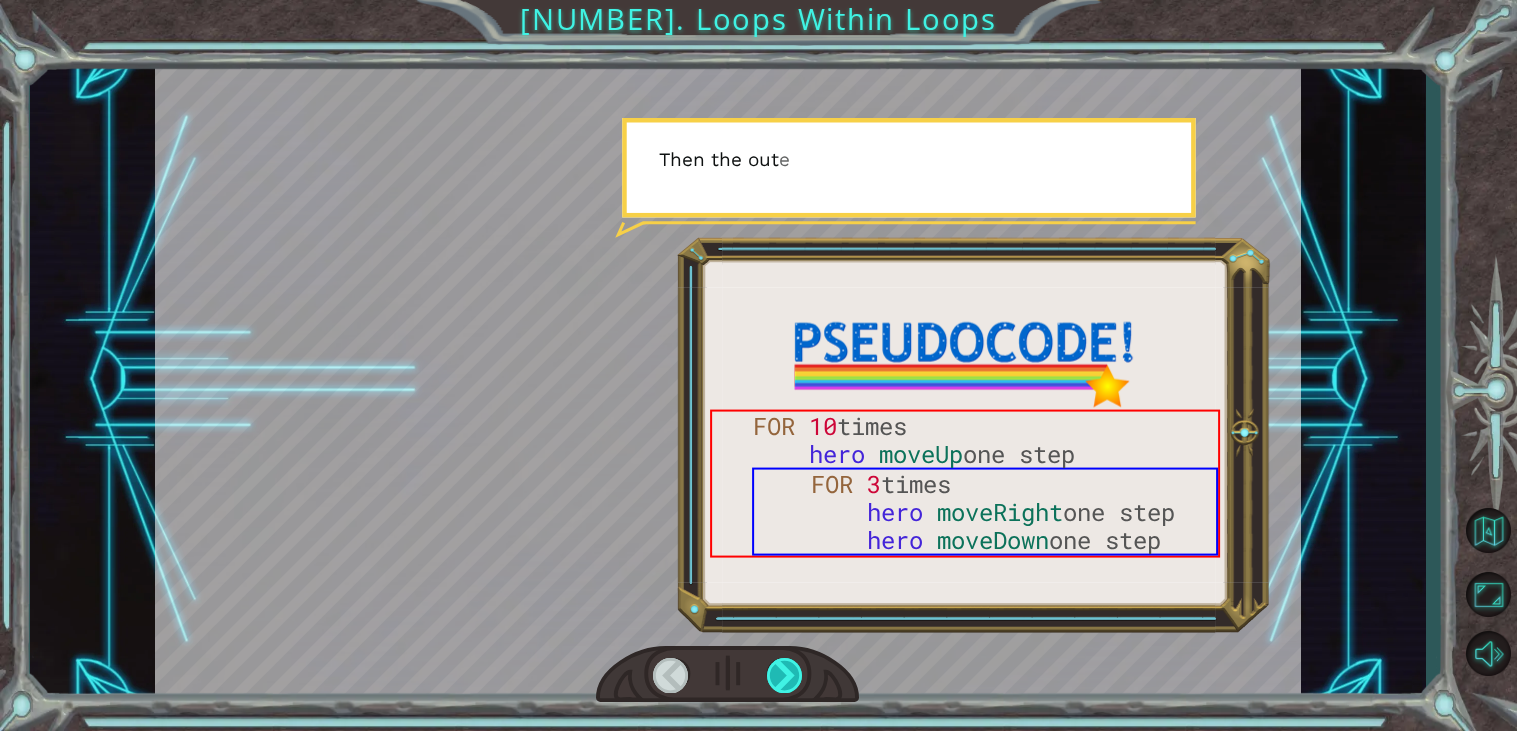 click at bounding box center [785, 675] 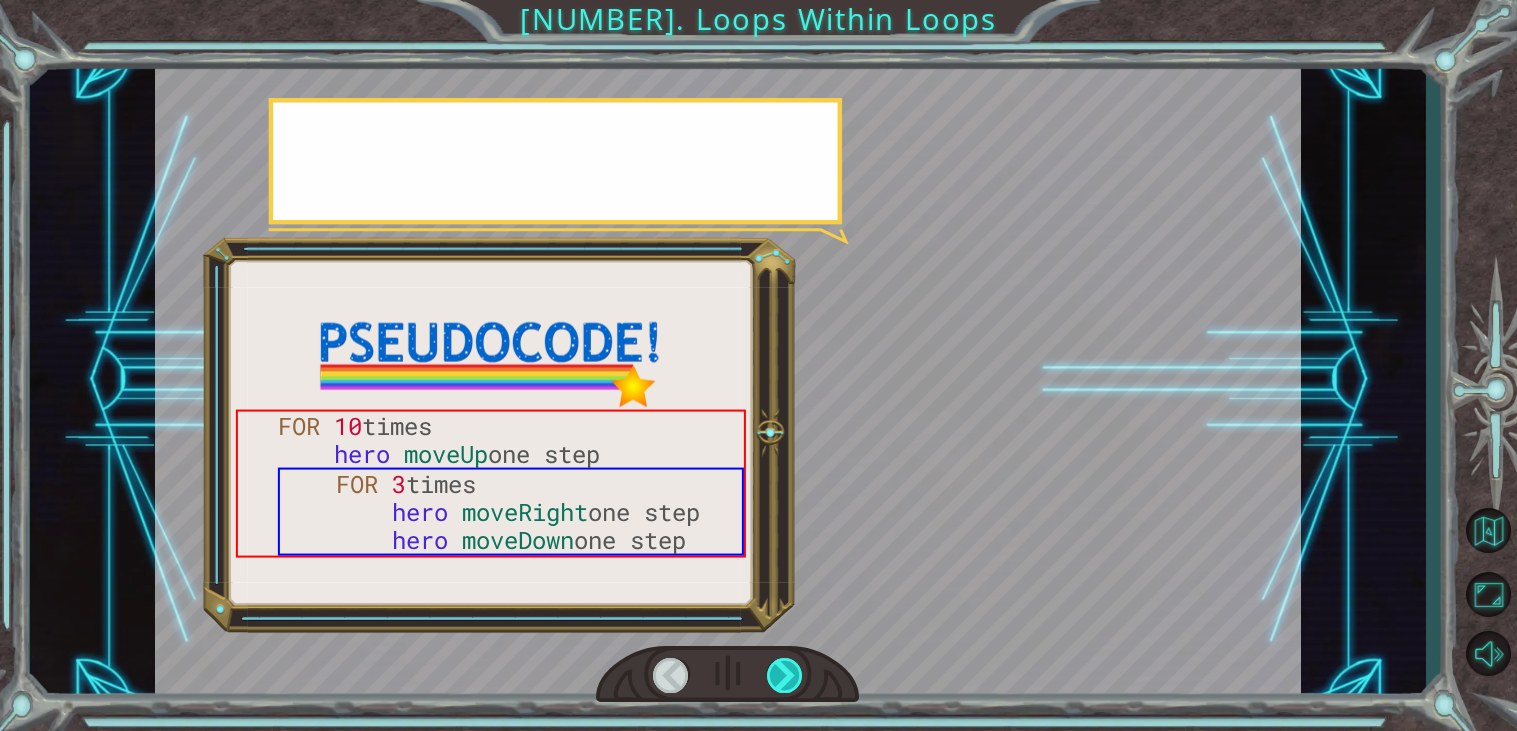 click at bounding box center [785, 675] 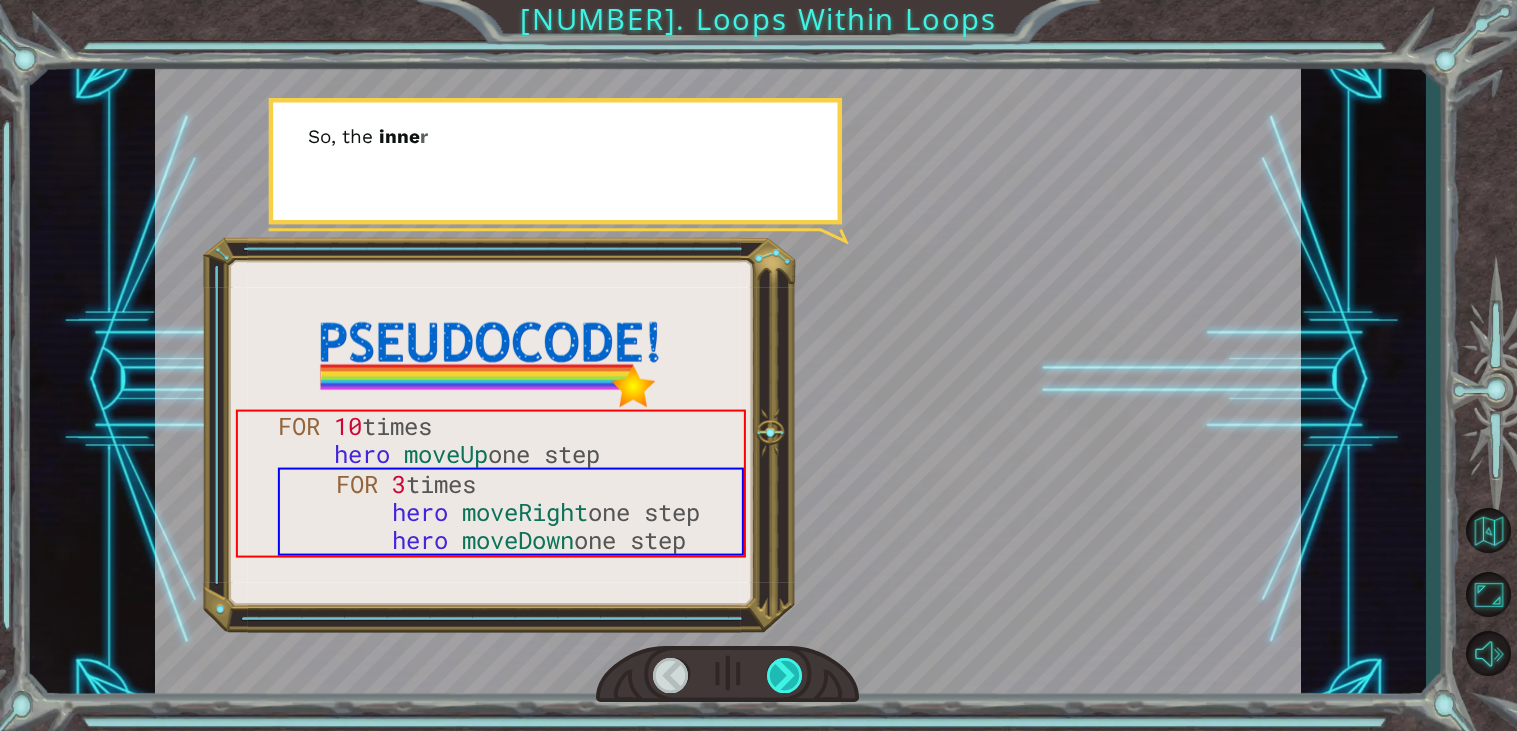 click at bounding box center [785, 675] 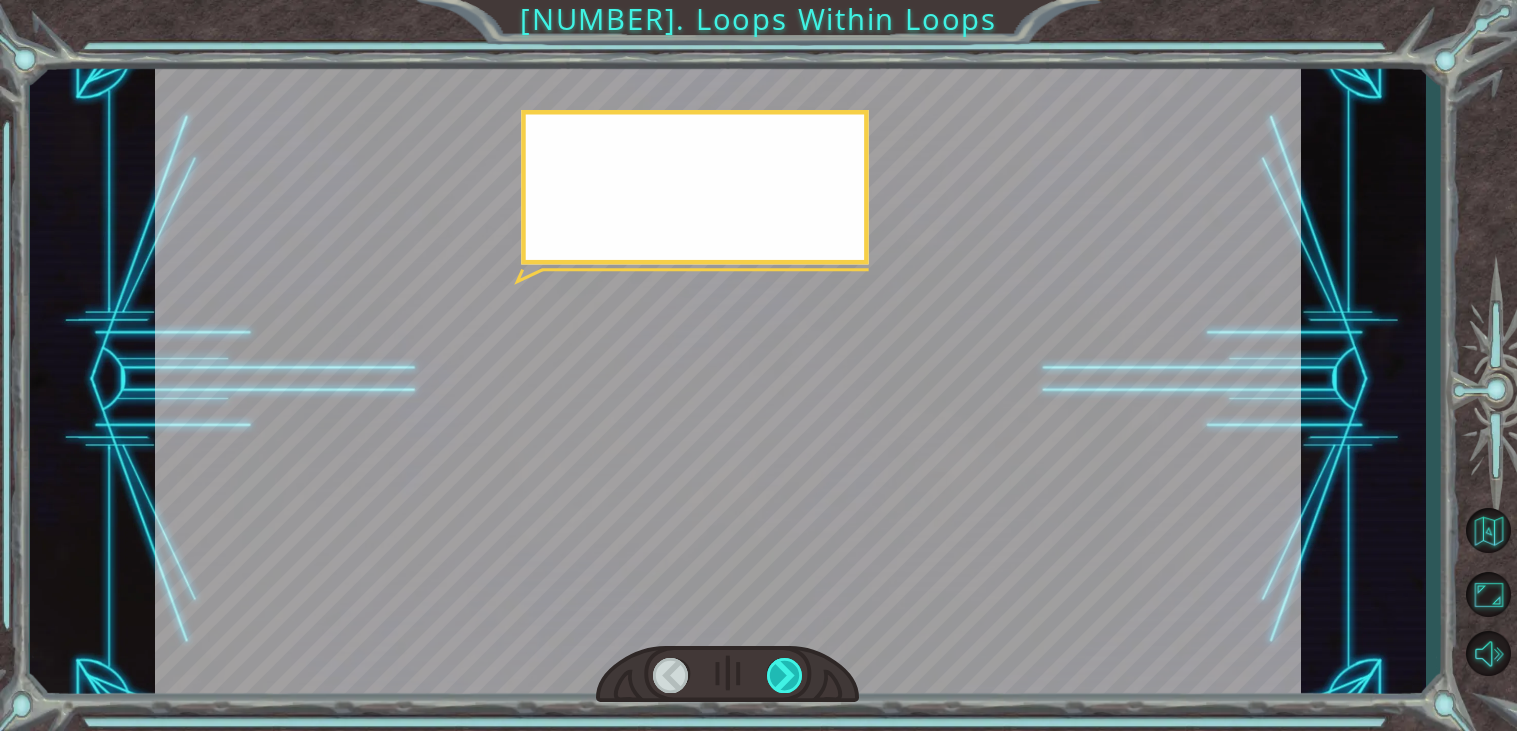 click at bounding box center [785, 675] 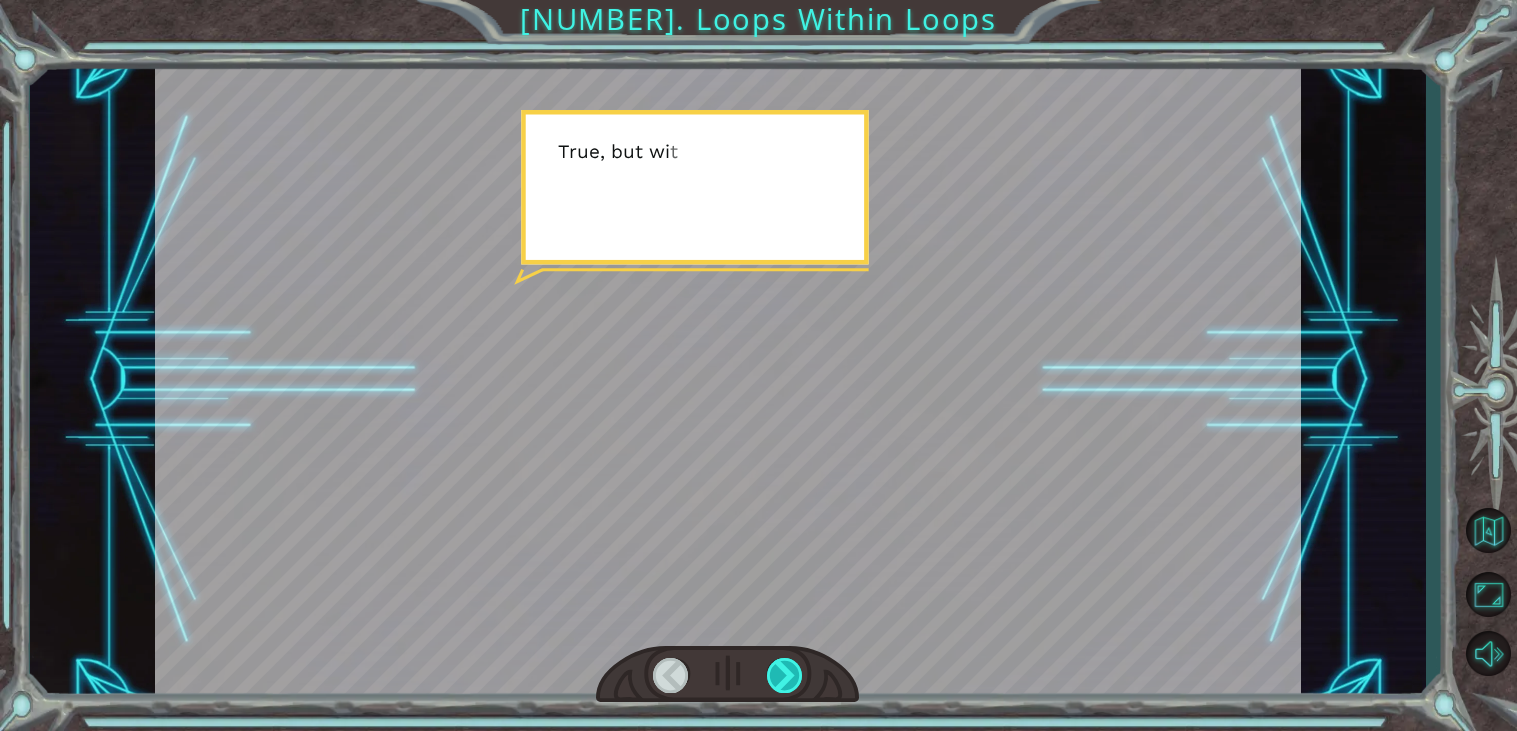 click at bounding box center [785, 675] 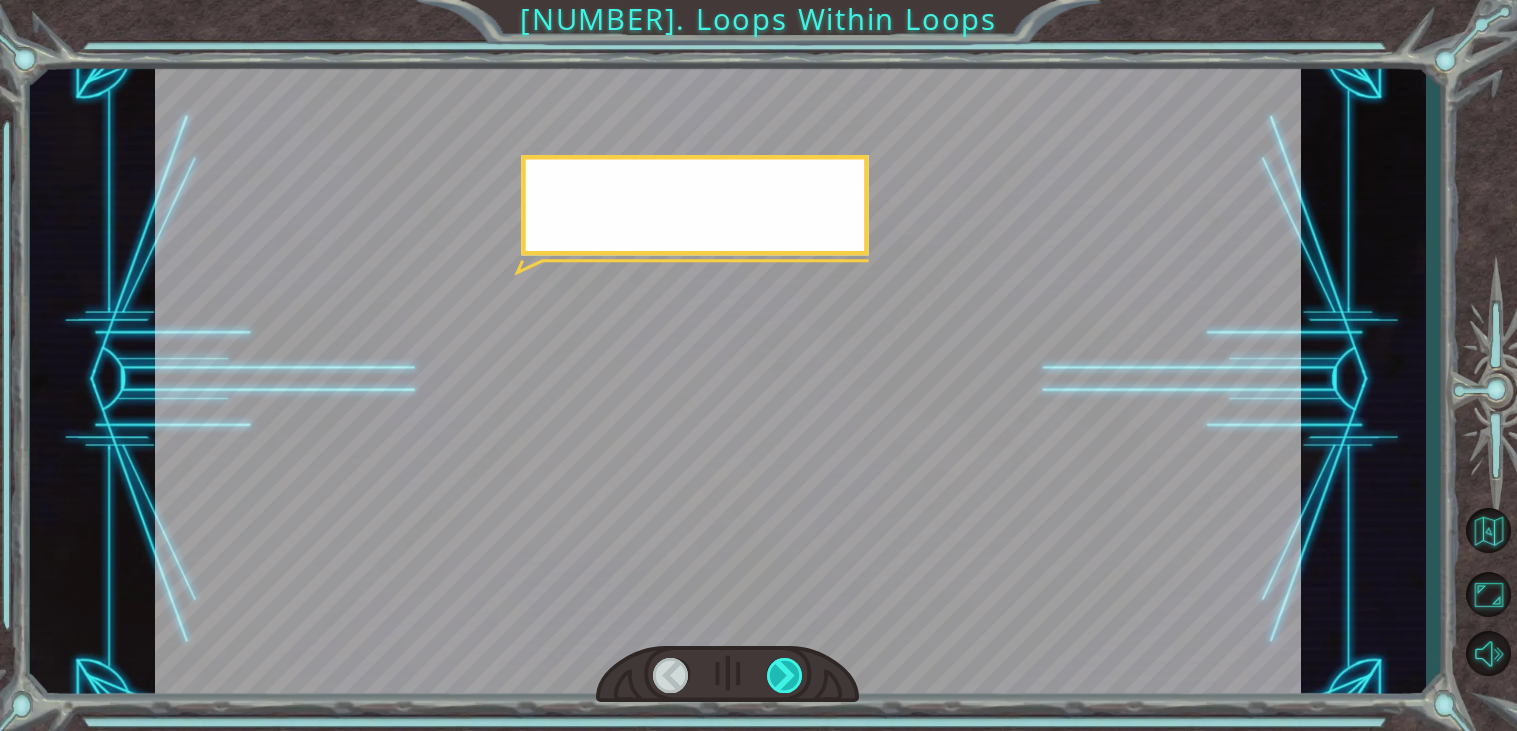 click at bounding box center (785, 675) 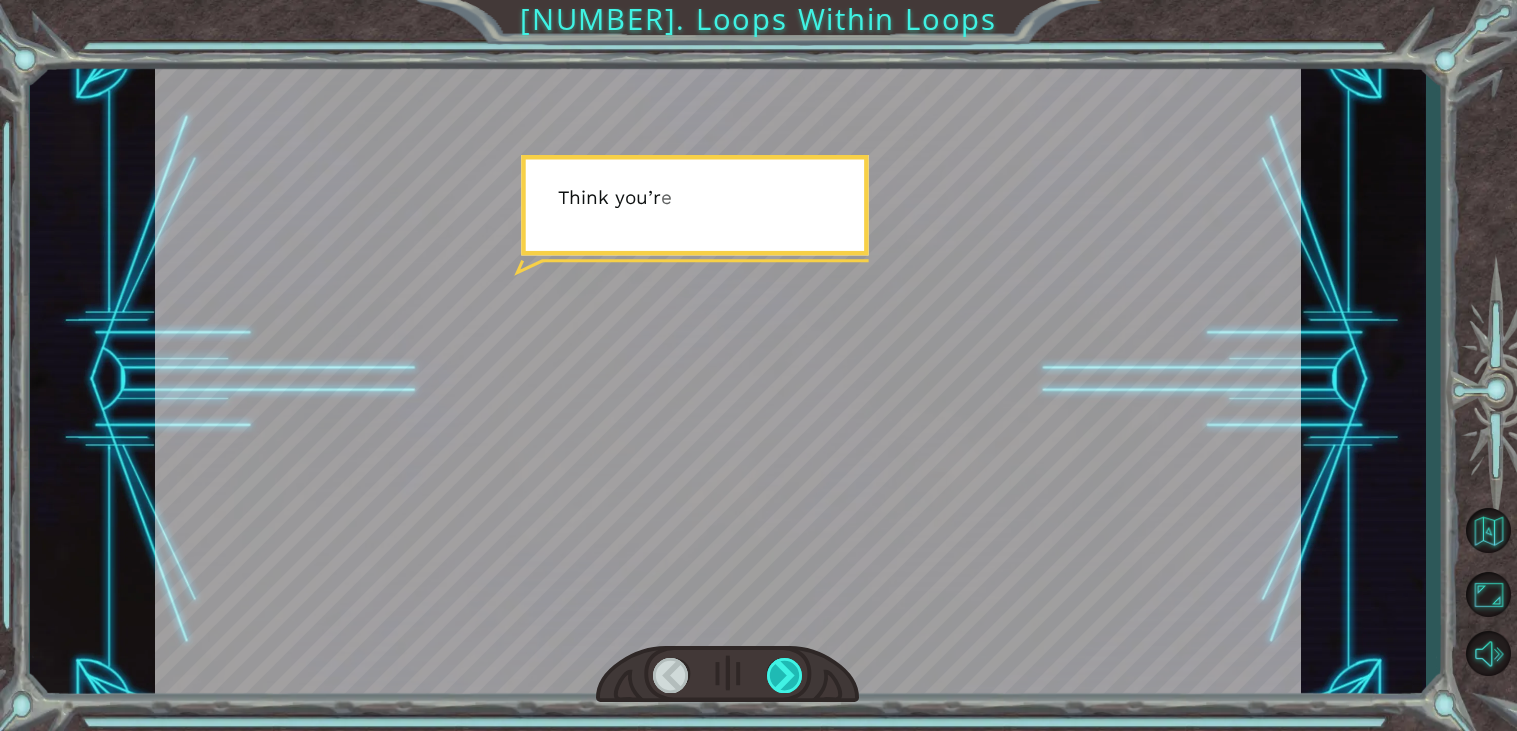 click at bounding box center [785, 675] 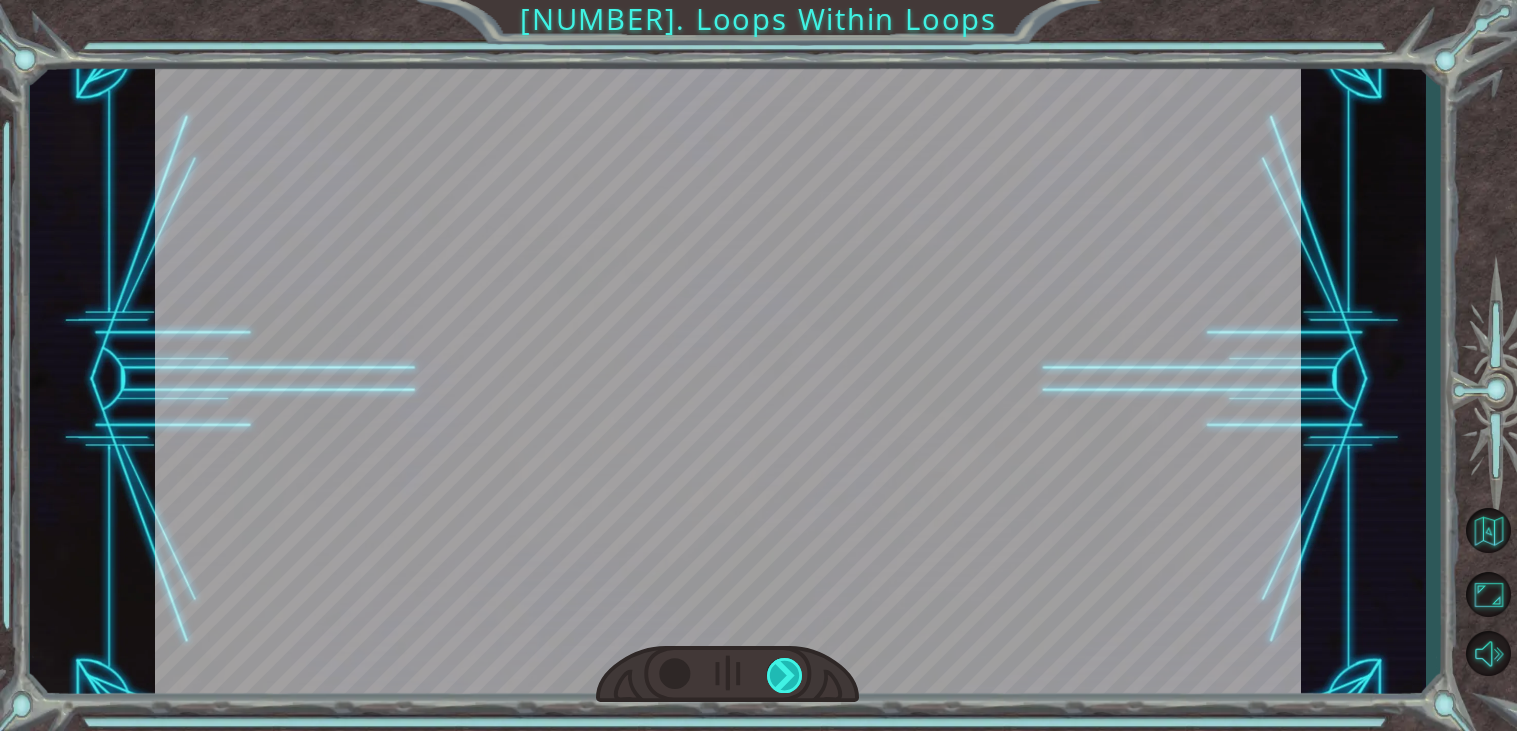 click at bounding box center [785, 675] 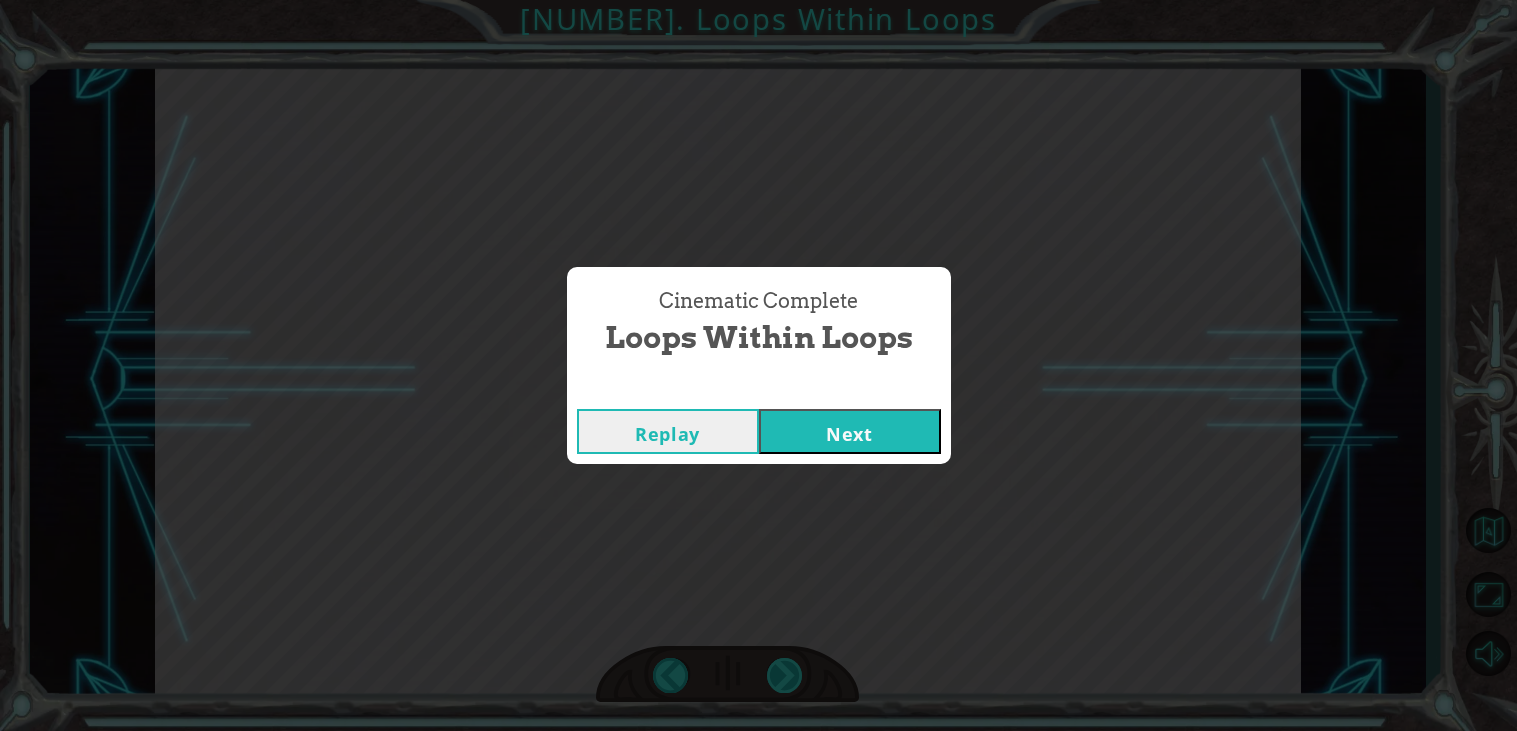 click on "Cinematic Complete     Loops Within Loops
Replay
Next" at bounding box center (758, 365) 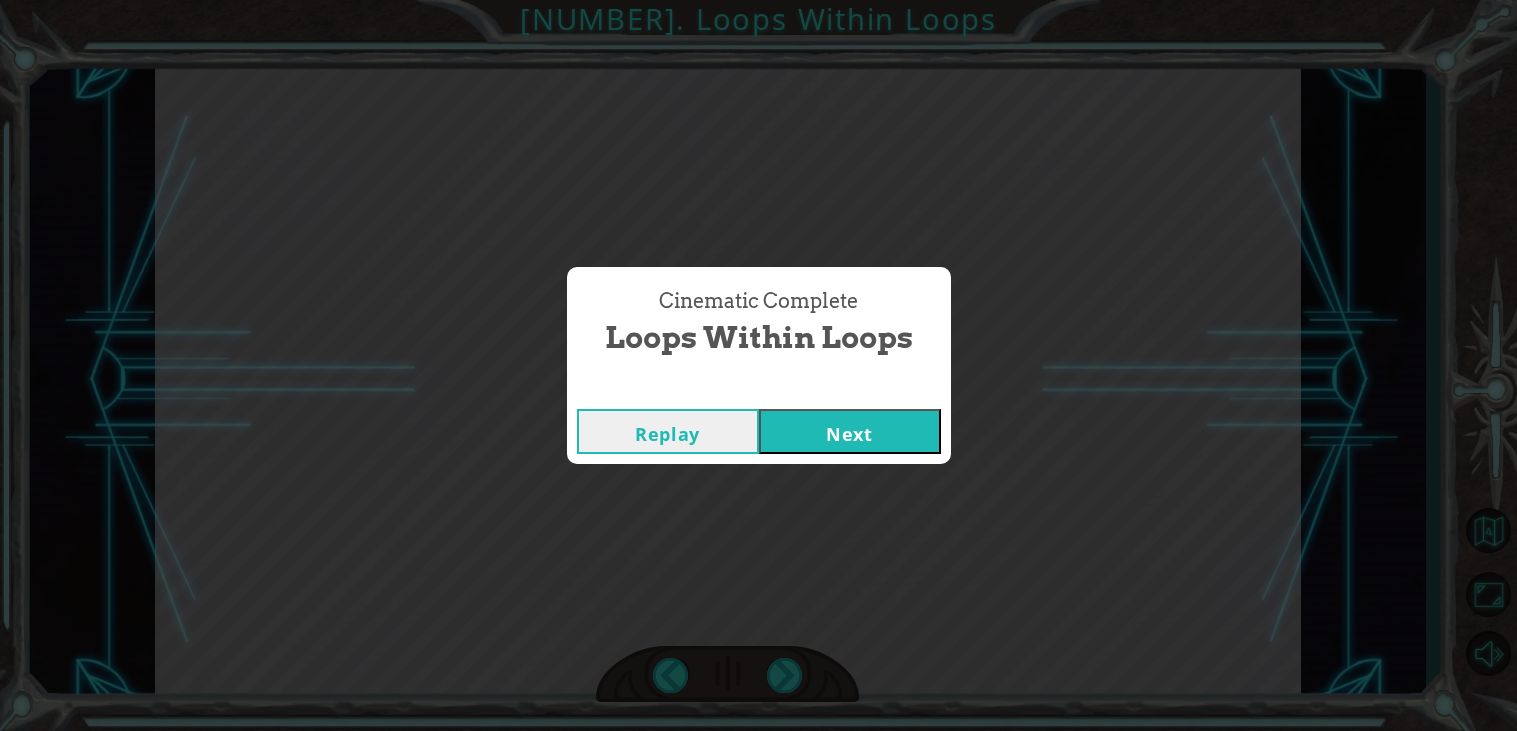 click on "Next" at bounding box center (850, 431) 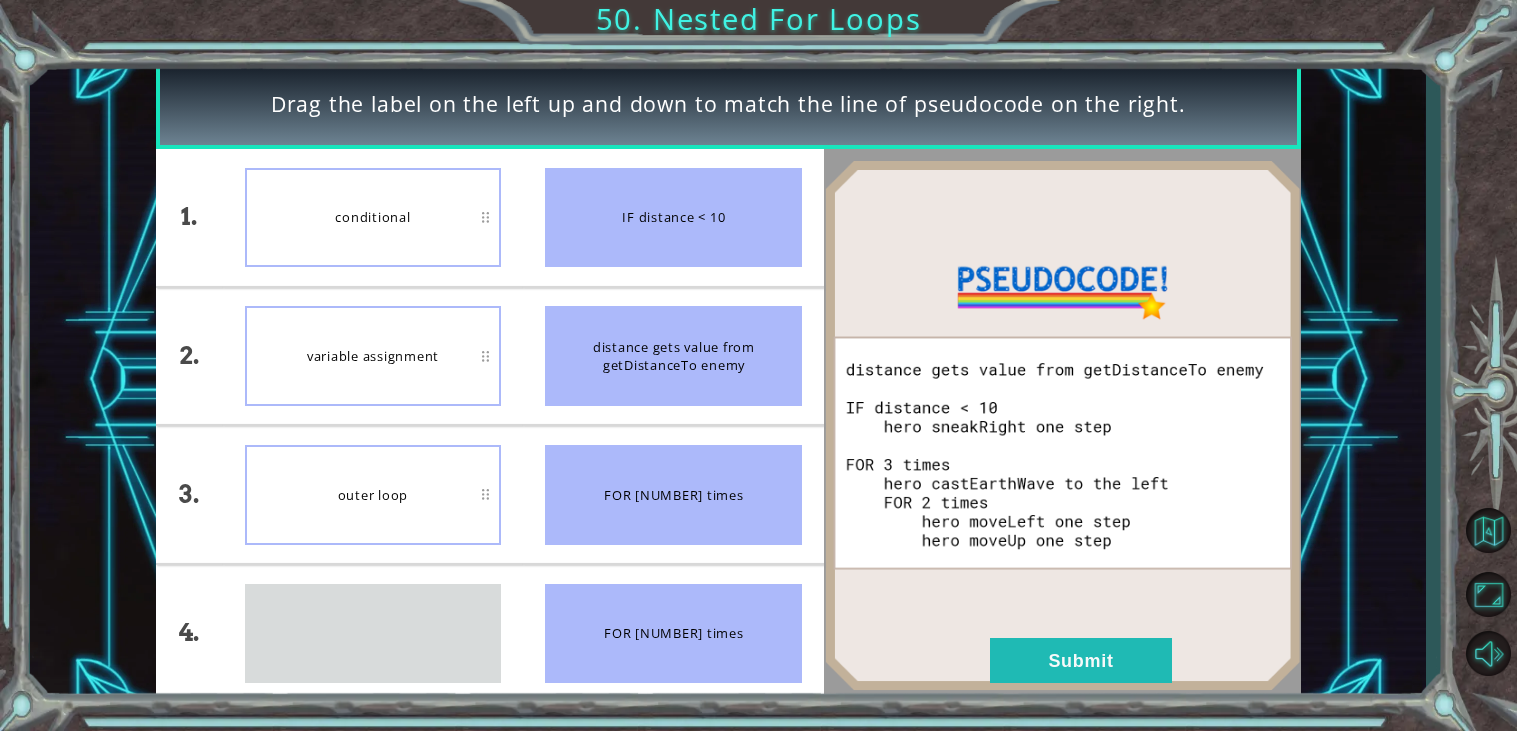 type 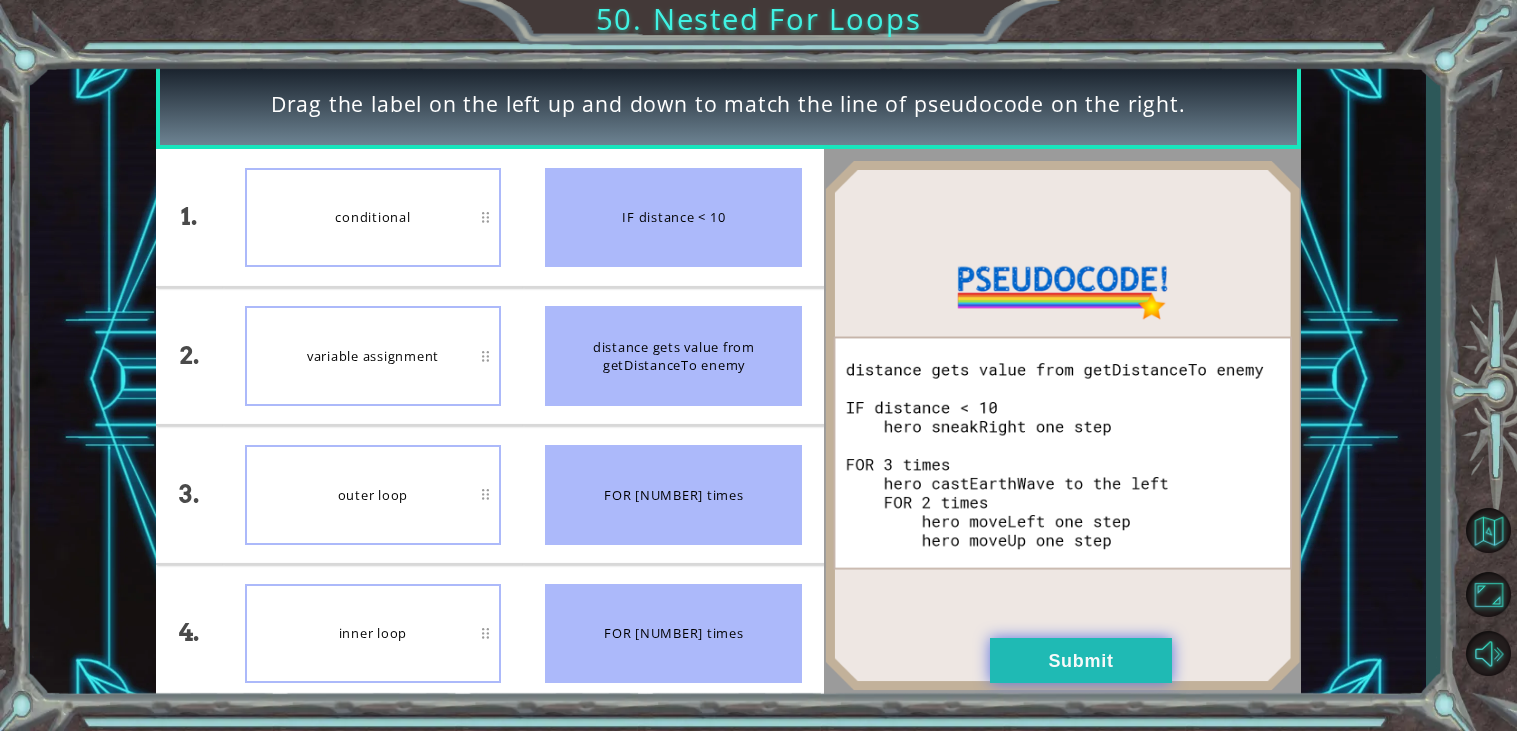 click on "Submit" at bounding box center (1081, 660) 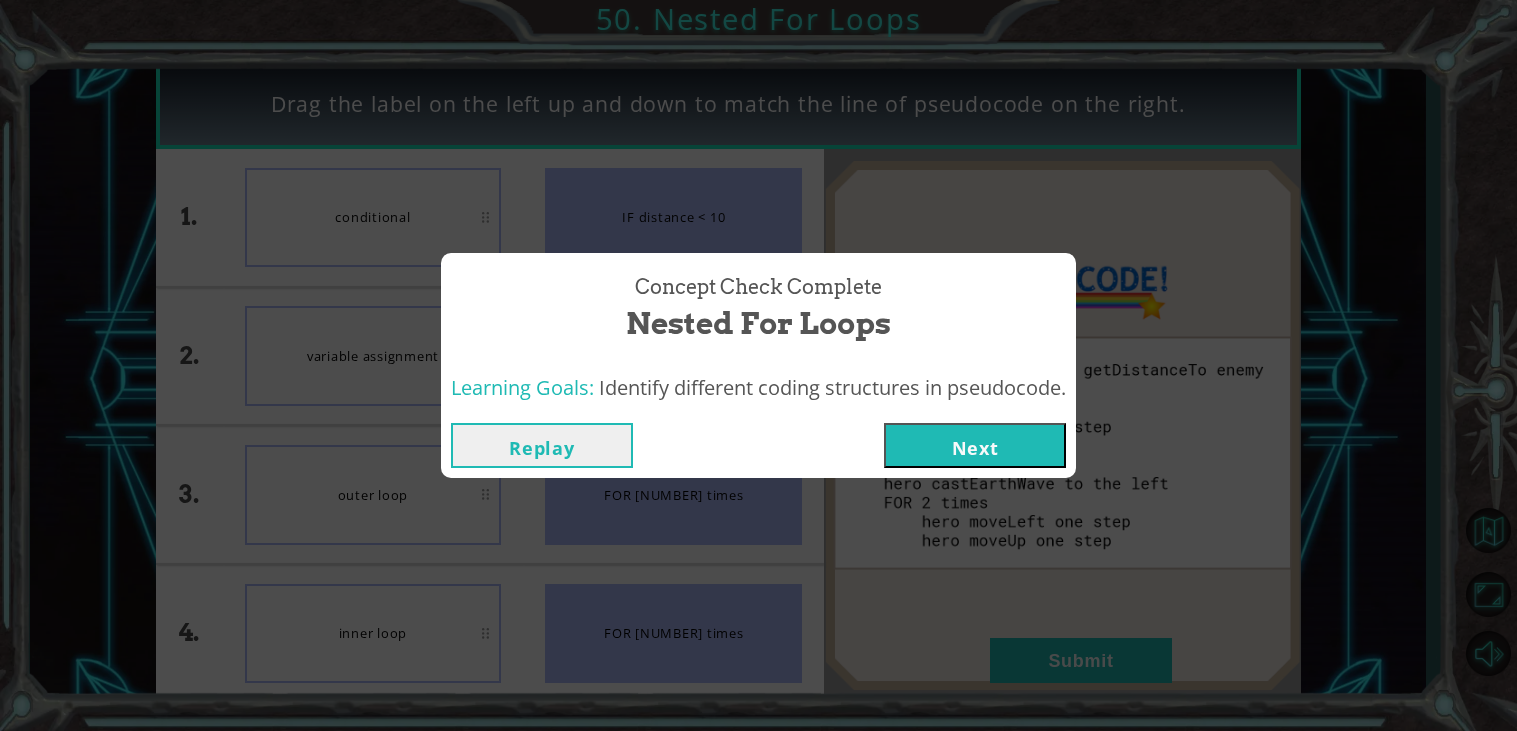 click on "Next" at bounding box center [975, 445] 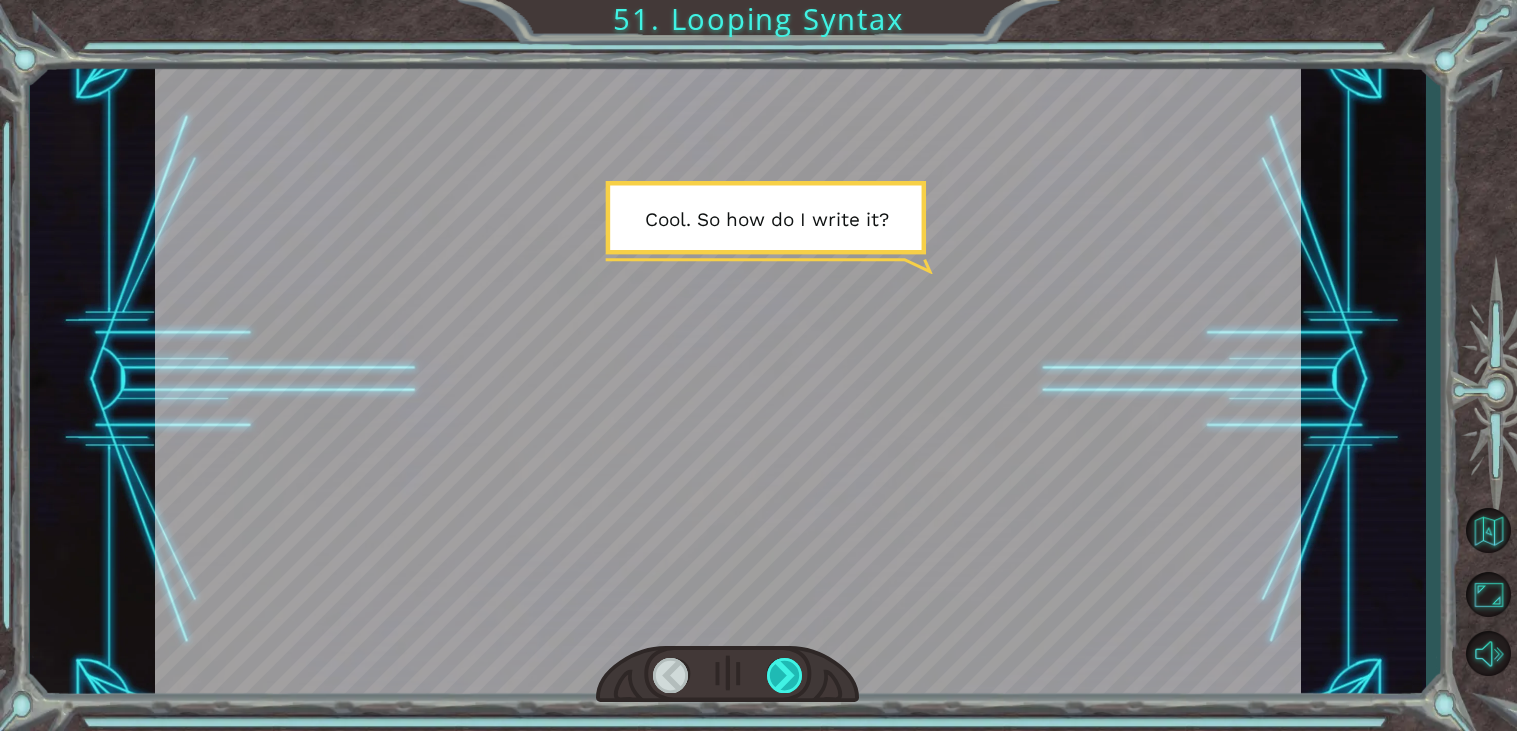 click at bounding box center [785, 675] 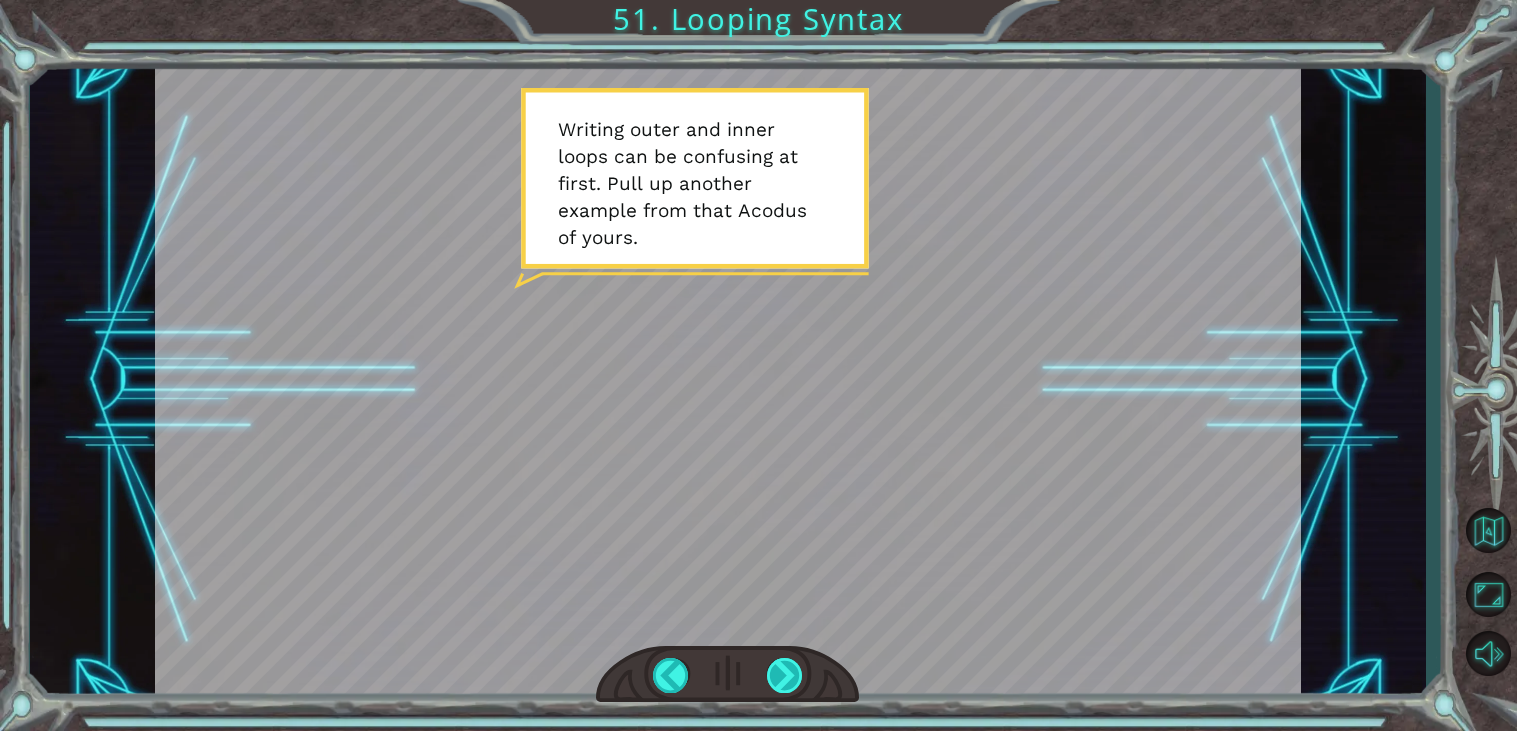 click at bounding box center (785, 675) 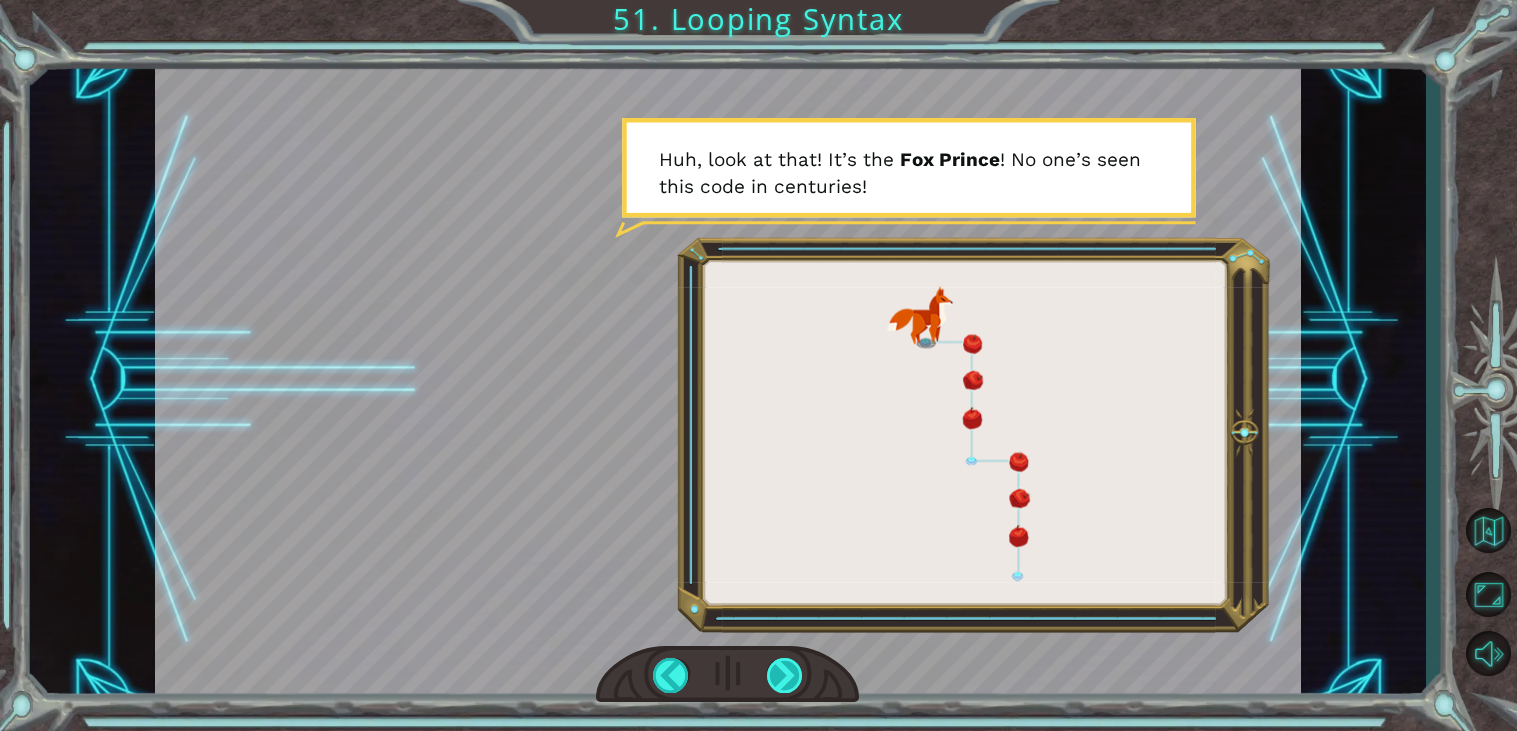 click at bounding box center [785, 675] 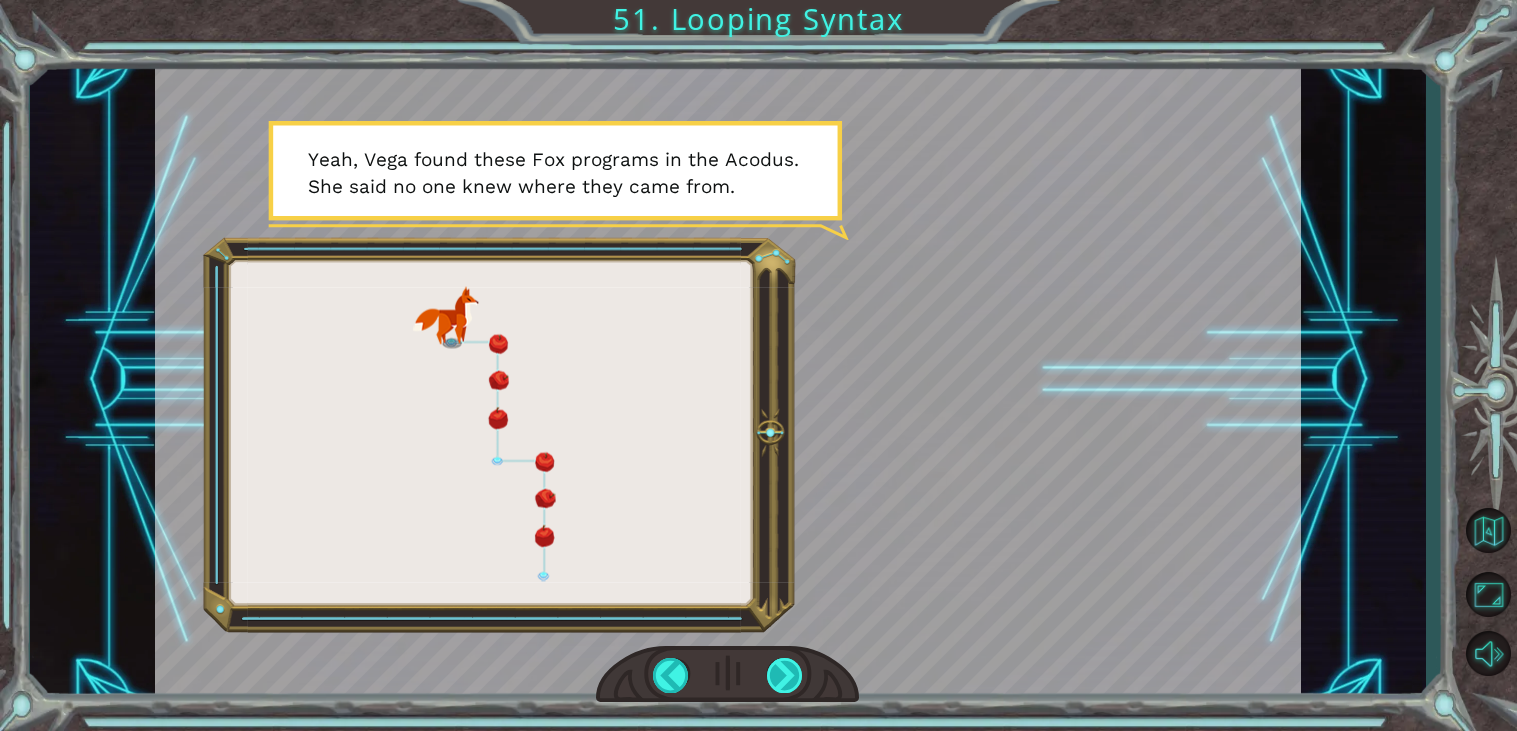 click at bounding box center (785, 675) 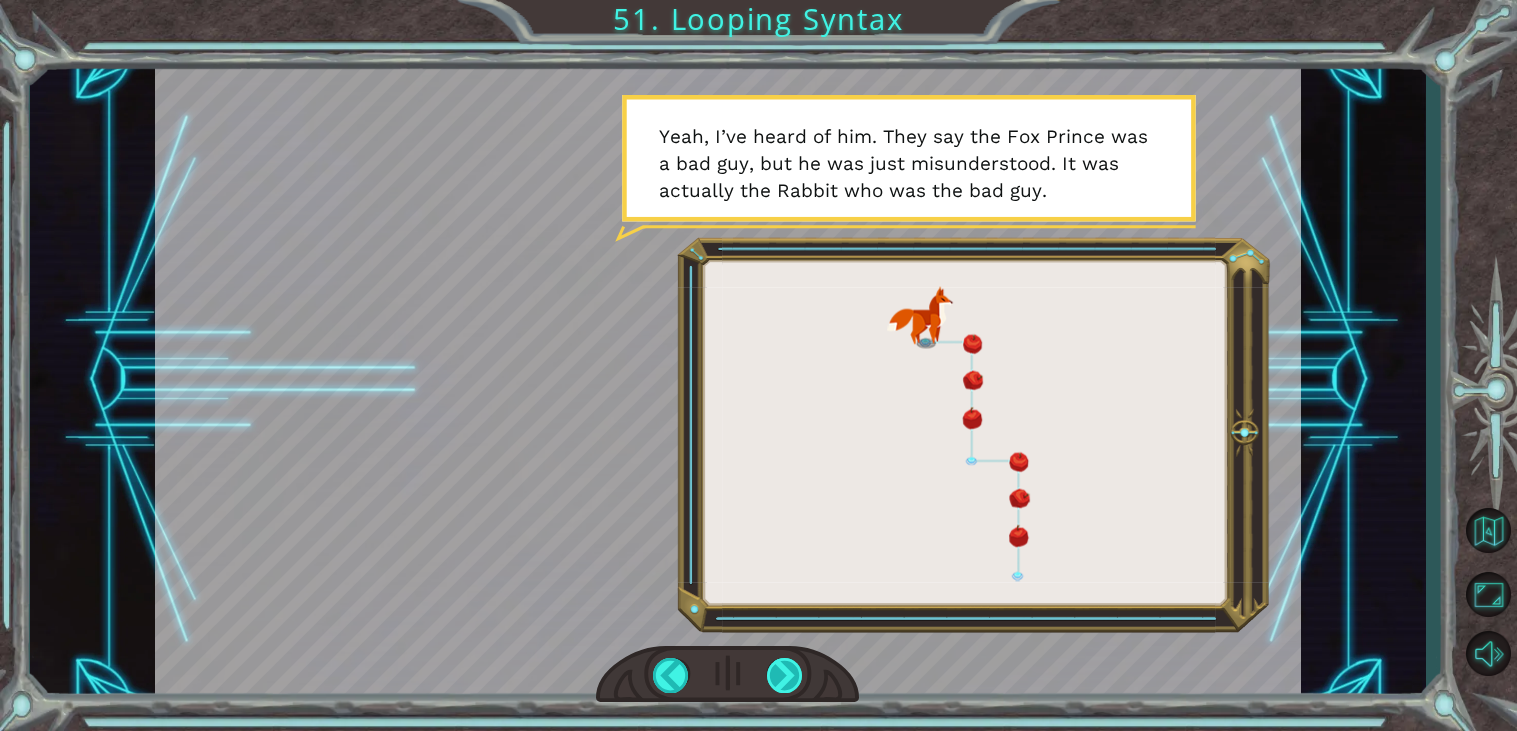click at bounding box center (785, 675) 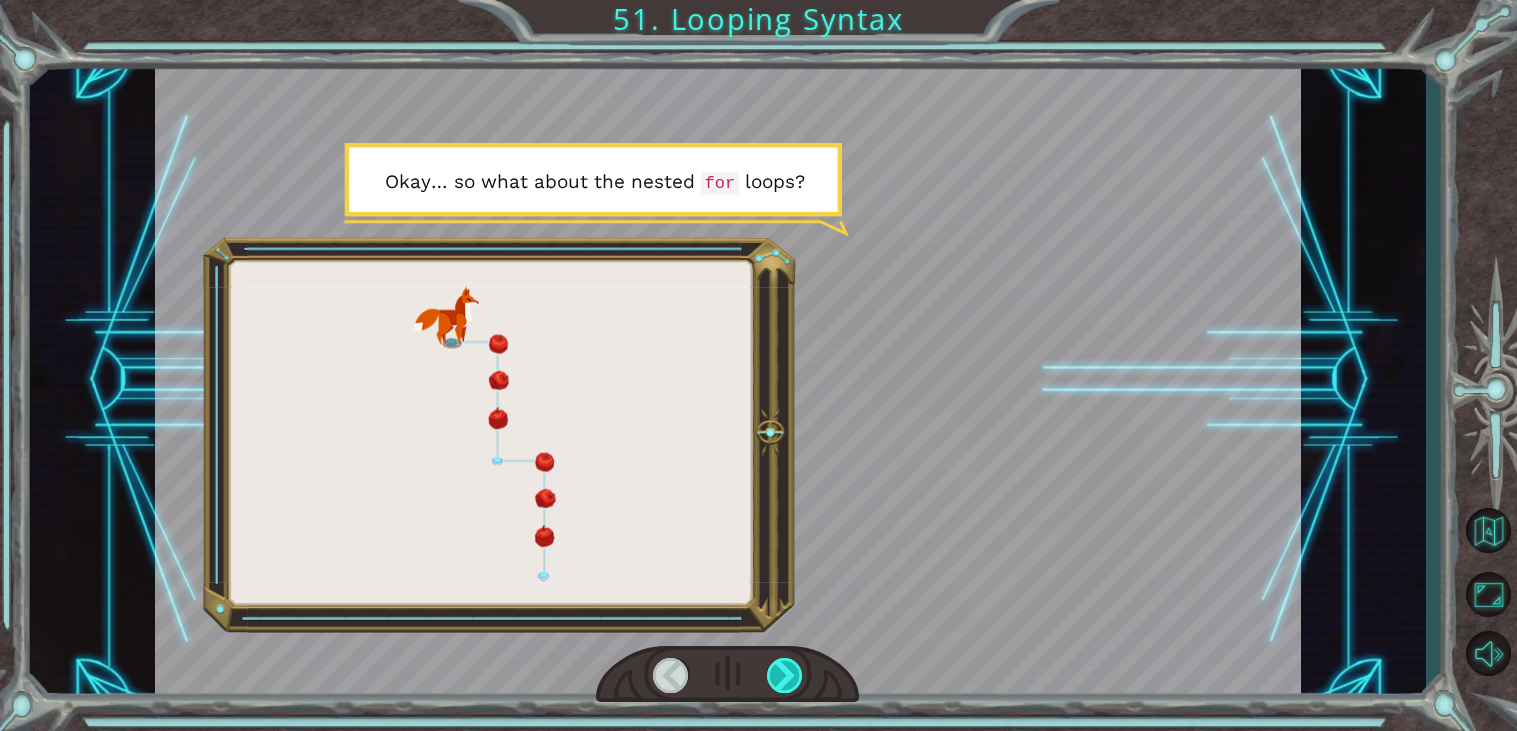click at bounding box center [785, 675] 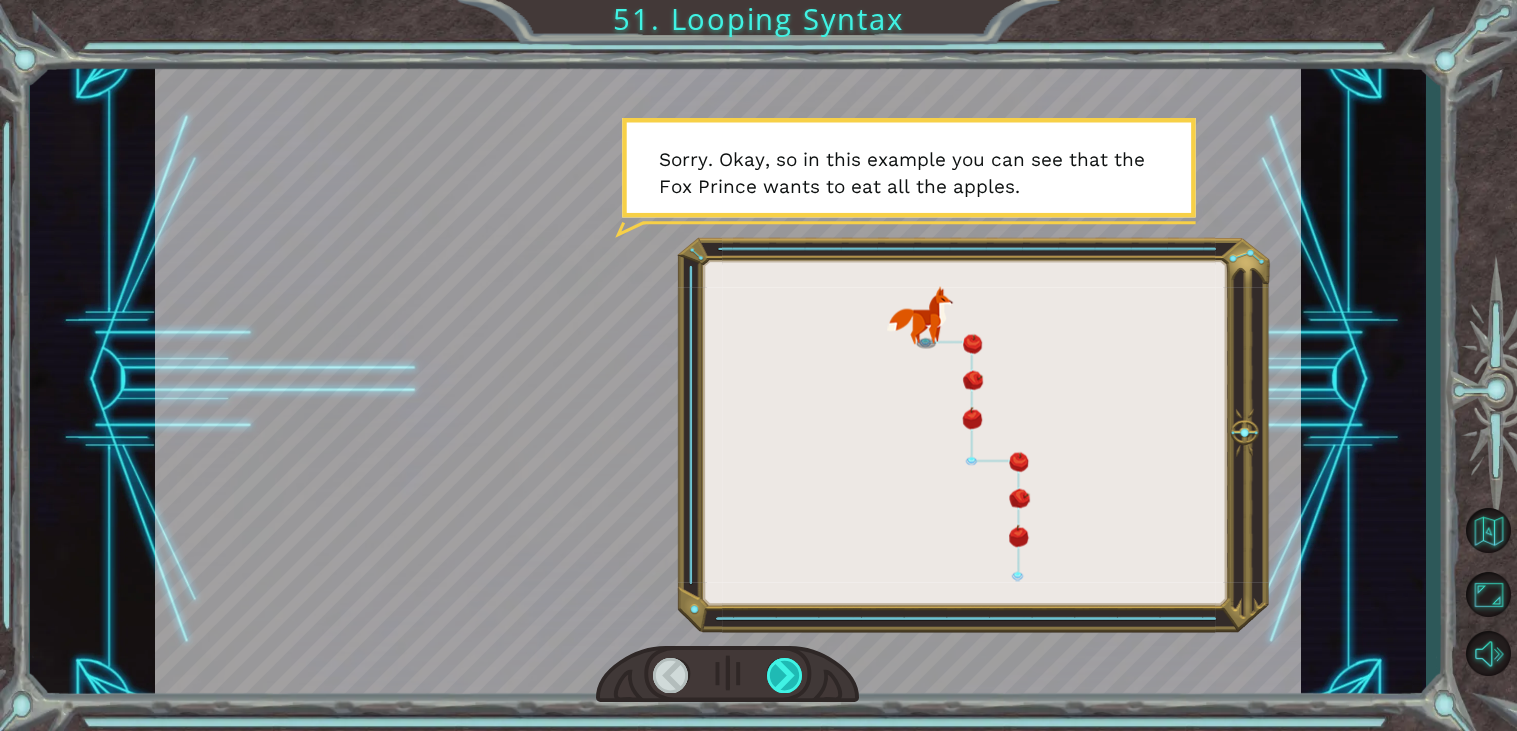click at bounding box center [785, 675] 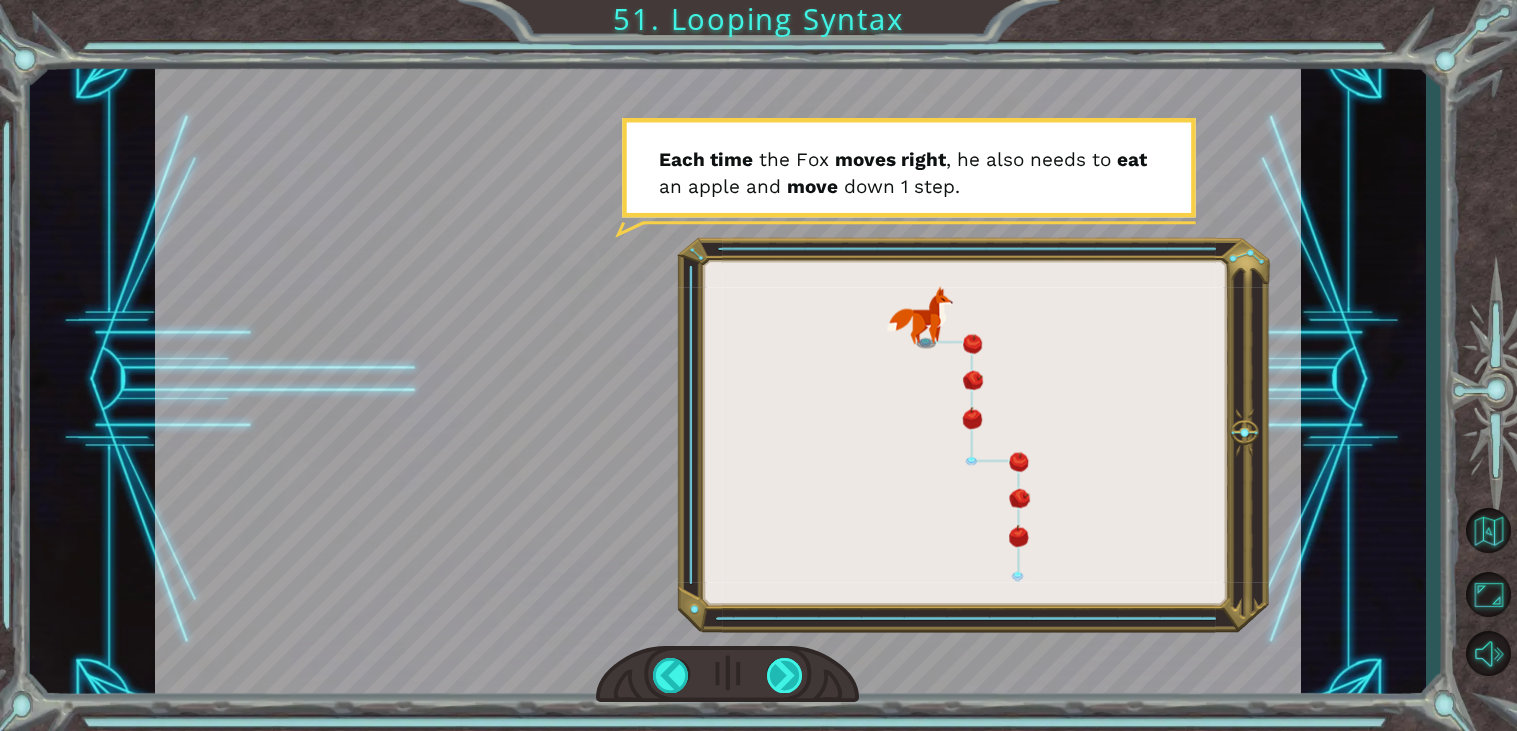 click at bounding box center [785, 675] 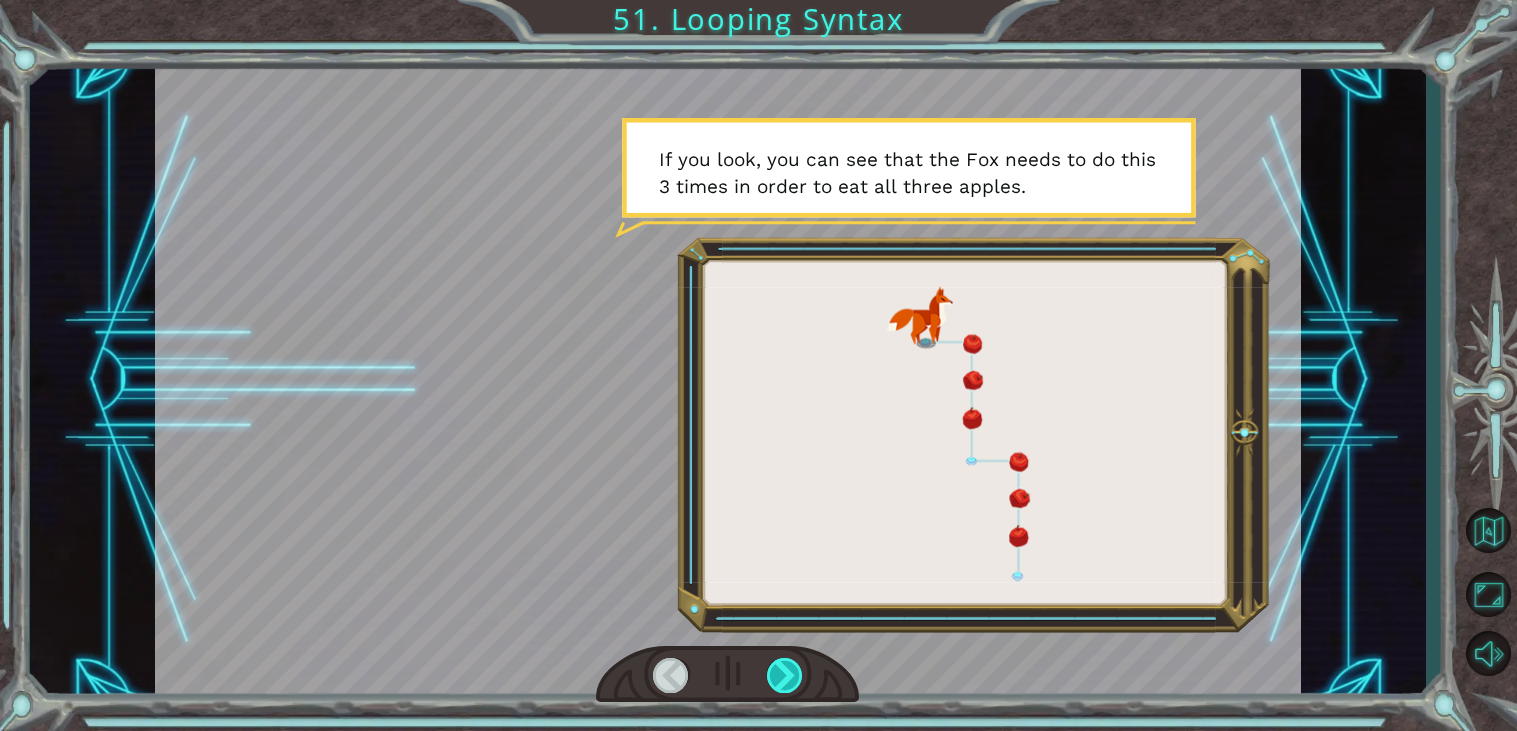 click at bounding box center (785, 675) 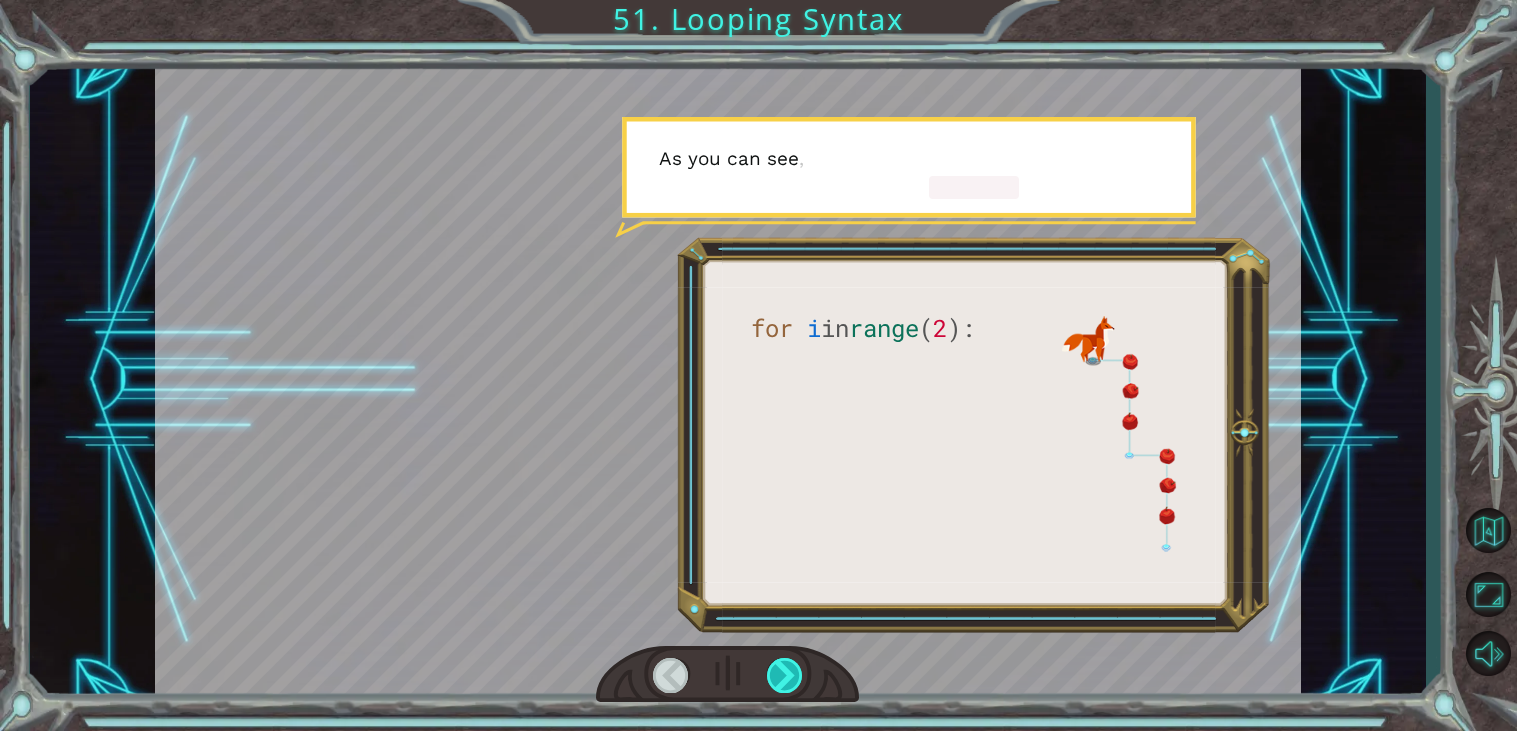 click at bounding box center (785, 675) 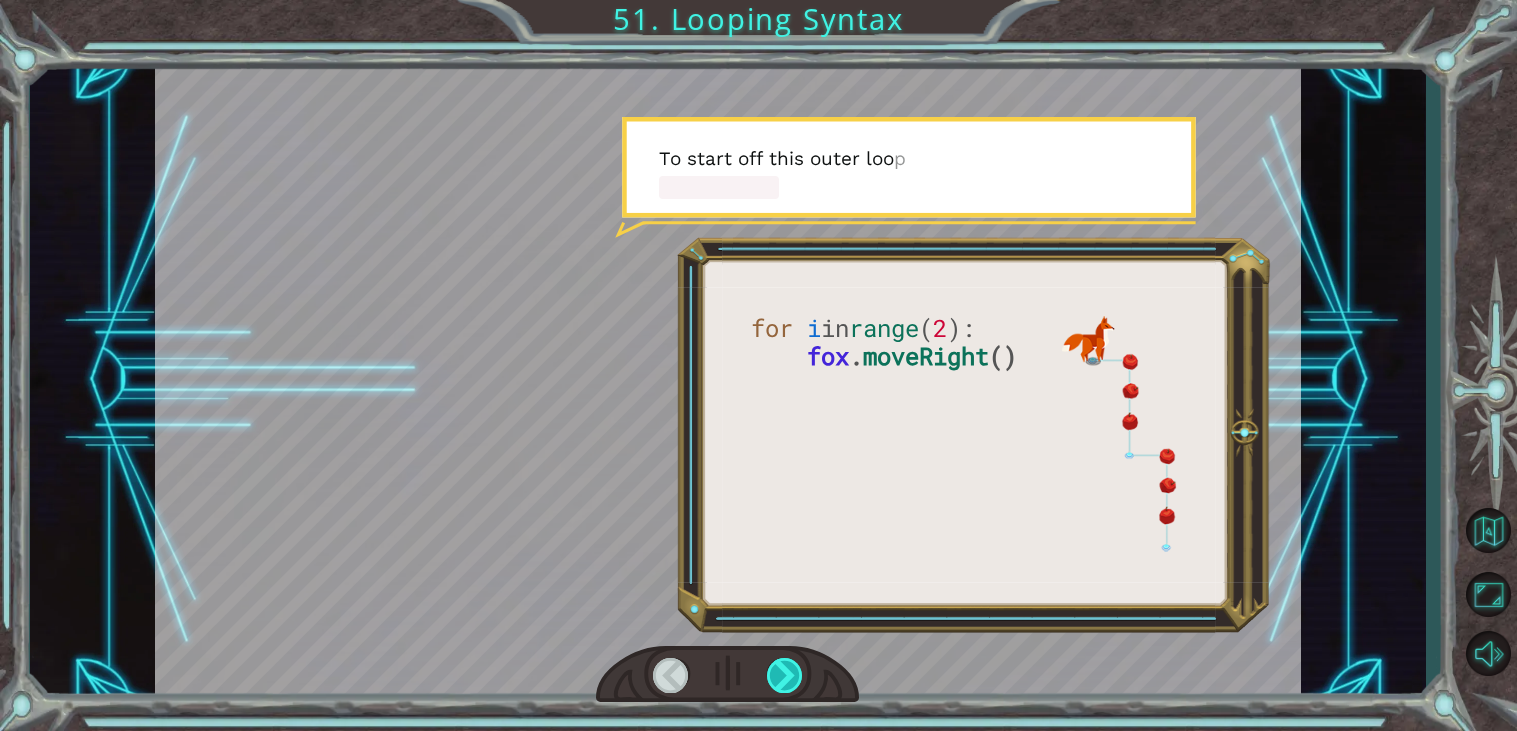 click at bounding box center [785, 675] 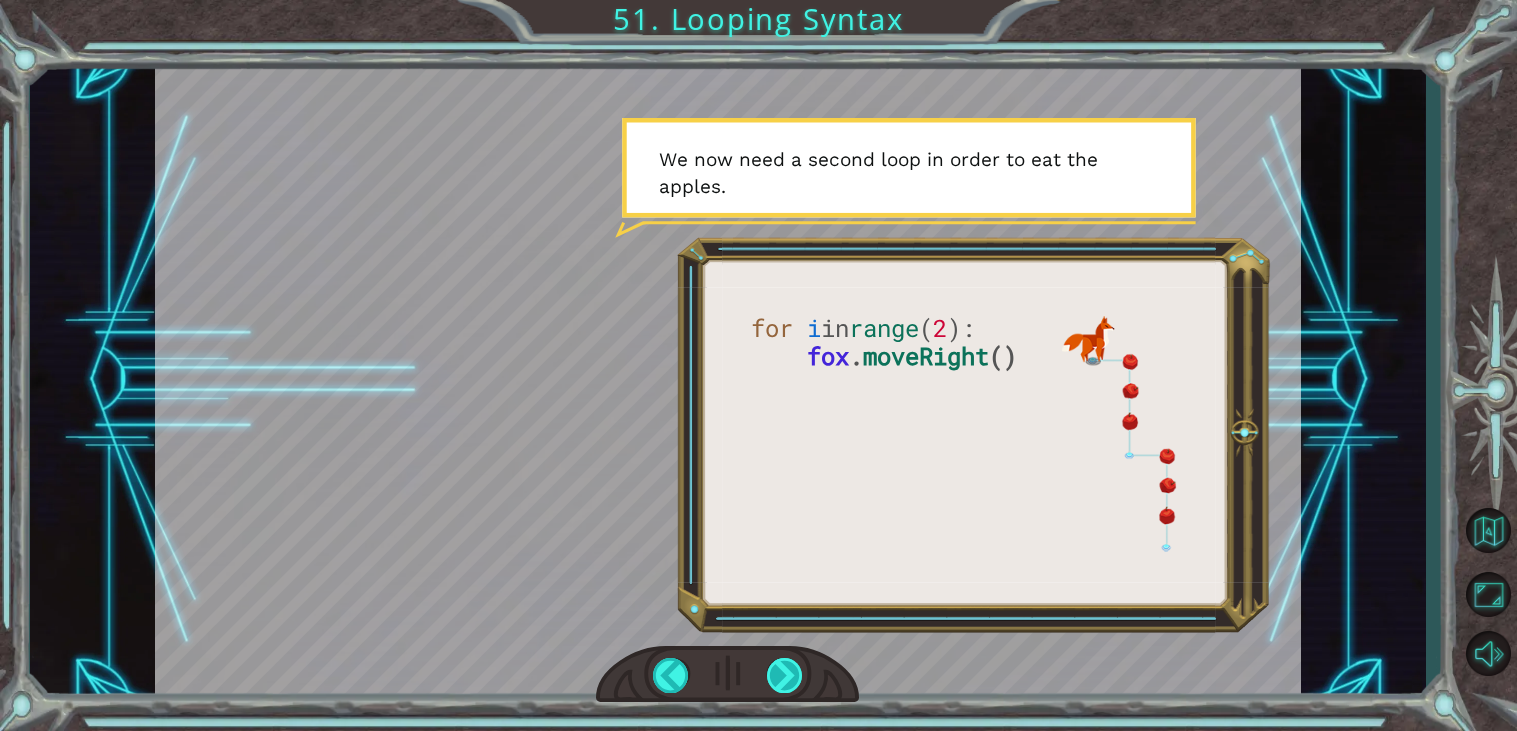 click at bounding box center (785, 675) 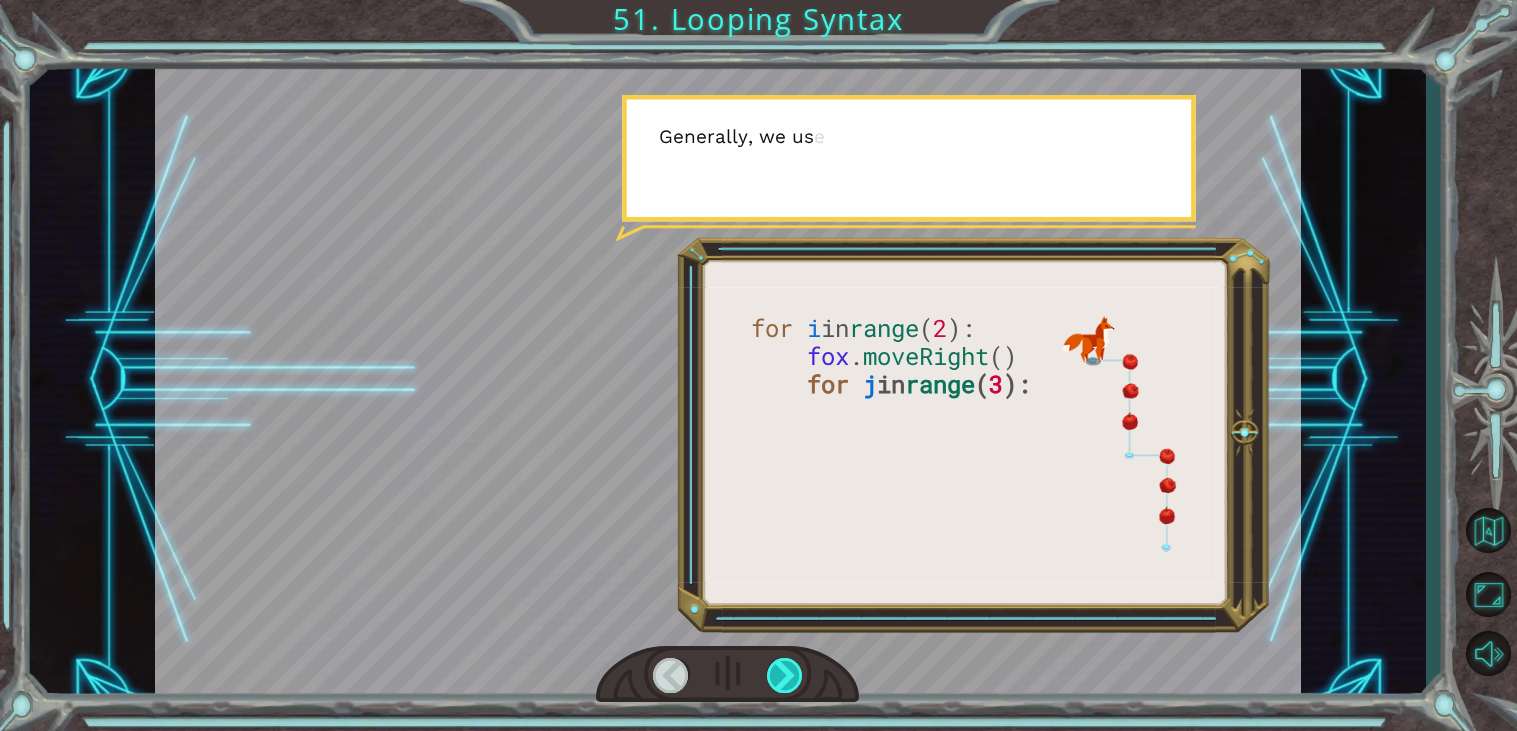 click at bounding box center [785, 675] 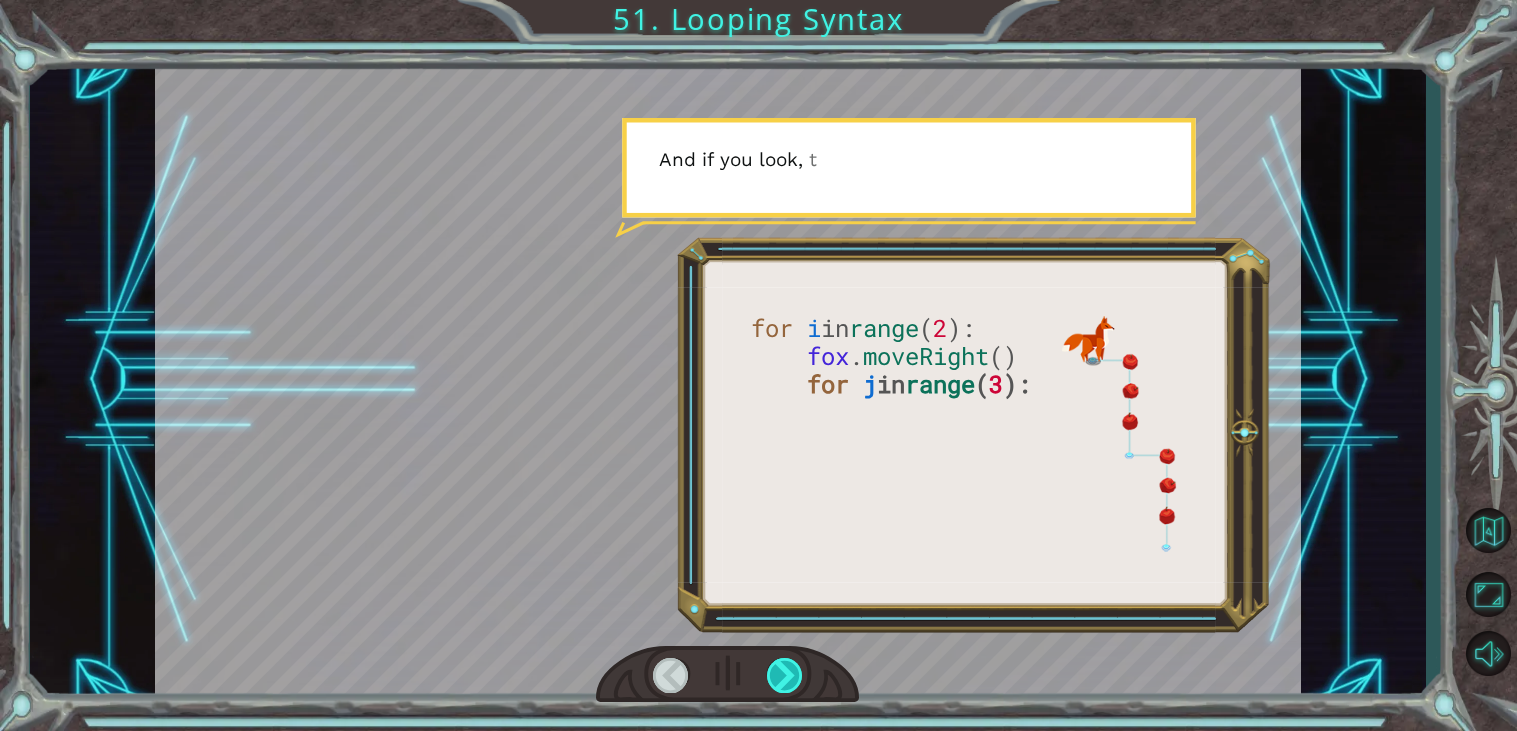 click at bounding box center (785, 675) 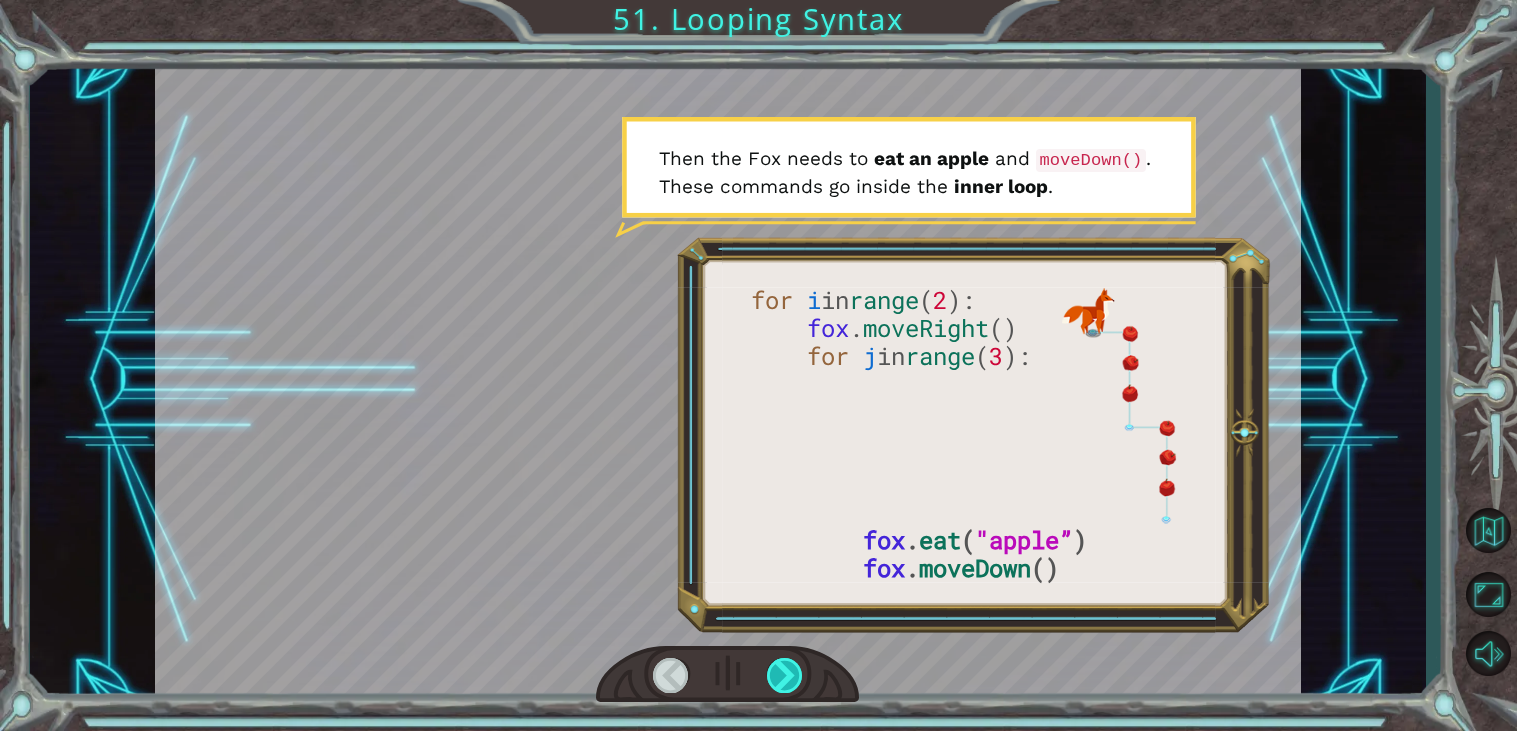 click at bounding box center [785, 675] 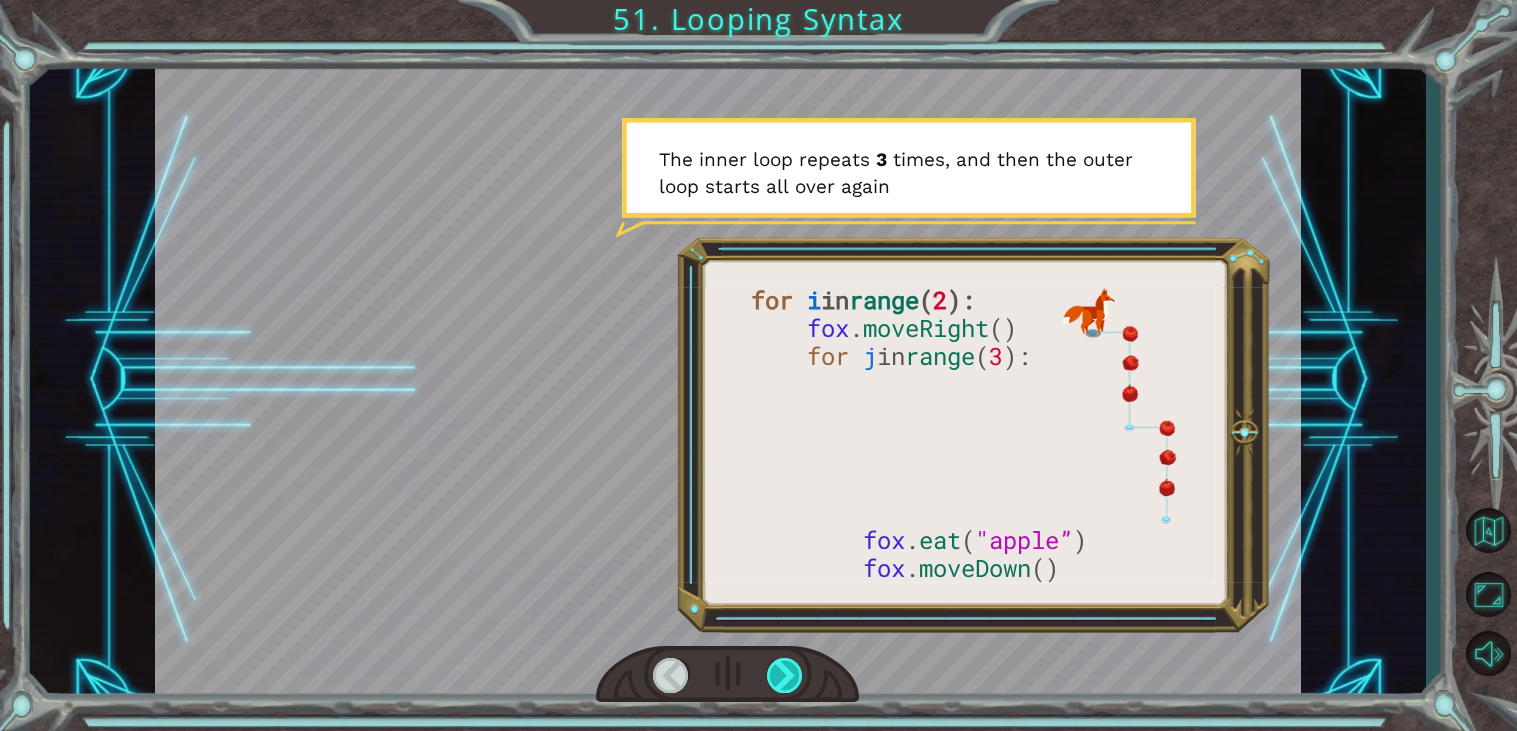 click at bounding box center [785, 675] 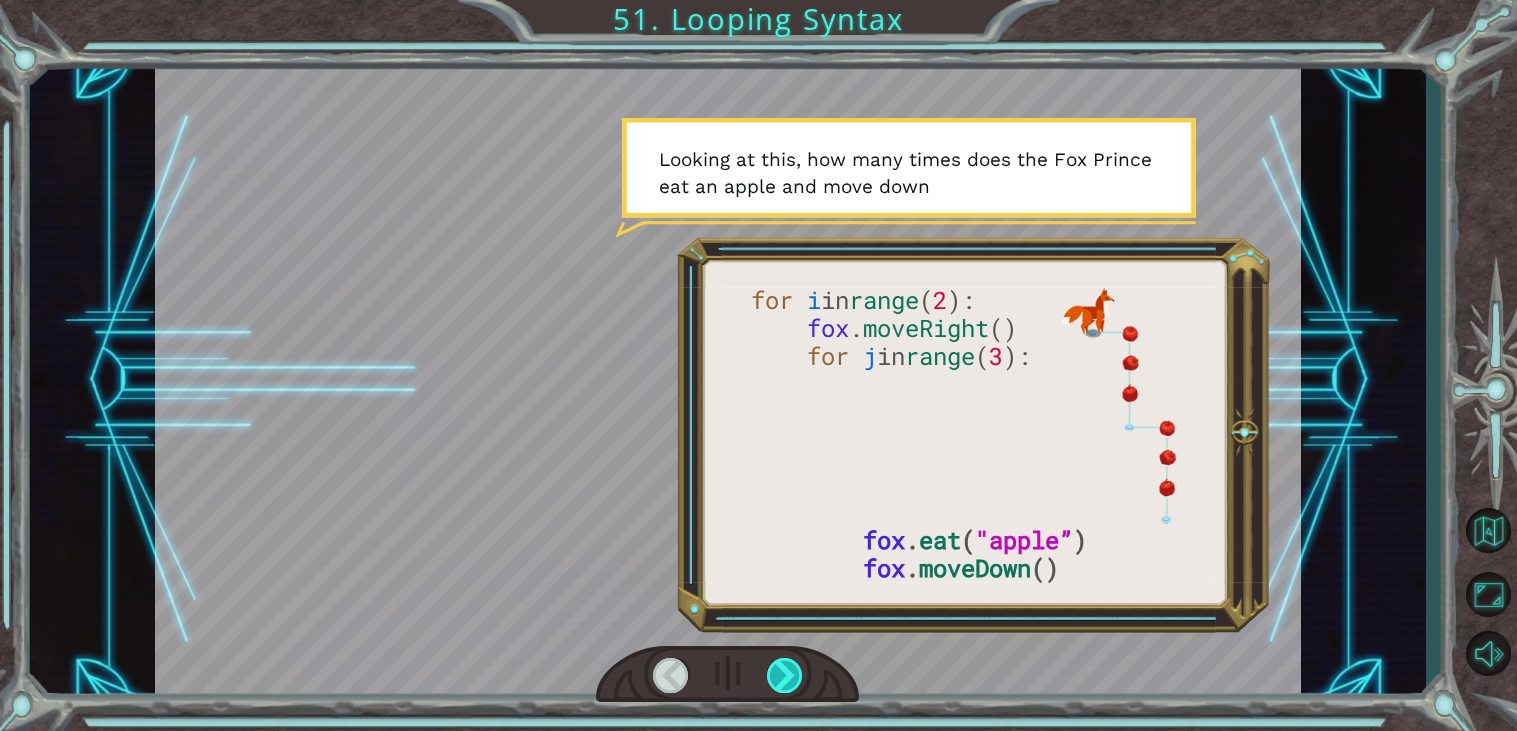 click at bounding box center (785, 675) 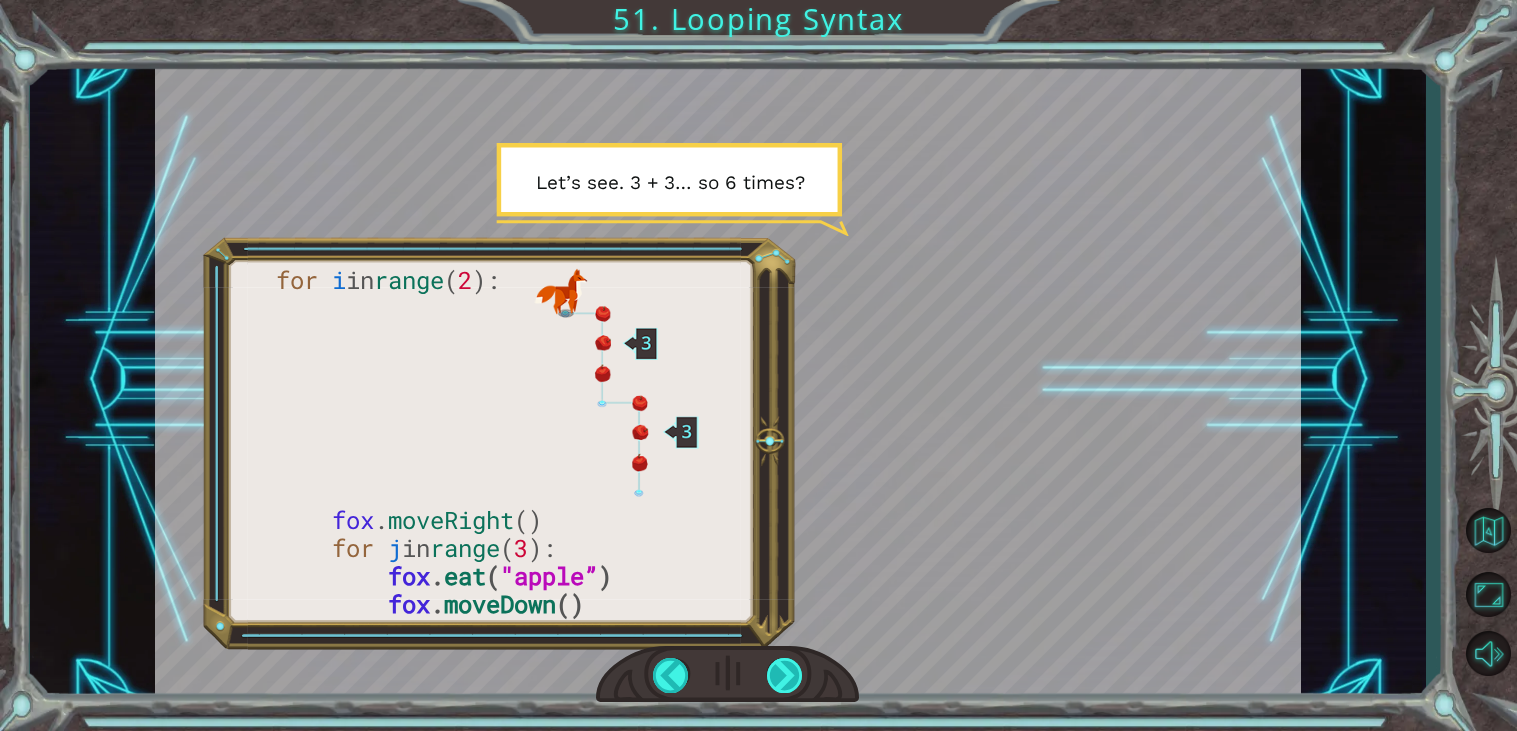 click at bounding box center [785, 675] 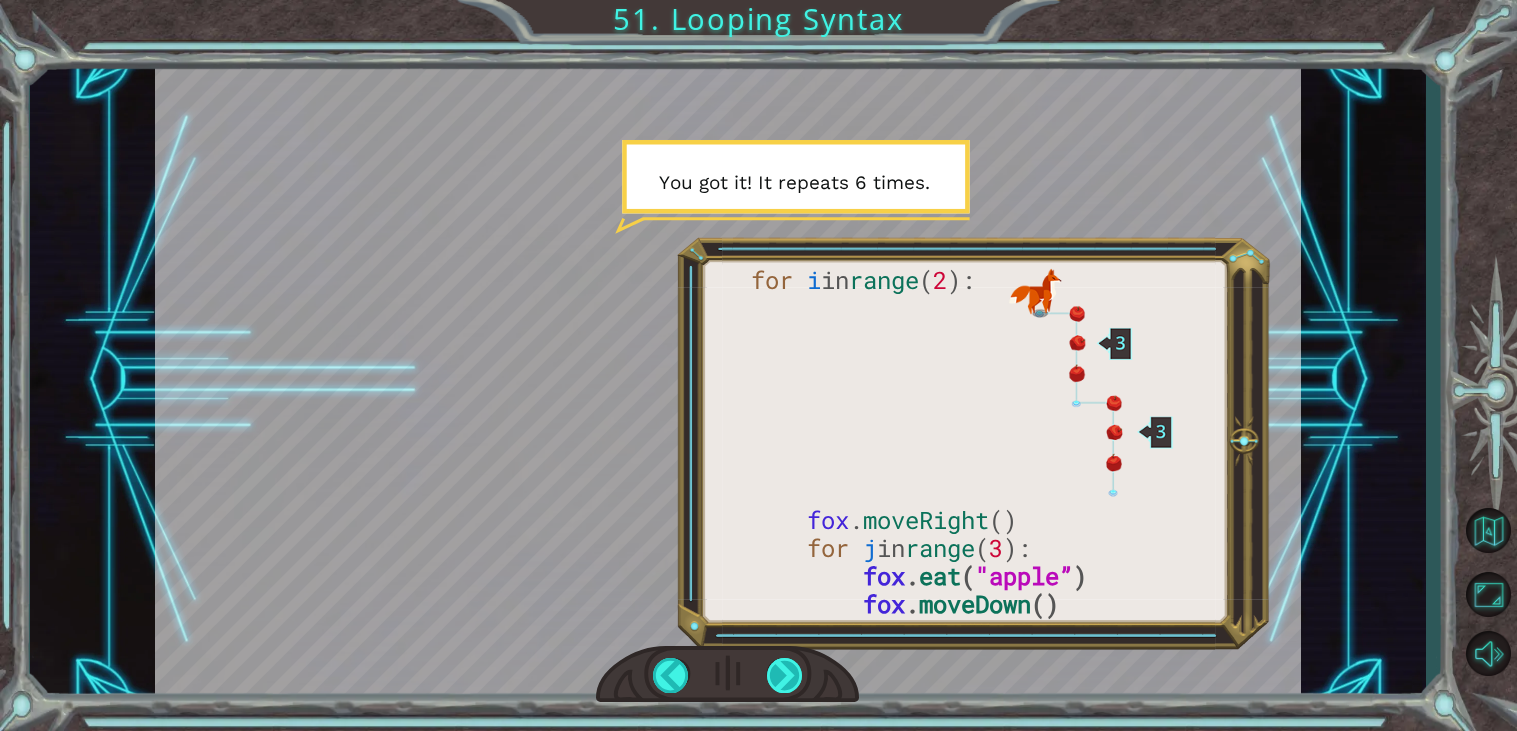 click at bounding box center (785, 675) 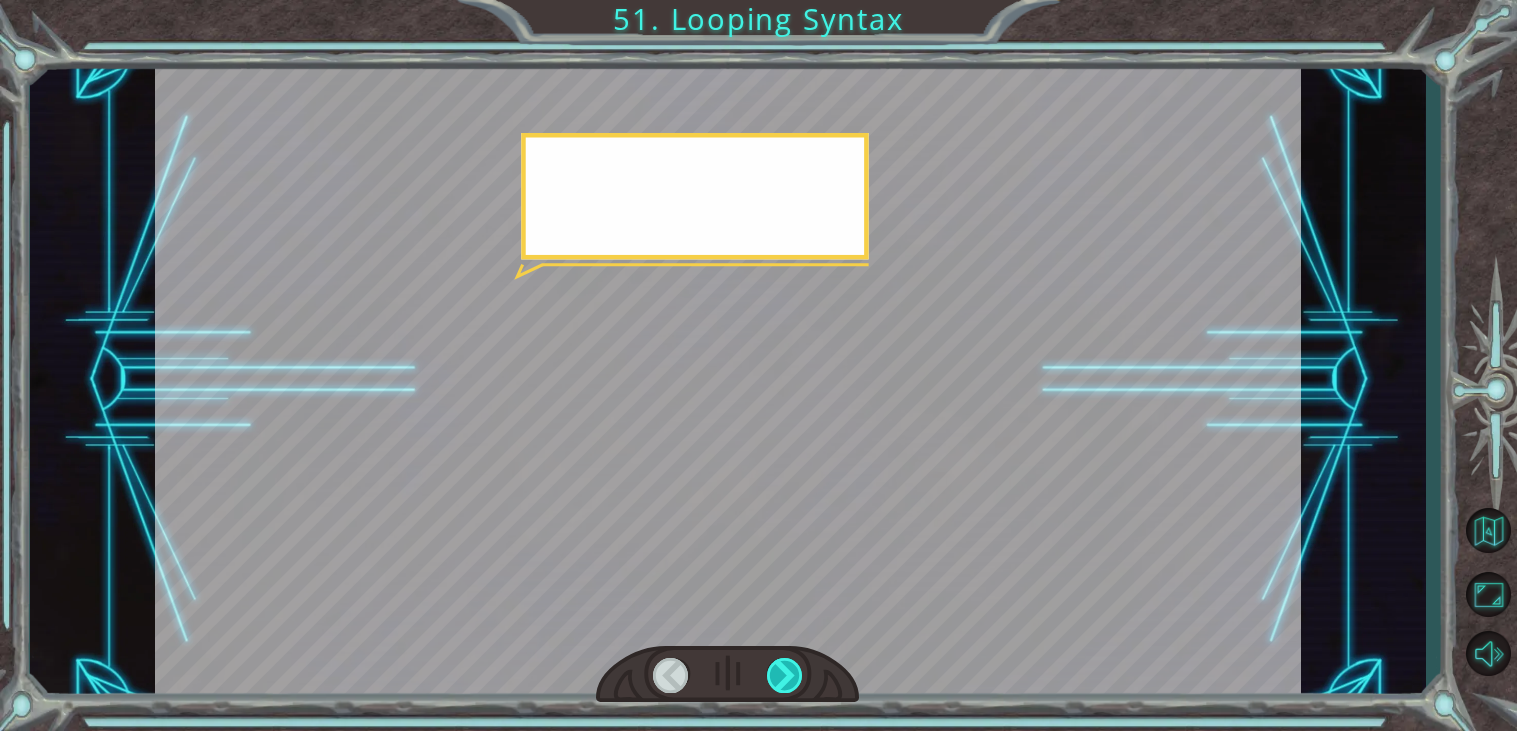click at bounding box center [785, 675] 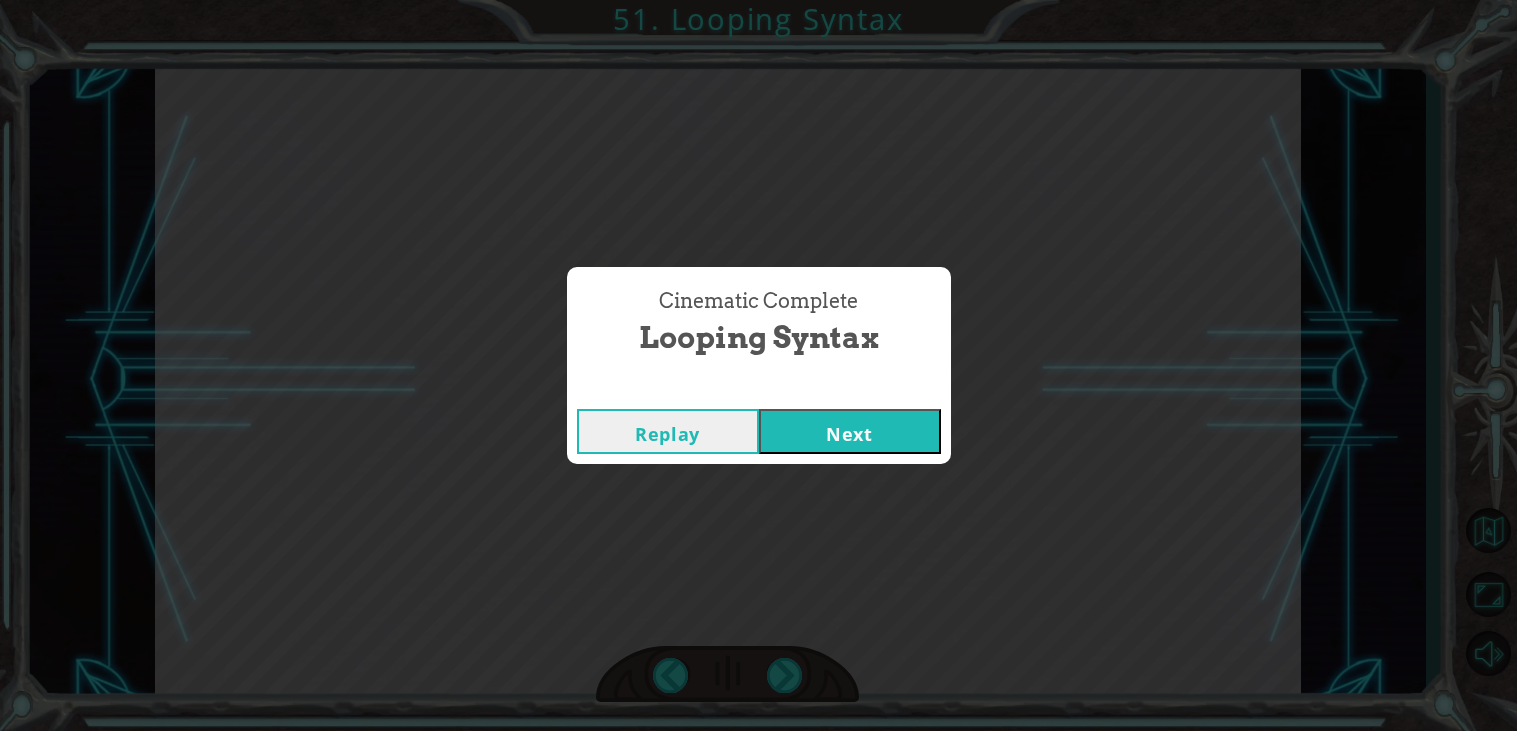 click on "Next" at bounding box center (850, 431) 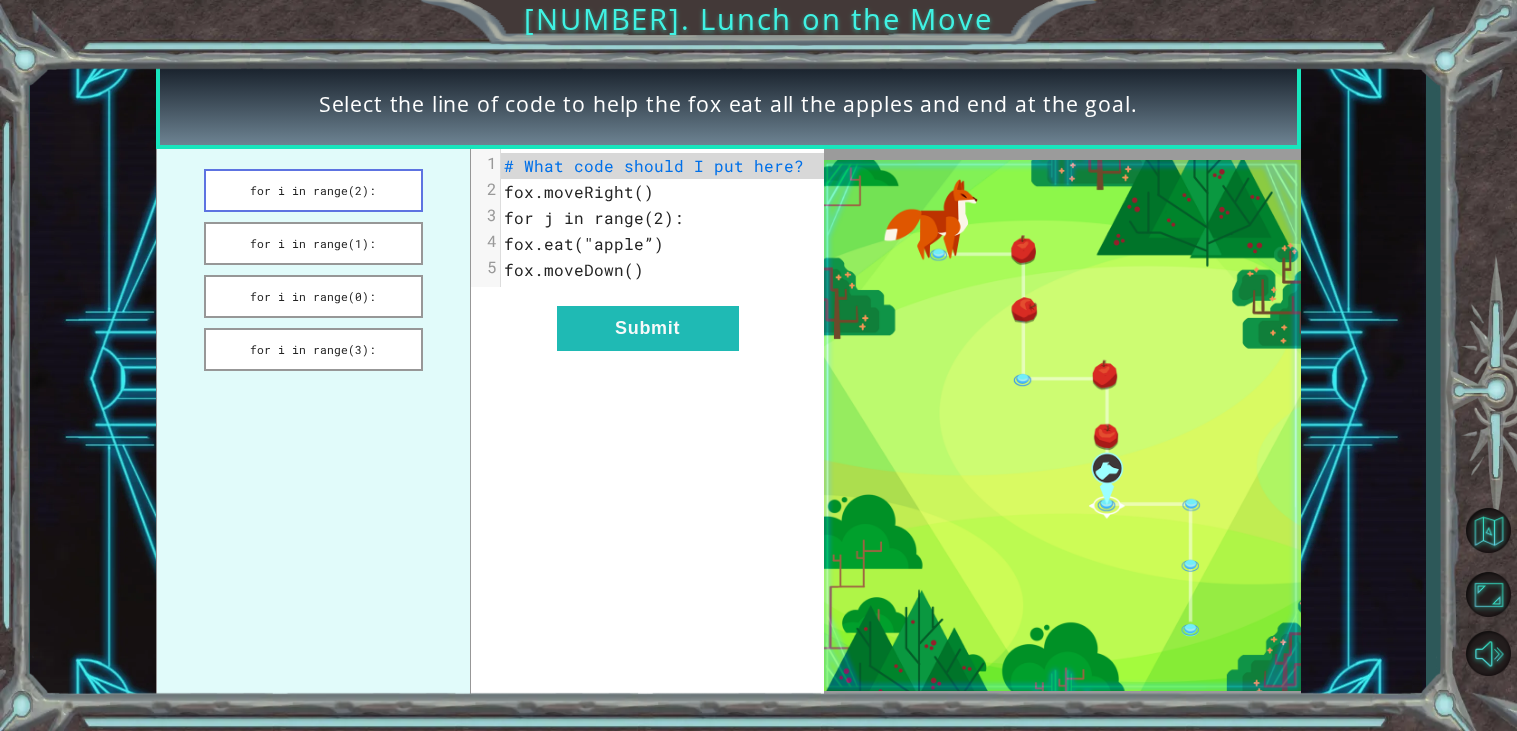 click on "for i in range(2):" at bounding box center [313, 190] 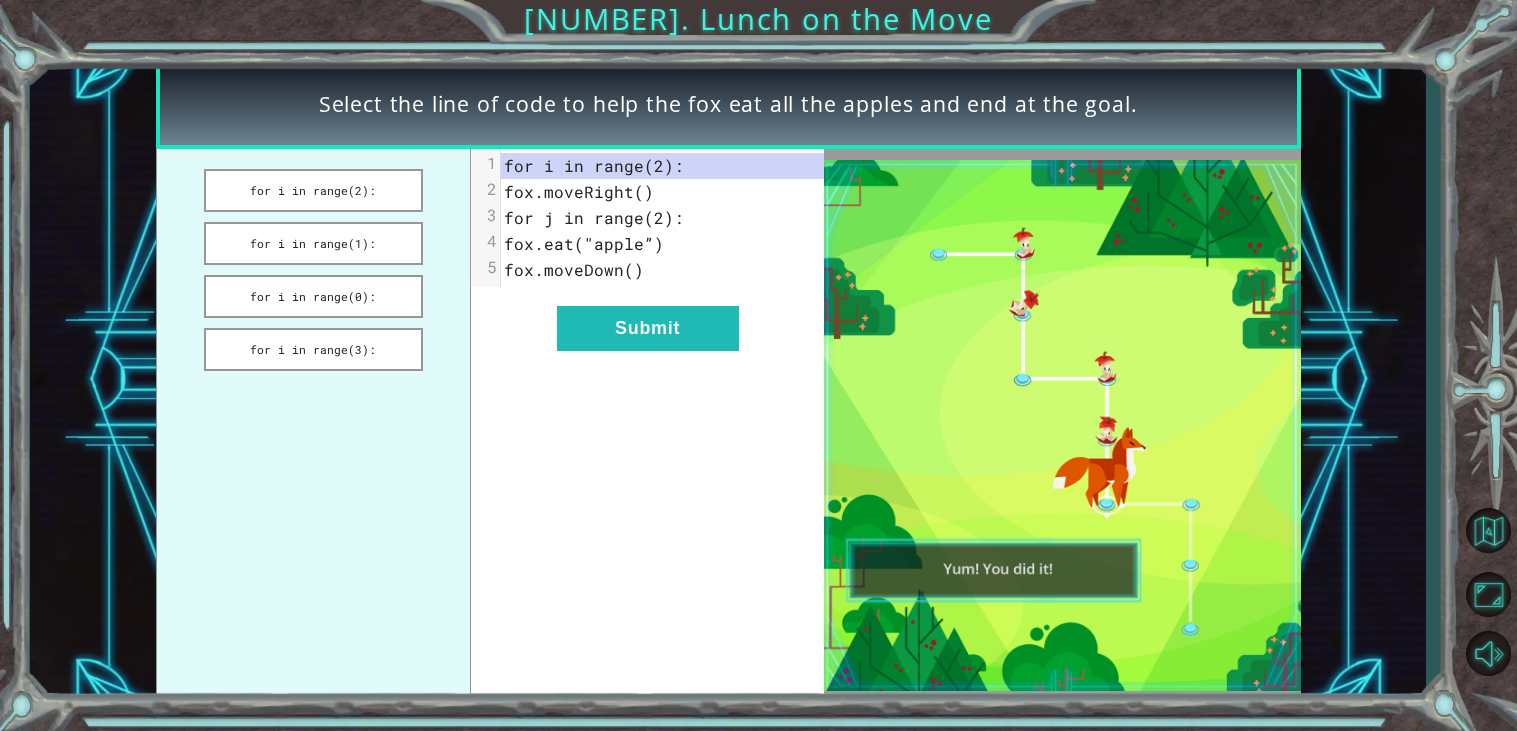 drag, startPoint x: 648, startPoint y: 322, endPoint x: 497, endPoint y: 372, distance: 159.06288 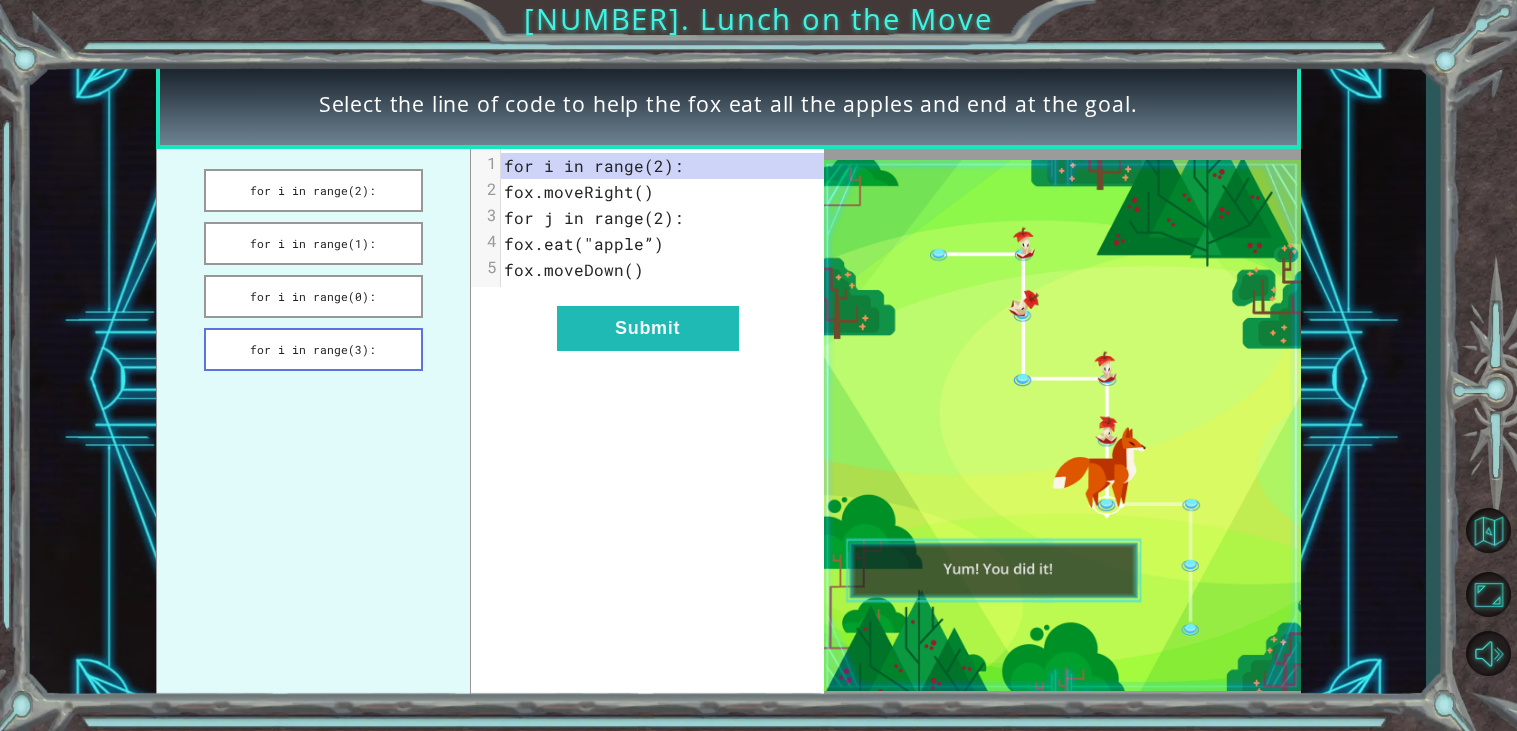 click on "for i in range(3):" at bounding box center (313, 349) 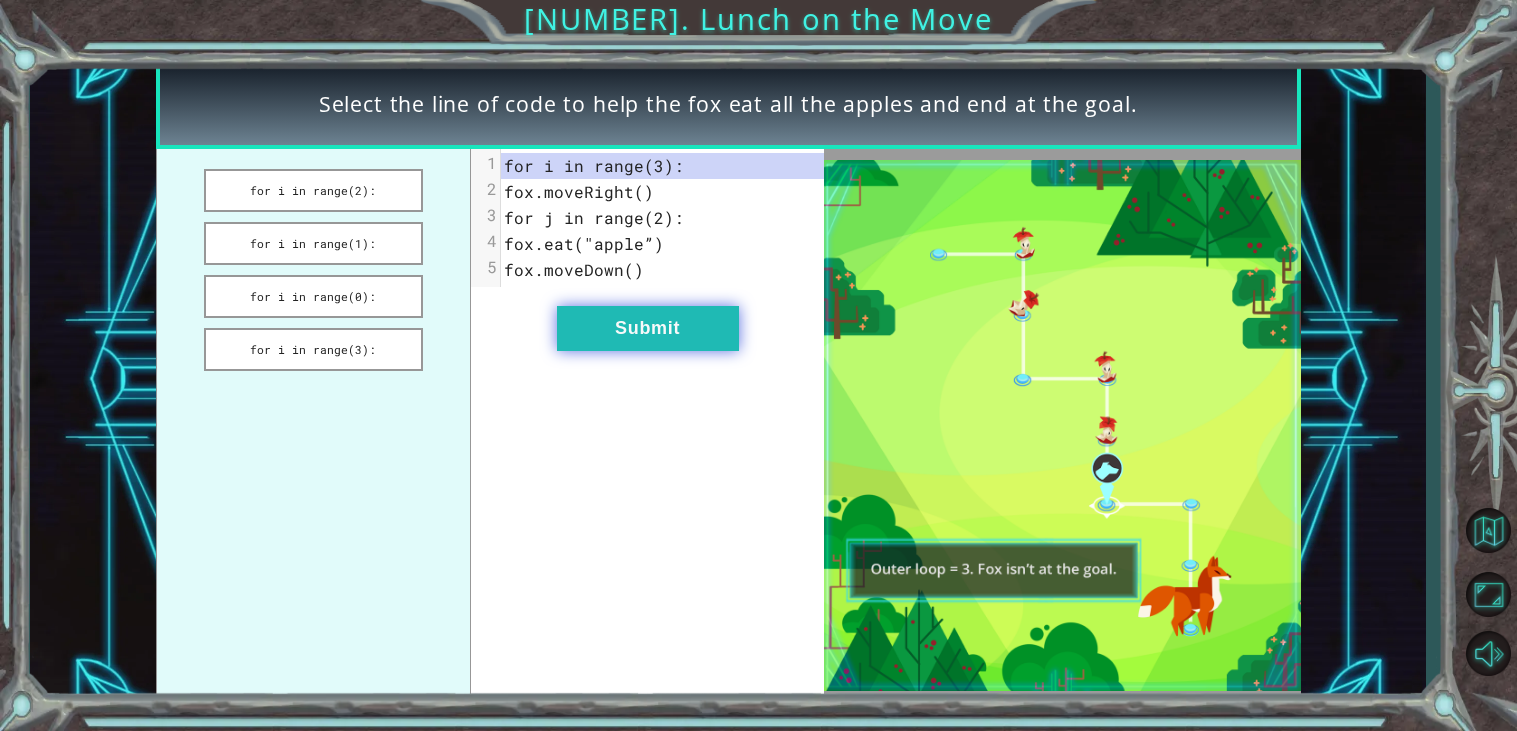 click on "Submit" at bounding box center (648, 328) 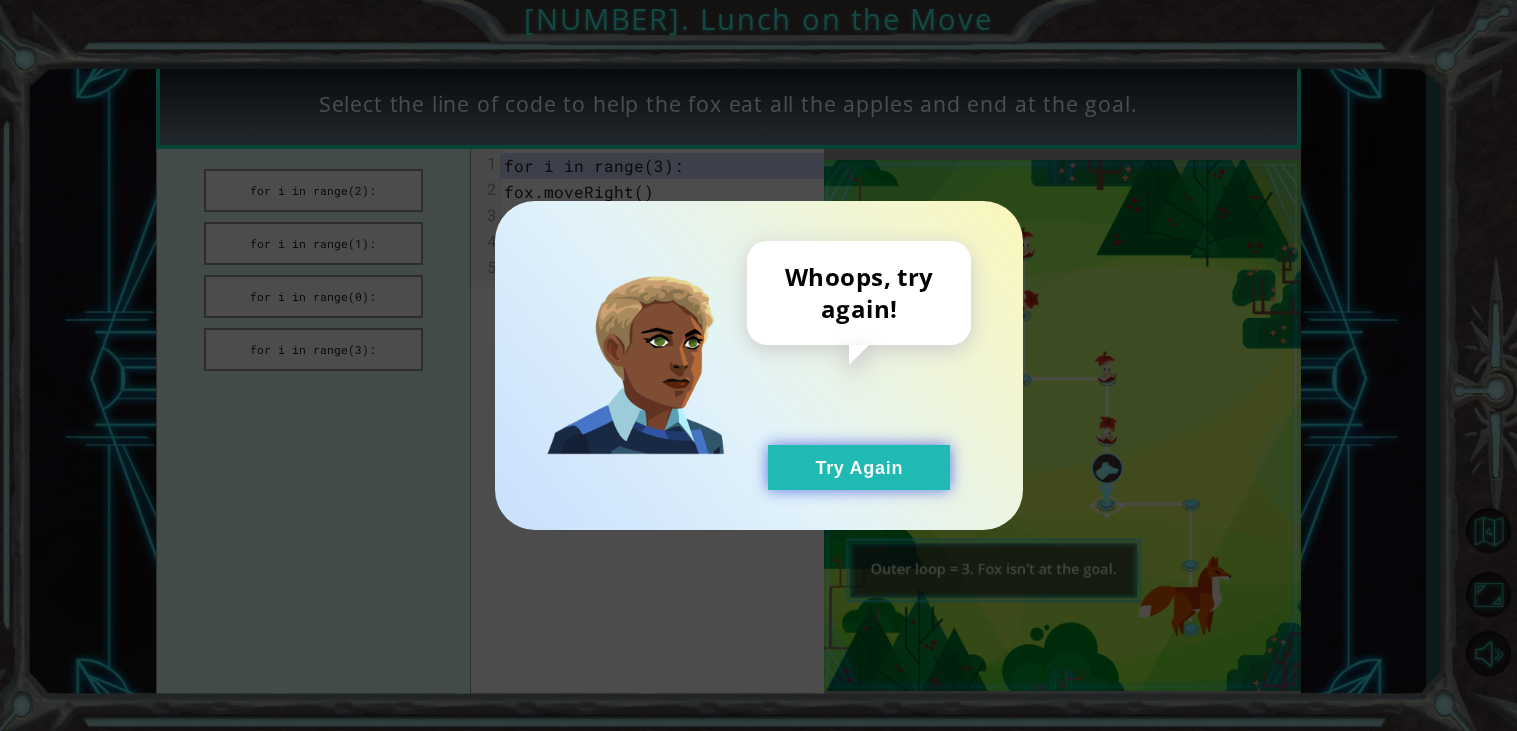 click on "Try Again" at bounding box center [859, 467] 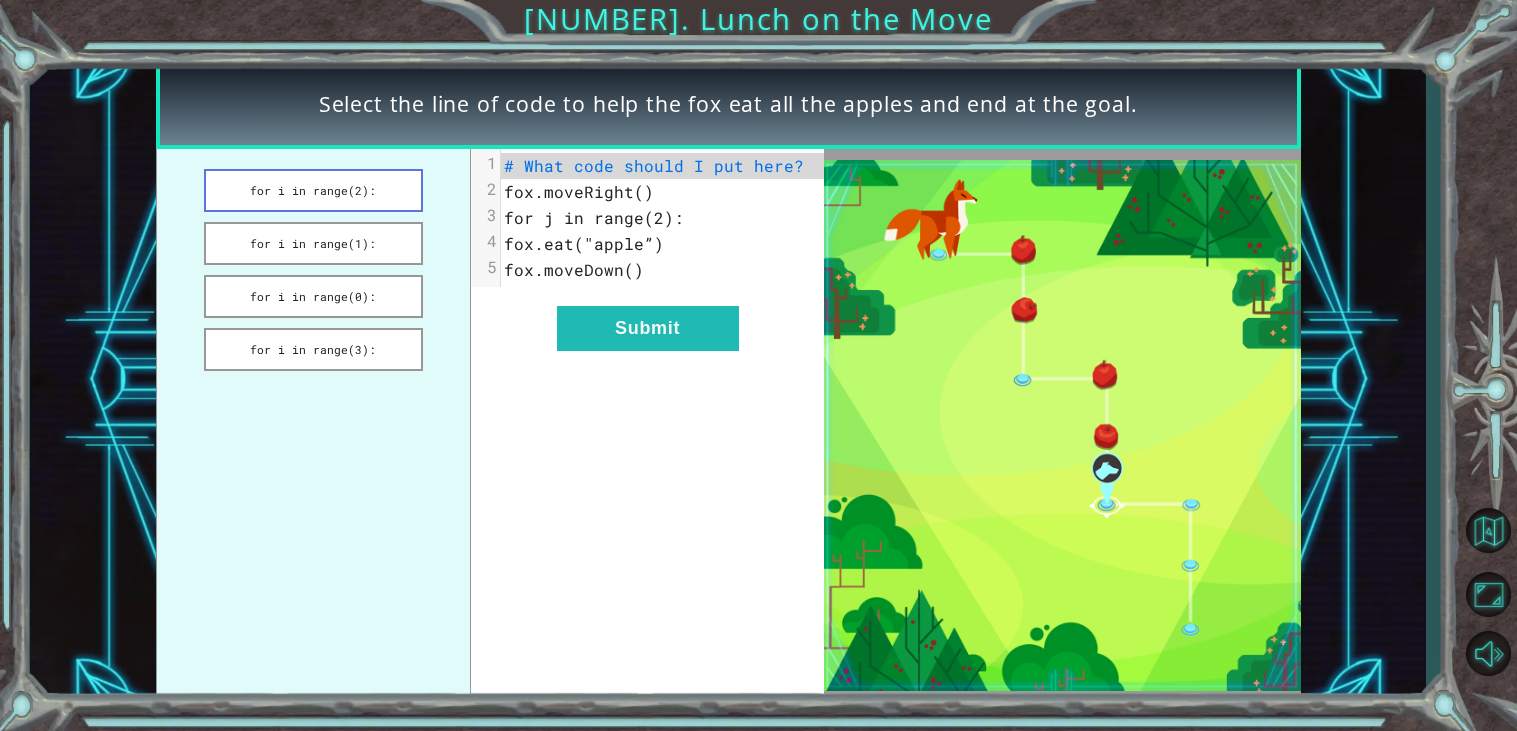 click on "for i in range(2):" at bounding box center (313, 190) 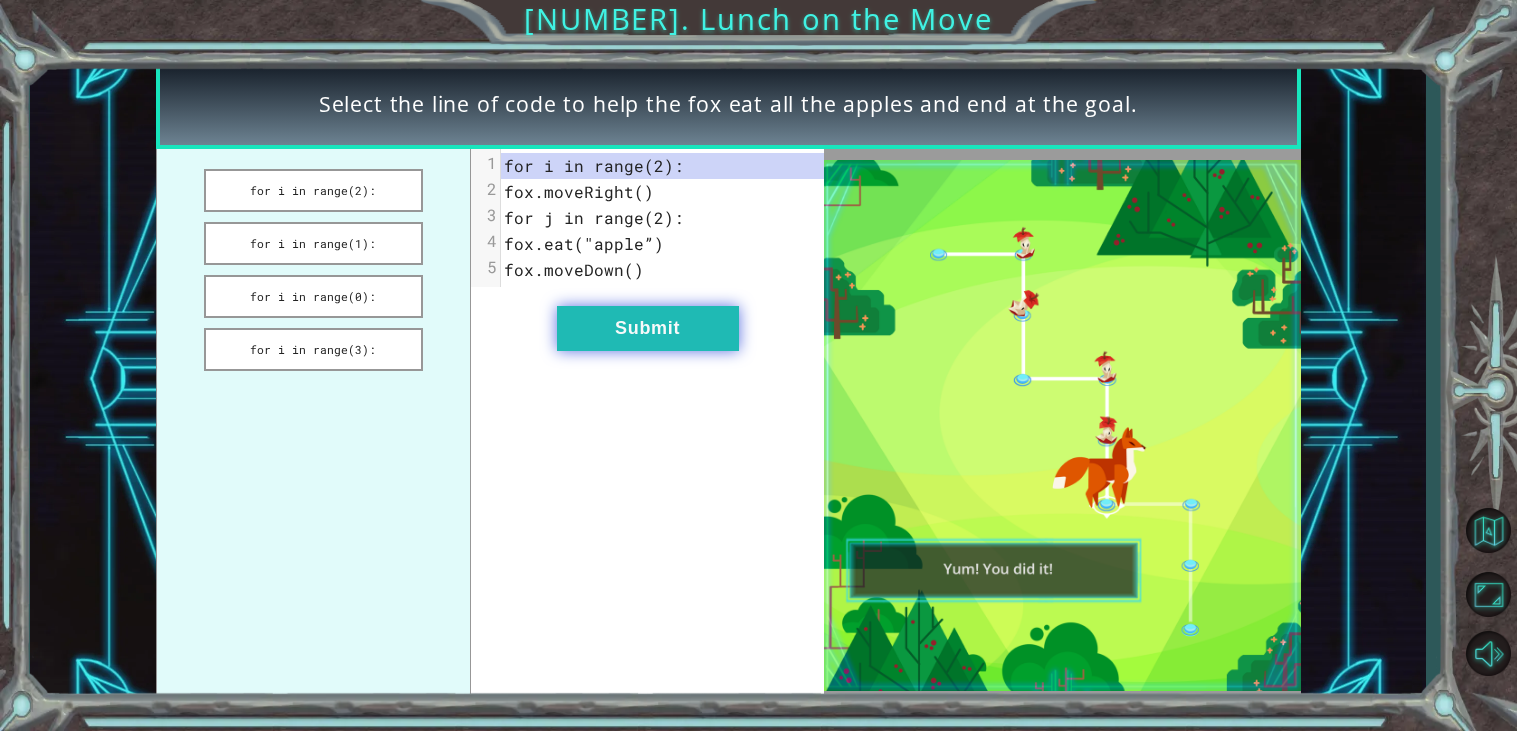 click on "Submit" at bounding box center (648, 328) 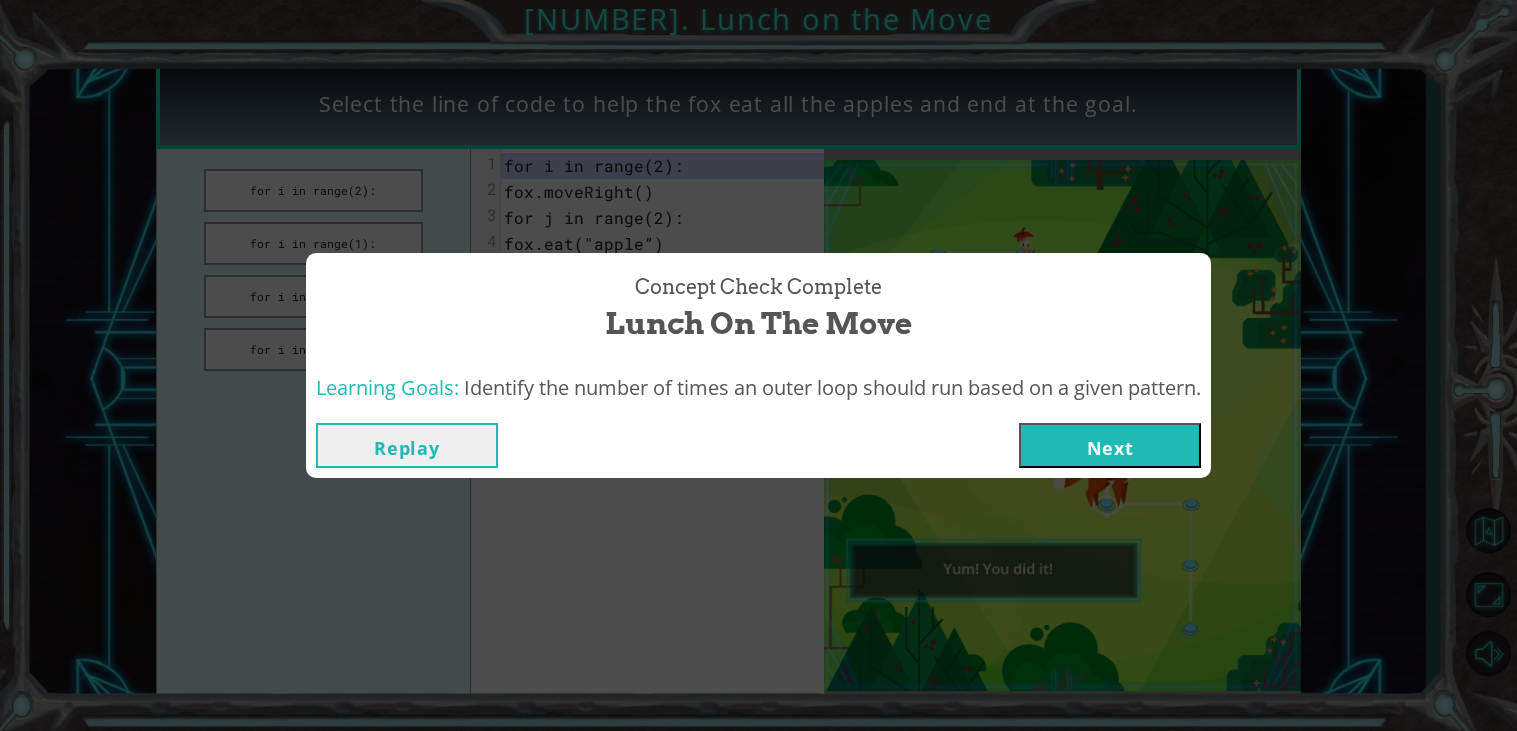 click on "Next" at bounding box center (1110, 445) 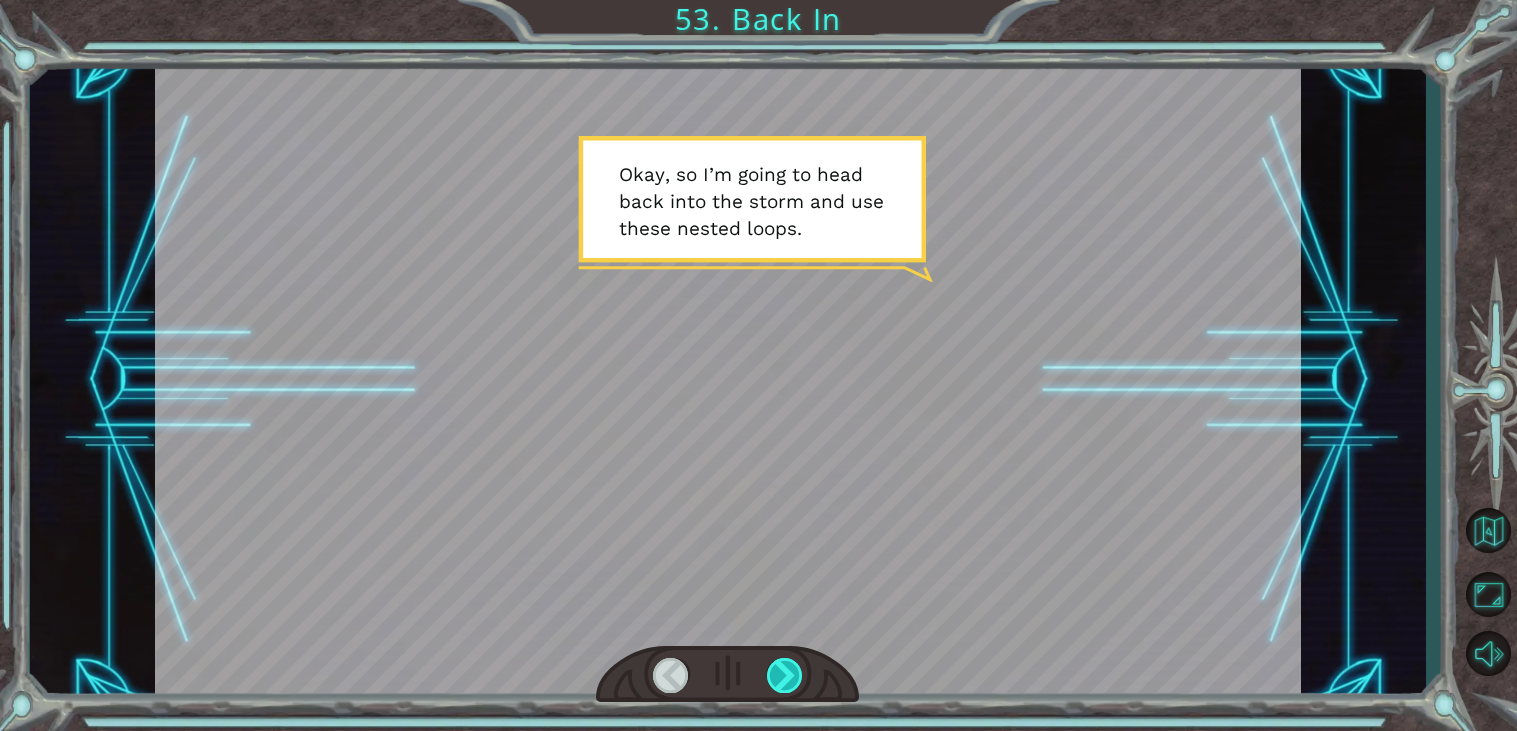 click at bounding box center [785, 675] 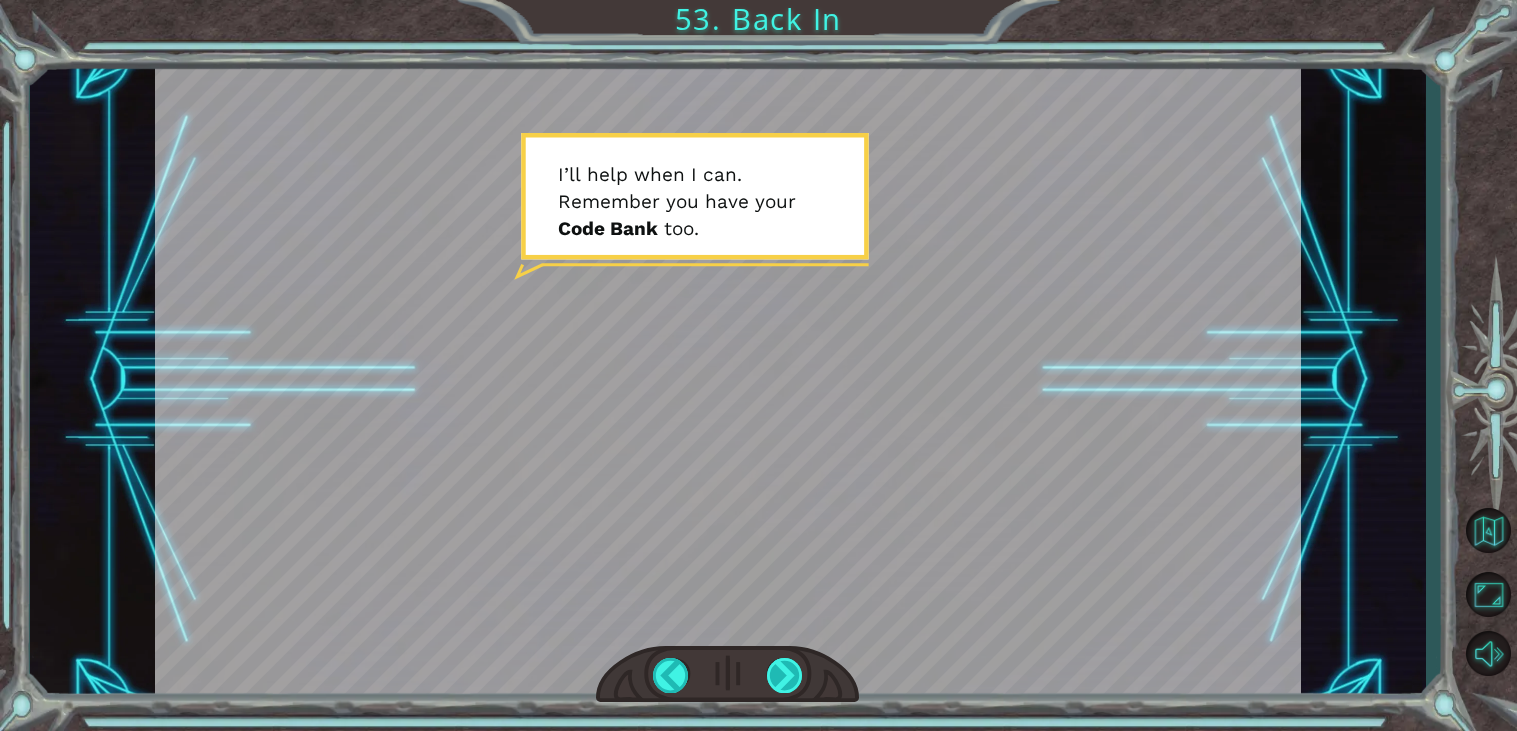 click at bounding box center (785, 675) 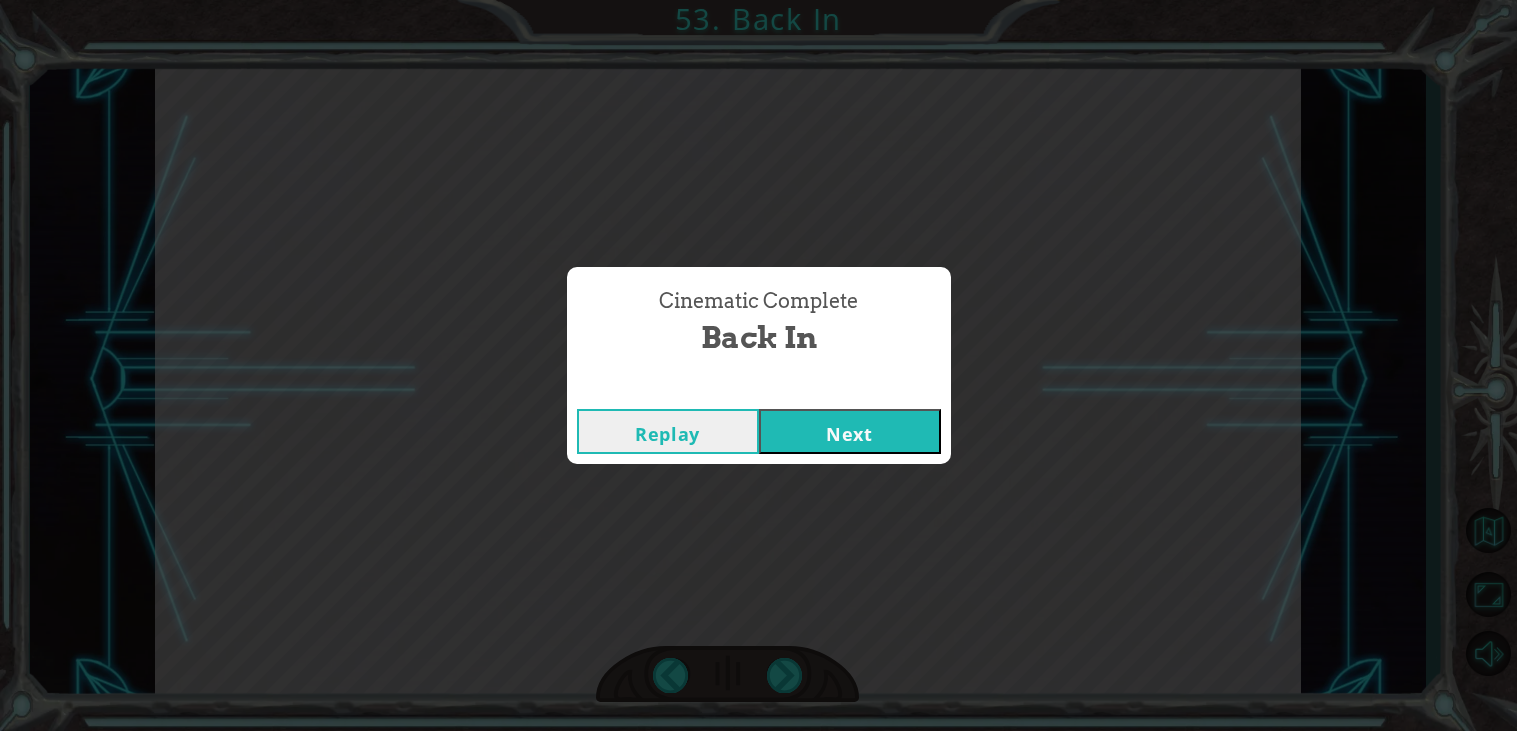 click on "Next" at bounding box center (850, 431) 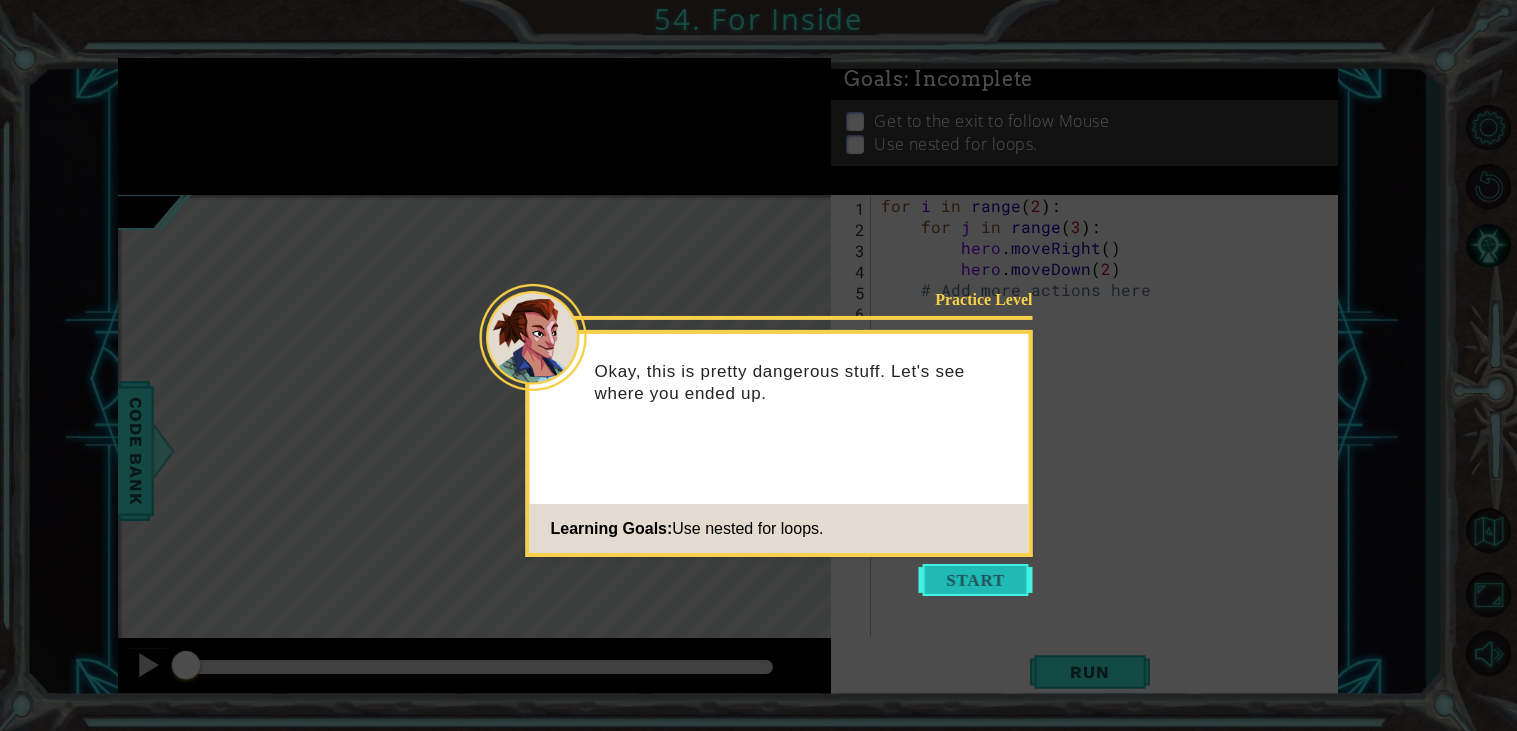 click at bounding box center [976, 580] 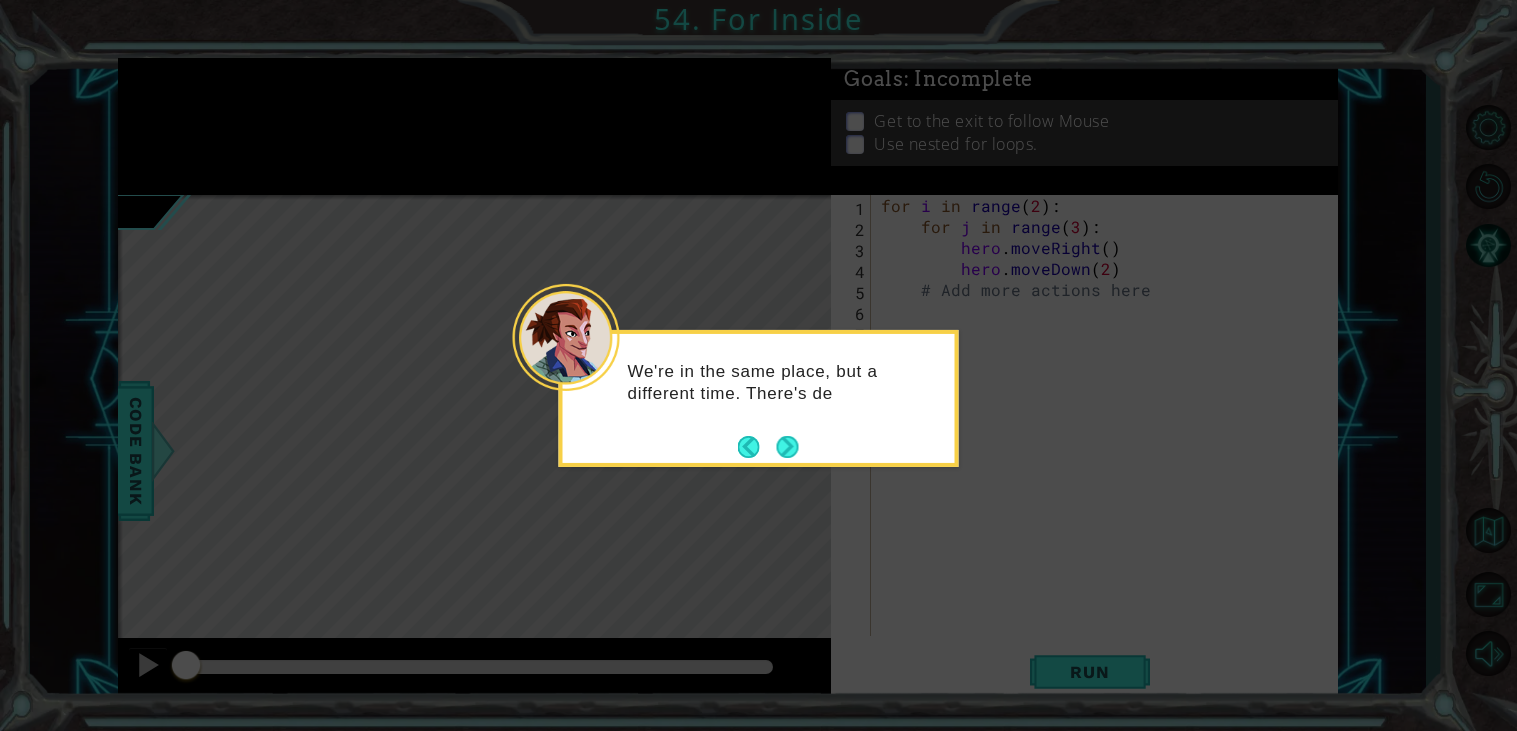 click on "We're in the same place, but a different time. There's de" at bounding box center (759, 398) 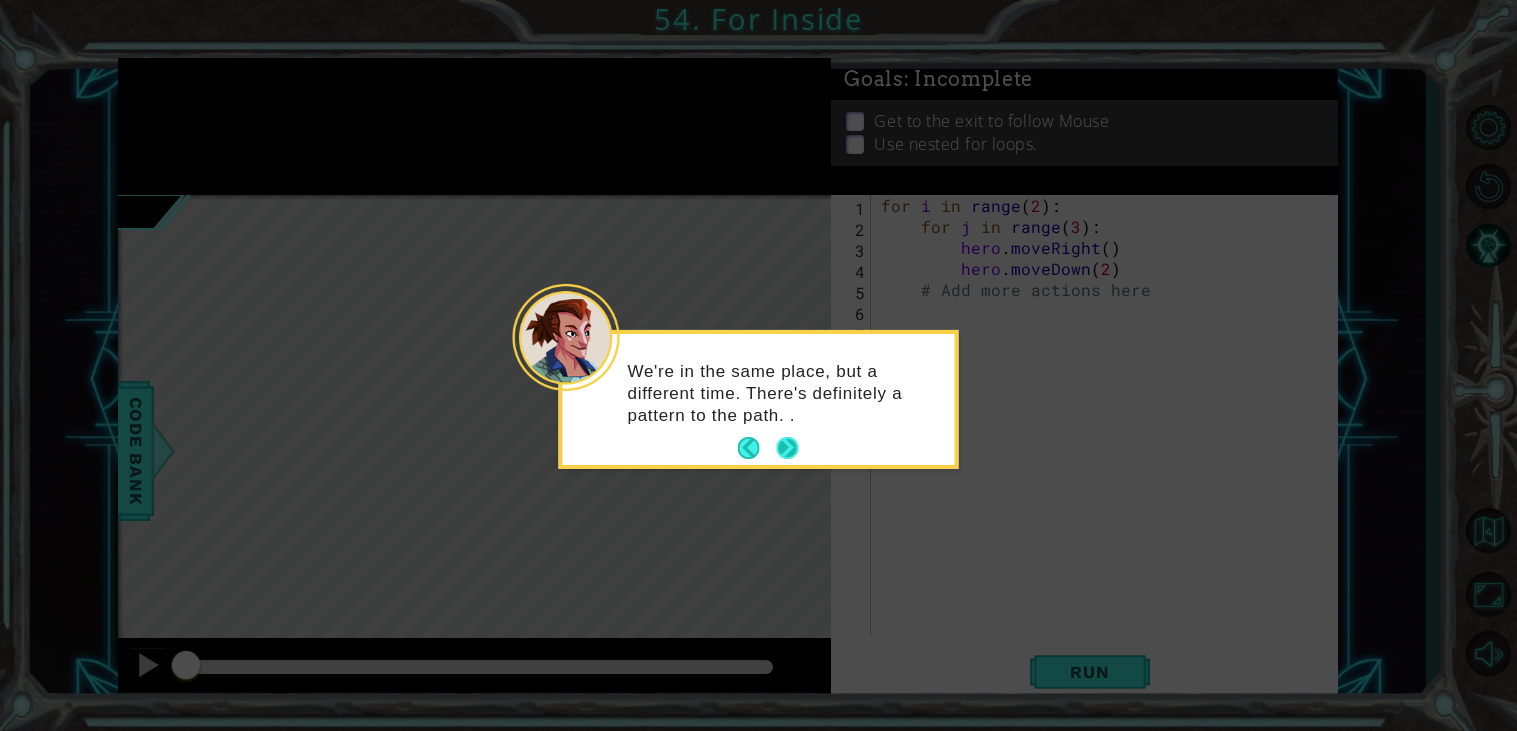 click at bounding box center (787, 448) 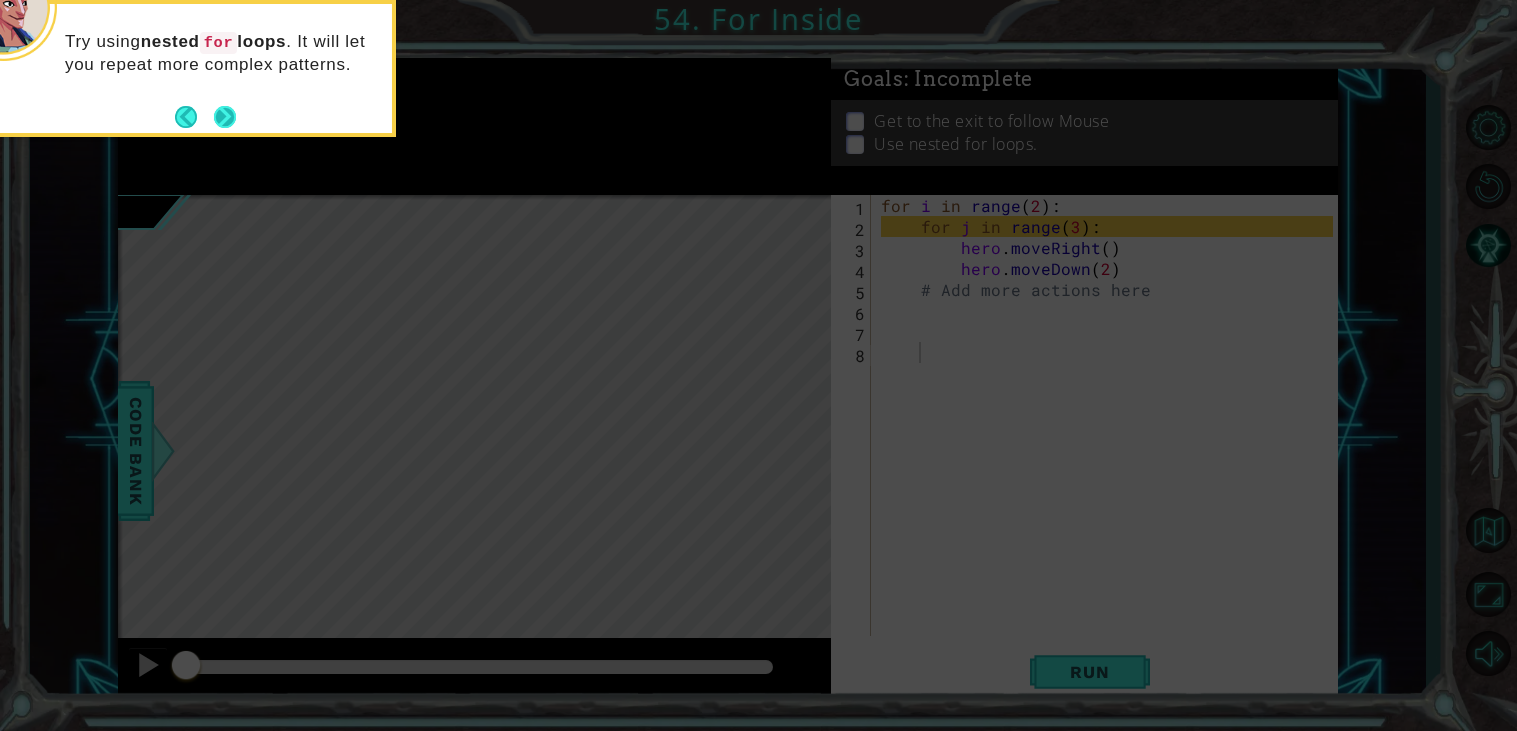 click at bounding box center [225, 117] 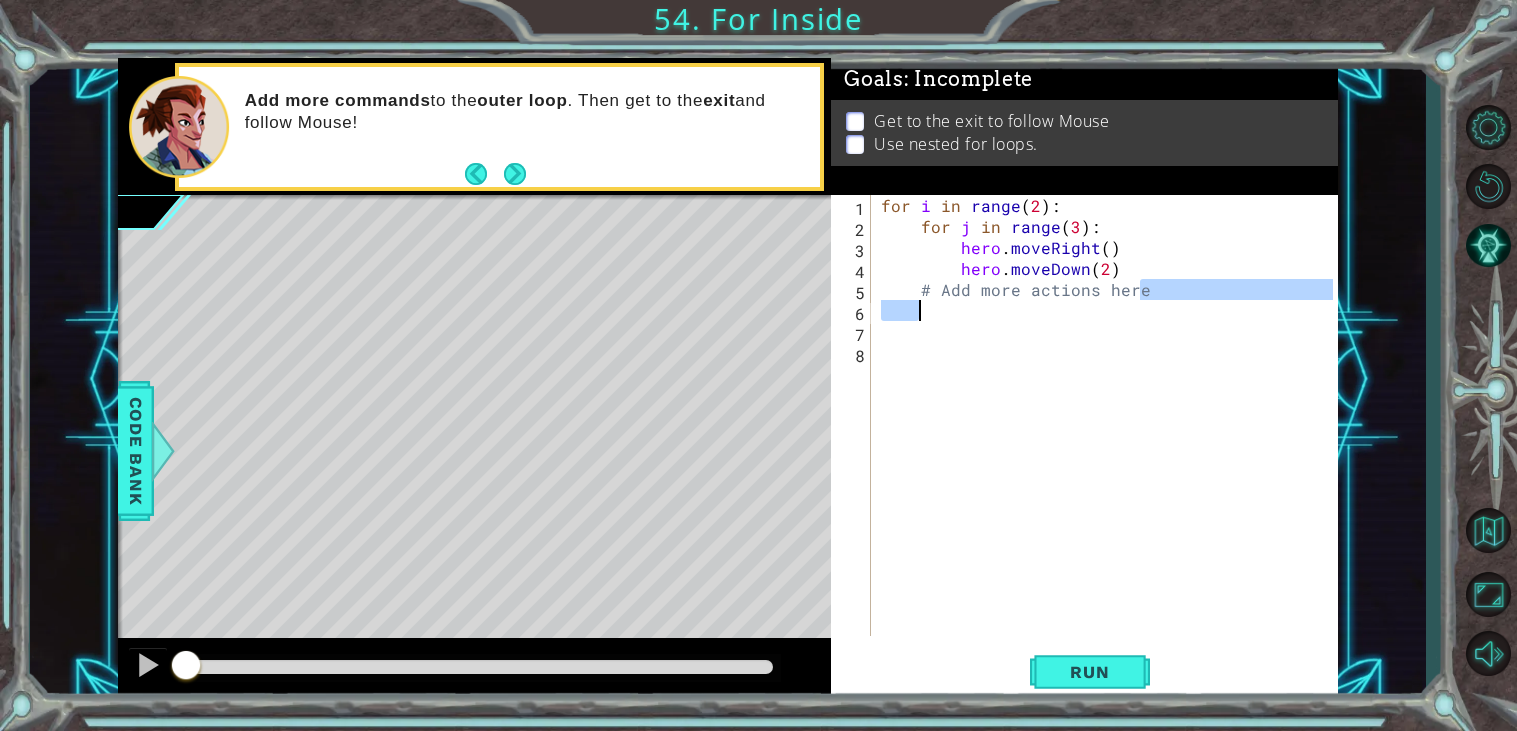 drag, startPoint x: 1153, startPoint y: 290, endPoint x: 923, endPoint y: 301, distance: 230.2629 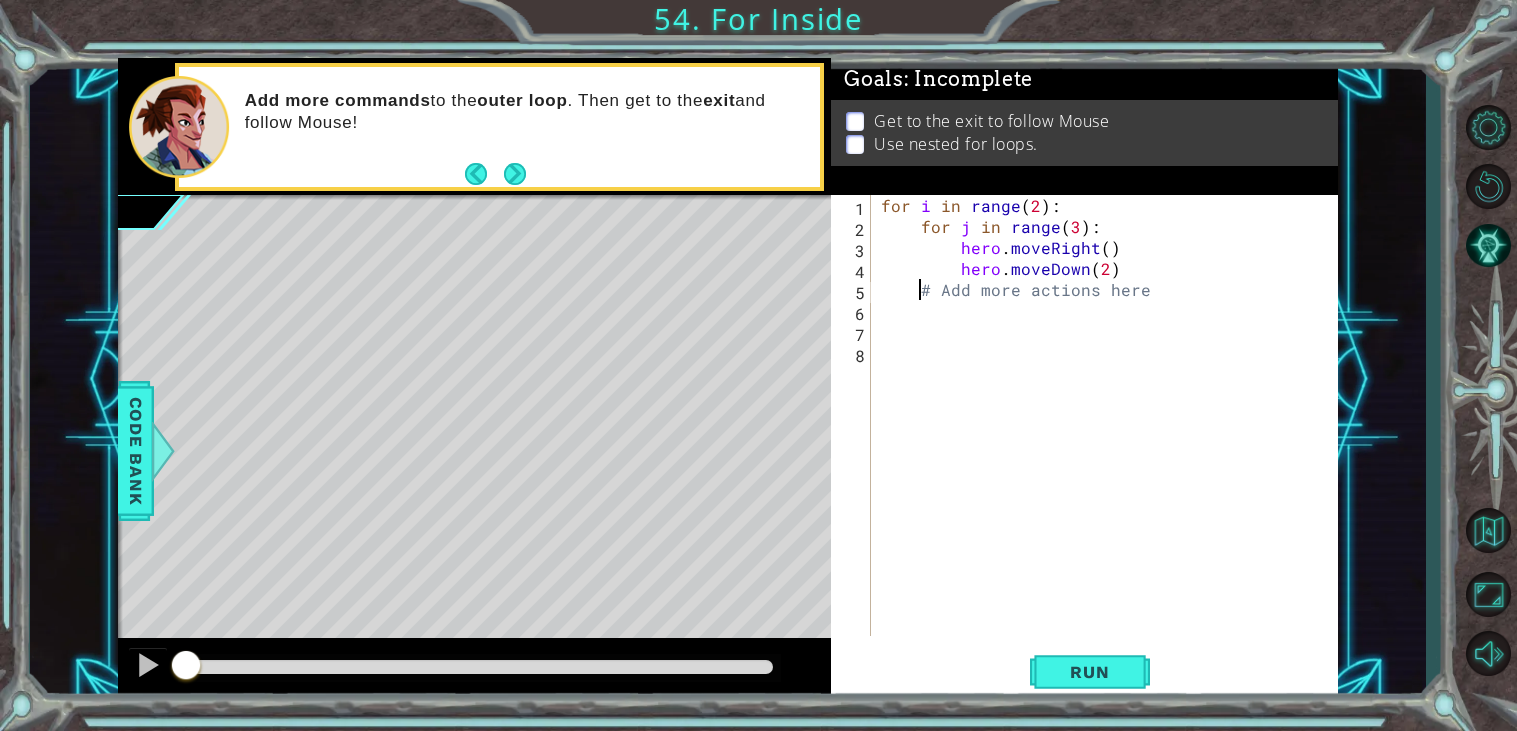 click on "for   i   in   range ( 2 ) :      for   j   in   range ( 3 ) :          hero . moveRight ( )          hero . moveDown ( 2 )      # Add more actions here" at bounding box center [1110, 436] 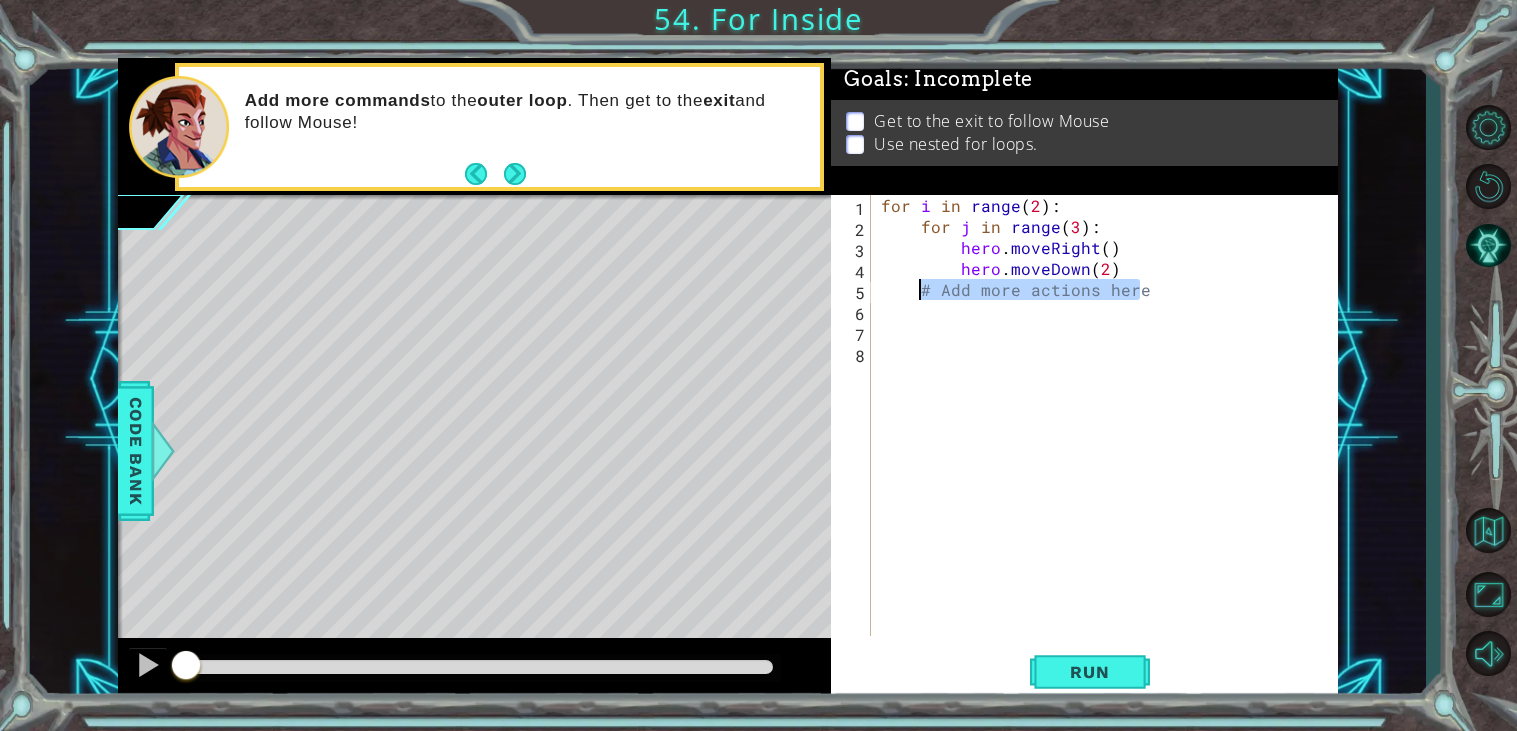 drag, startPoint x: 1214, startPoint y: 288, endPoint x: 923, endPoint y: 298, distance: 291.17178 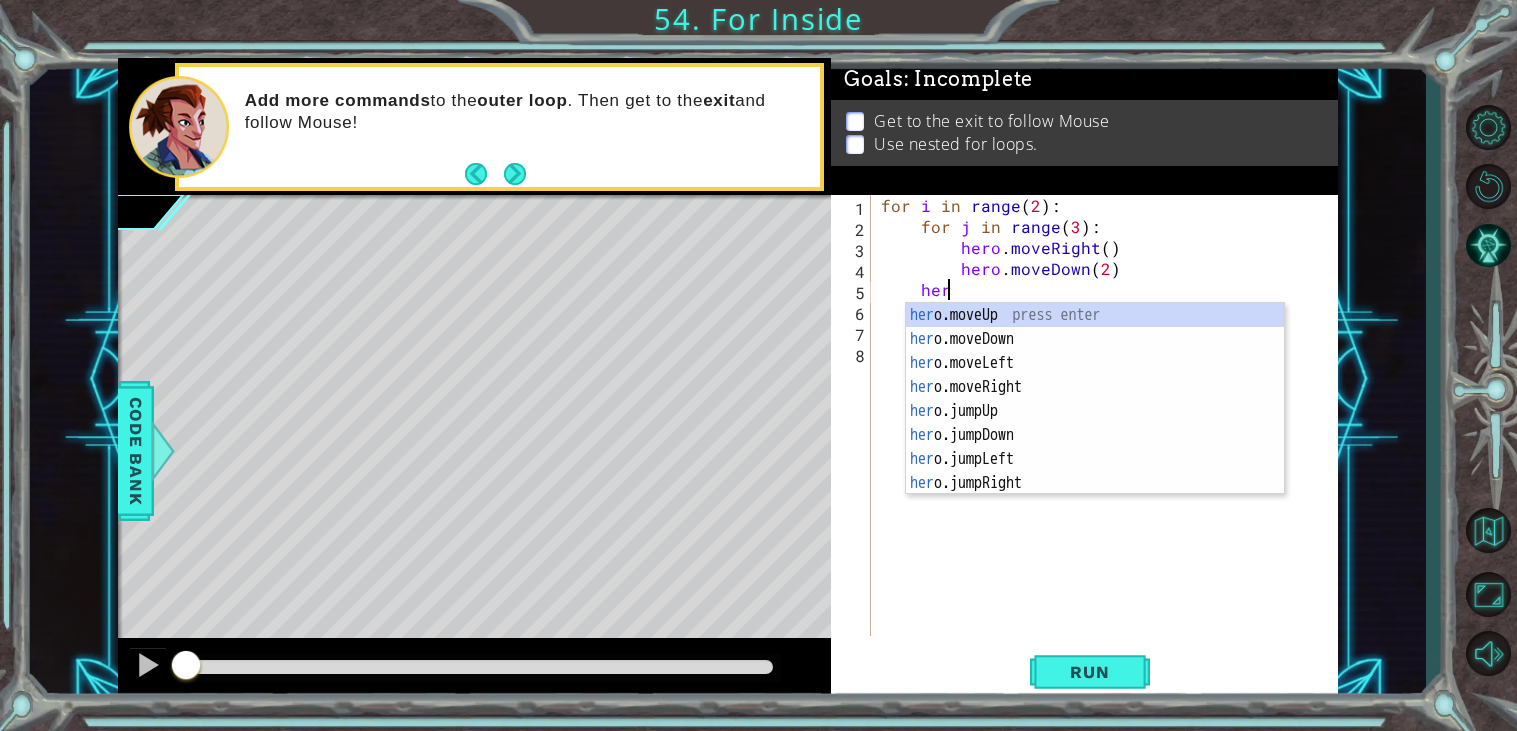 scroll, scrollTop: 0, scrollLeft: 3, axis: horizontal 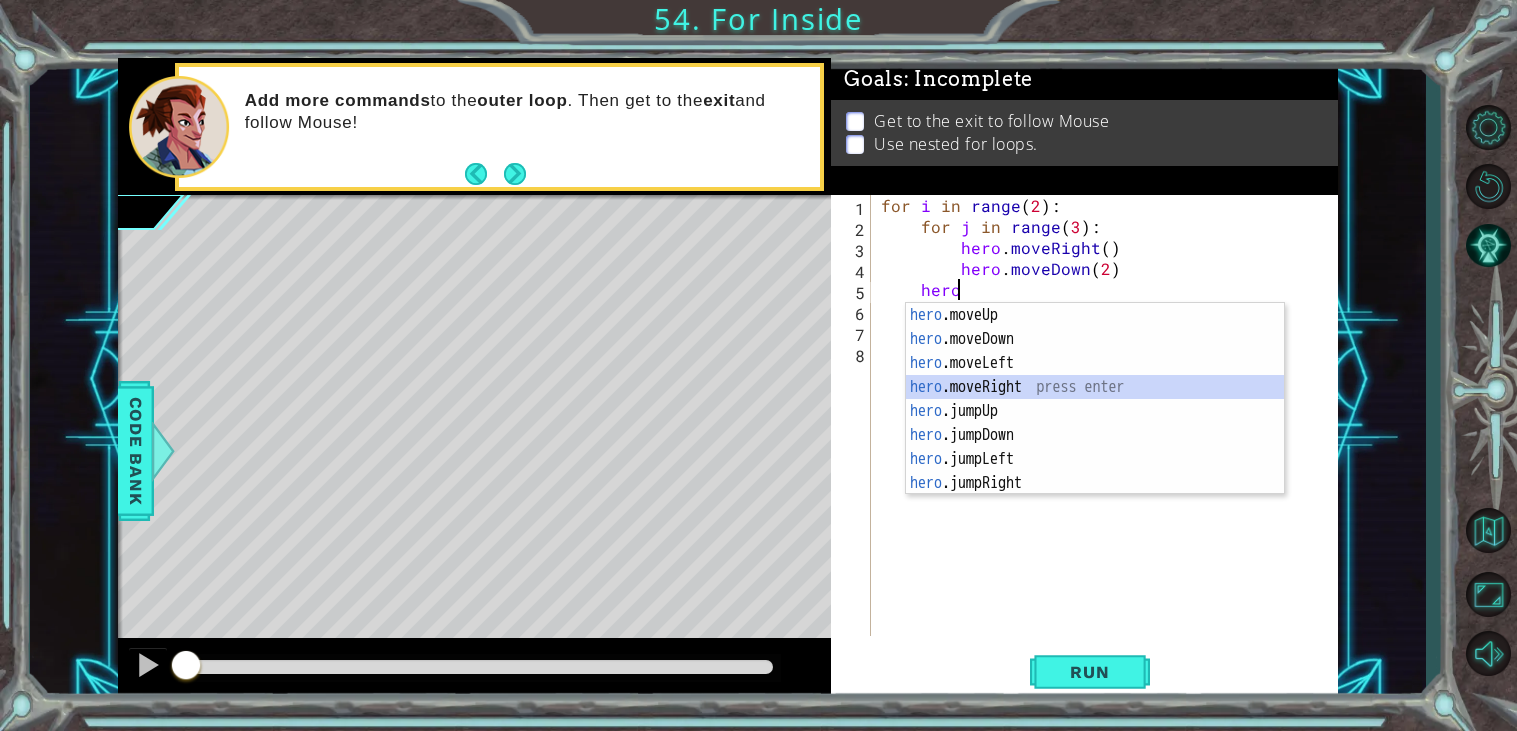 type on "hero.moveRight(1)" 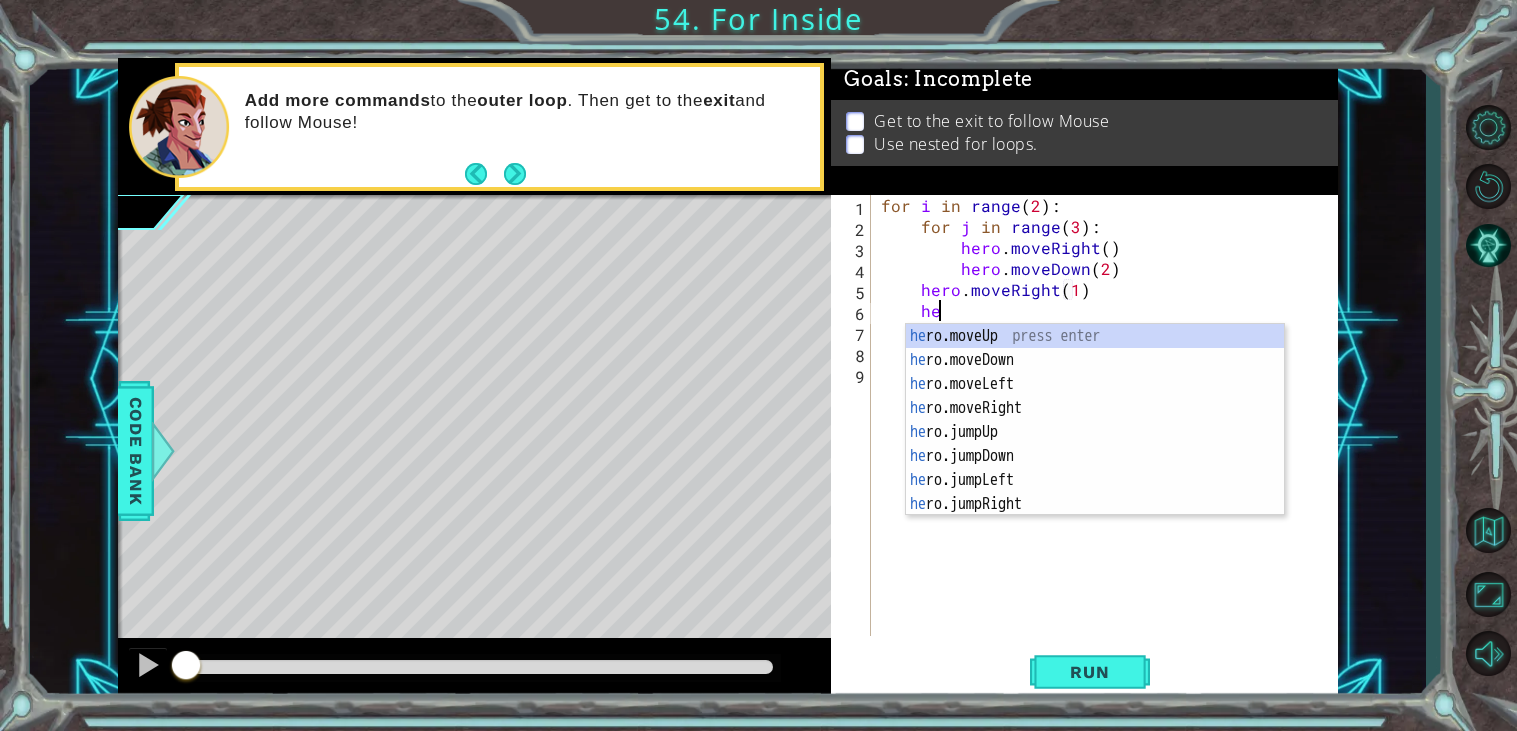 scroll, scrollTop: 0, scrollLeft: 3, axis: horizontal 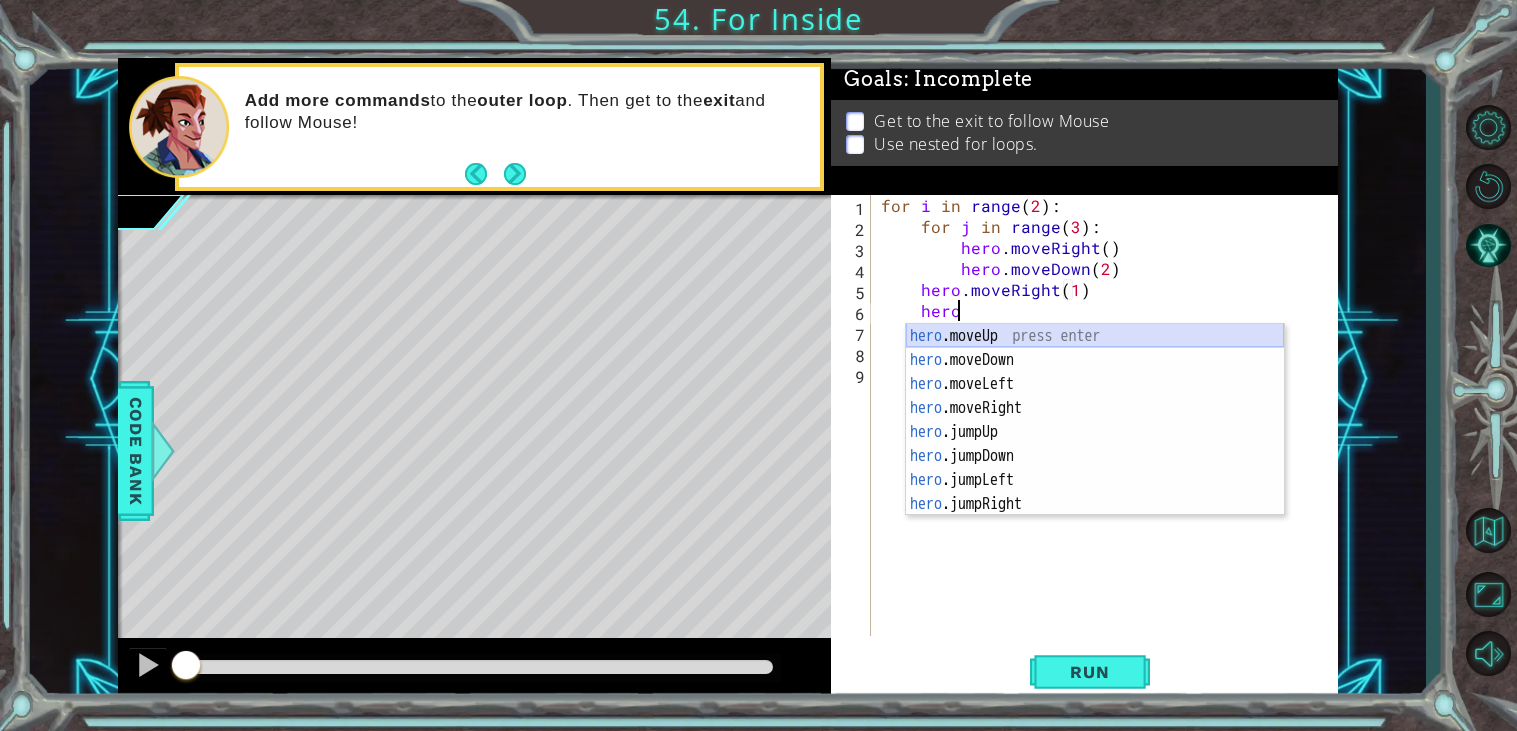 click on "hero .moveUp press enter hero .moveDown press enter hero .moveLeft press enter hero .moveRight press enter hero .jumpUp press enter hero .jumpDown press enter hero .jumpLeft press enter hero .jumpRight press enter hero .sneakUp press enter" at bounding box center [1095, 444] 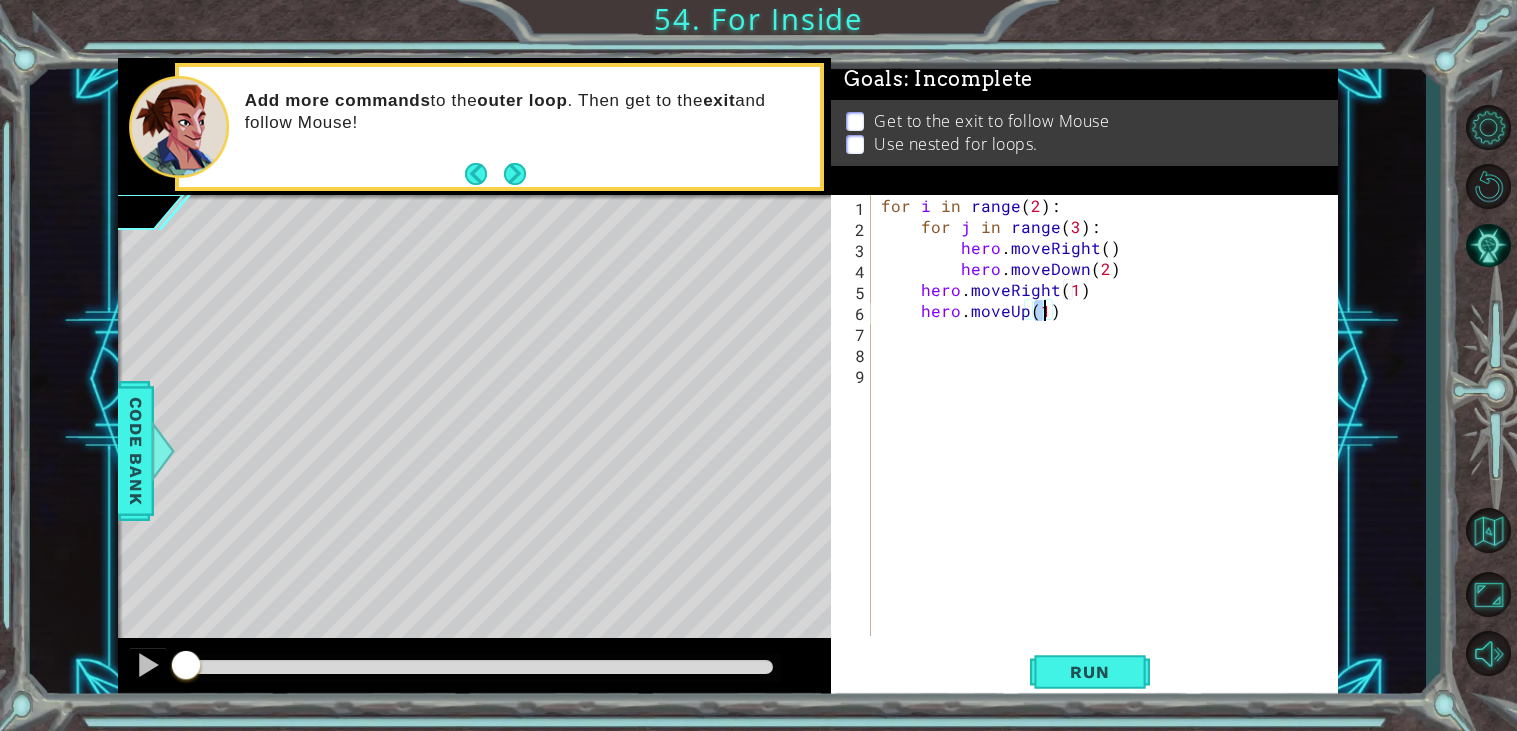 scroll, scrollTop: 0, scrollLeft: 9, axis: horizontal 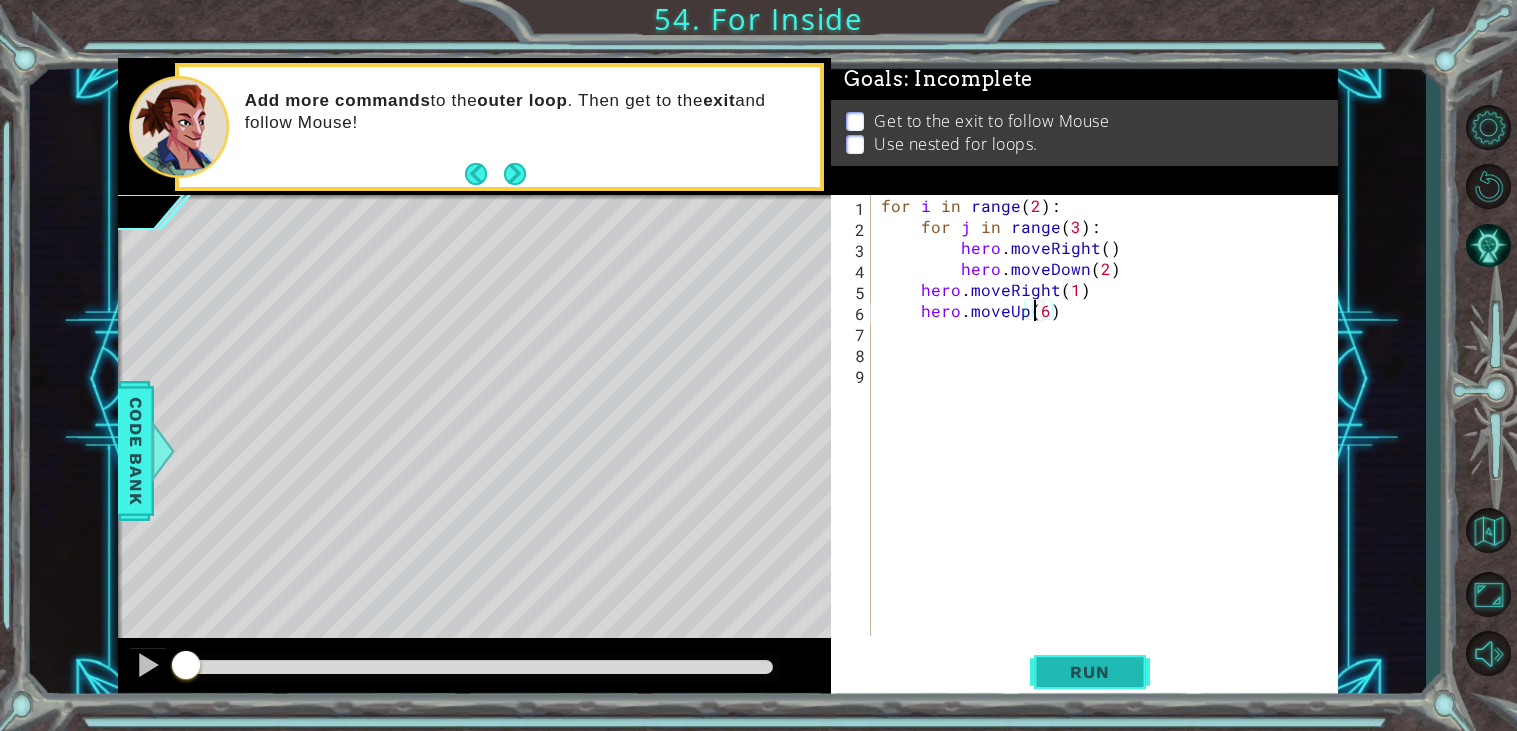 type on "hero.moveUp(6)" 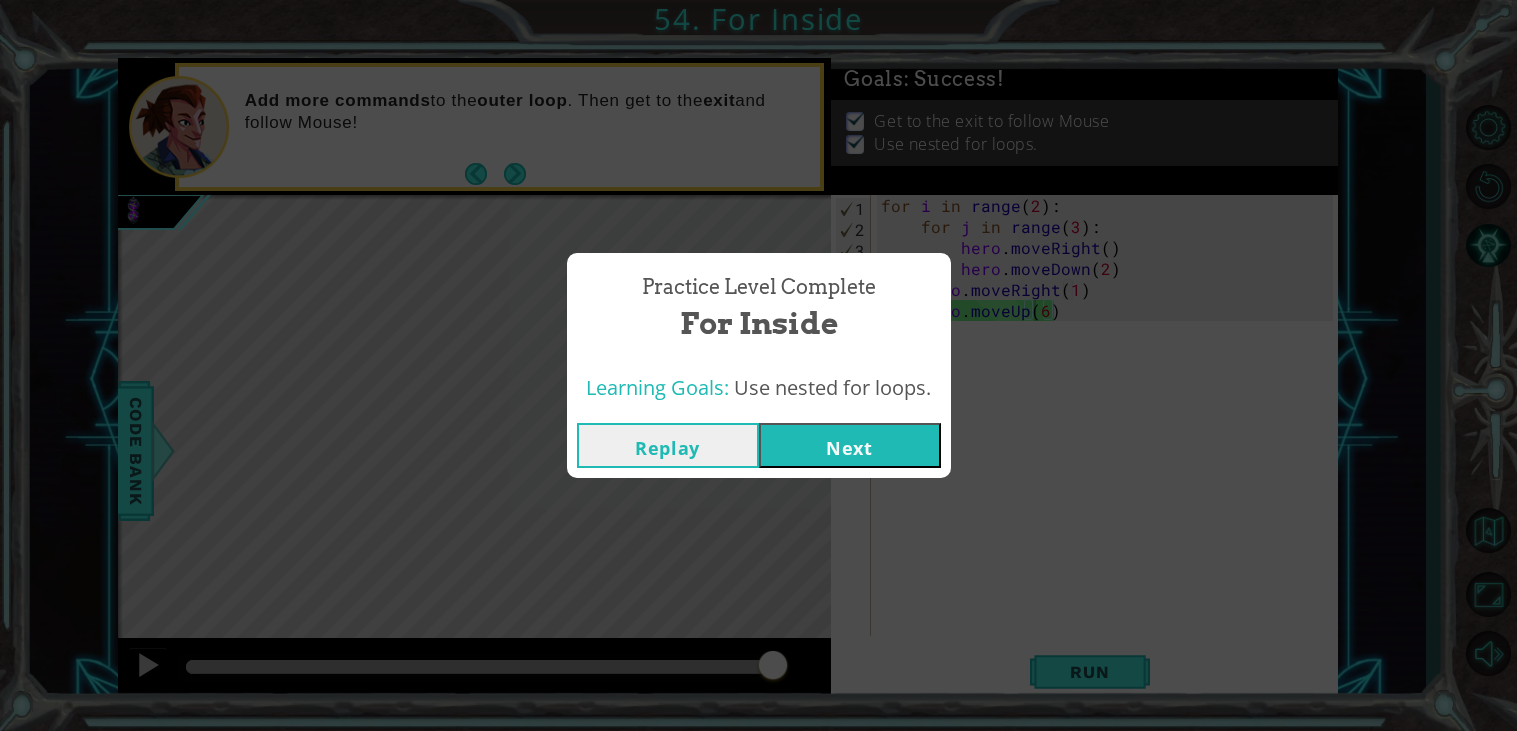 click on "Next" at bounding box center (850, 445) 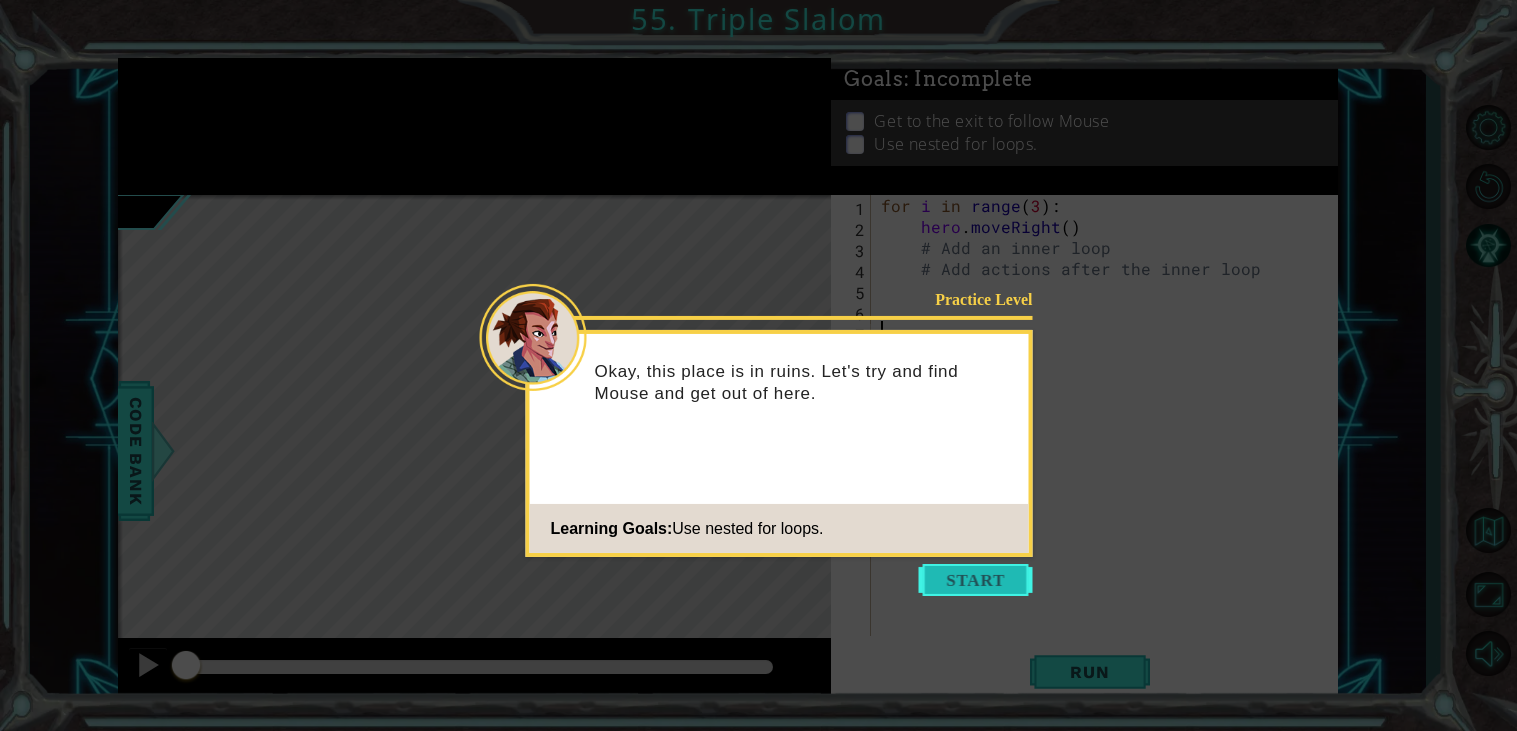 click at bounding box center [976, 580] 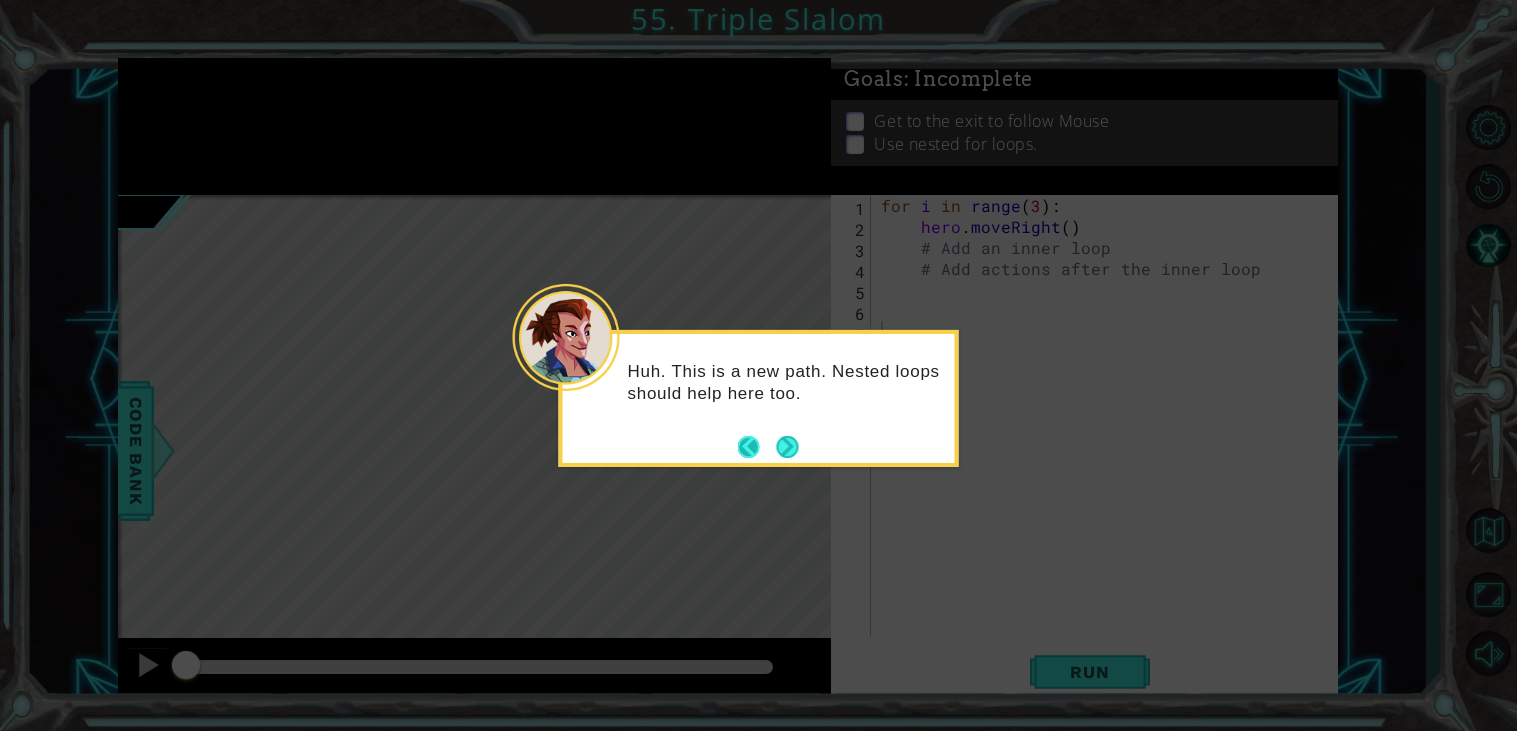 click at bounding box center [757, 447] 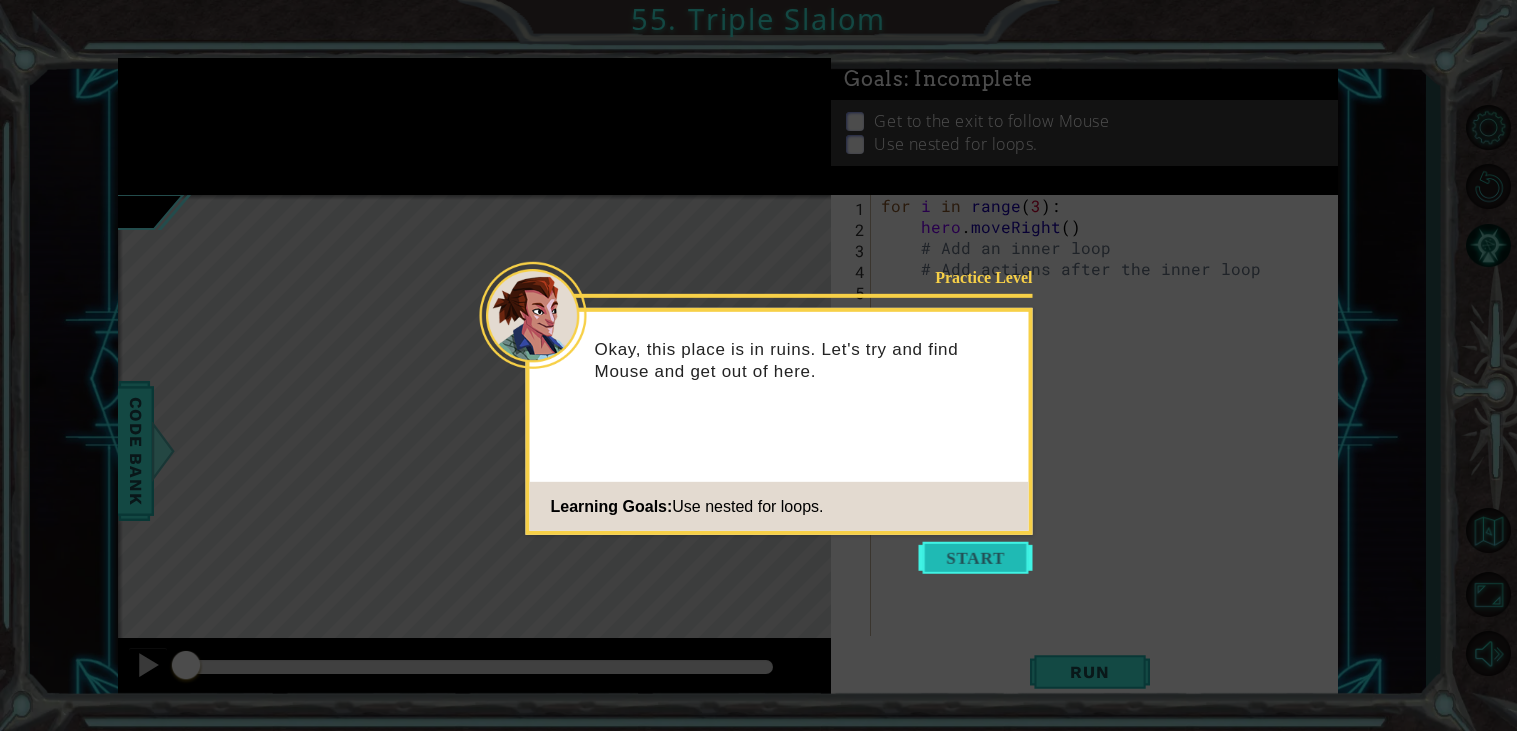 click at bounding box center (976, 558) 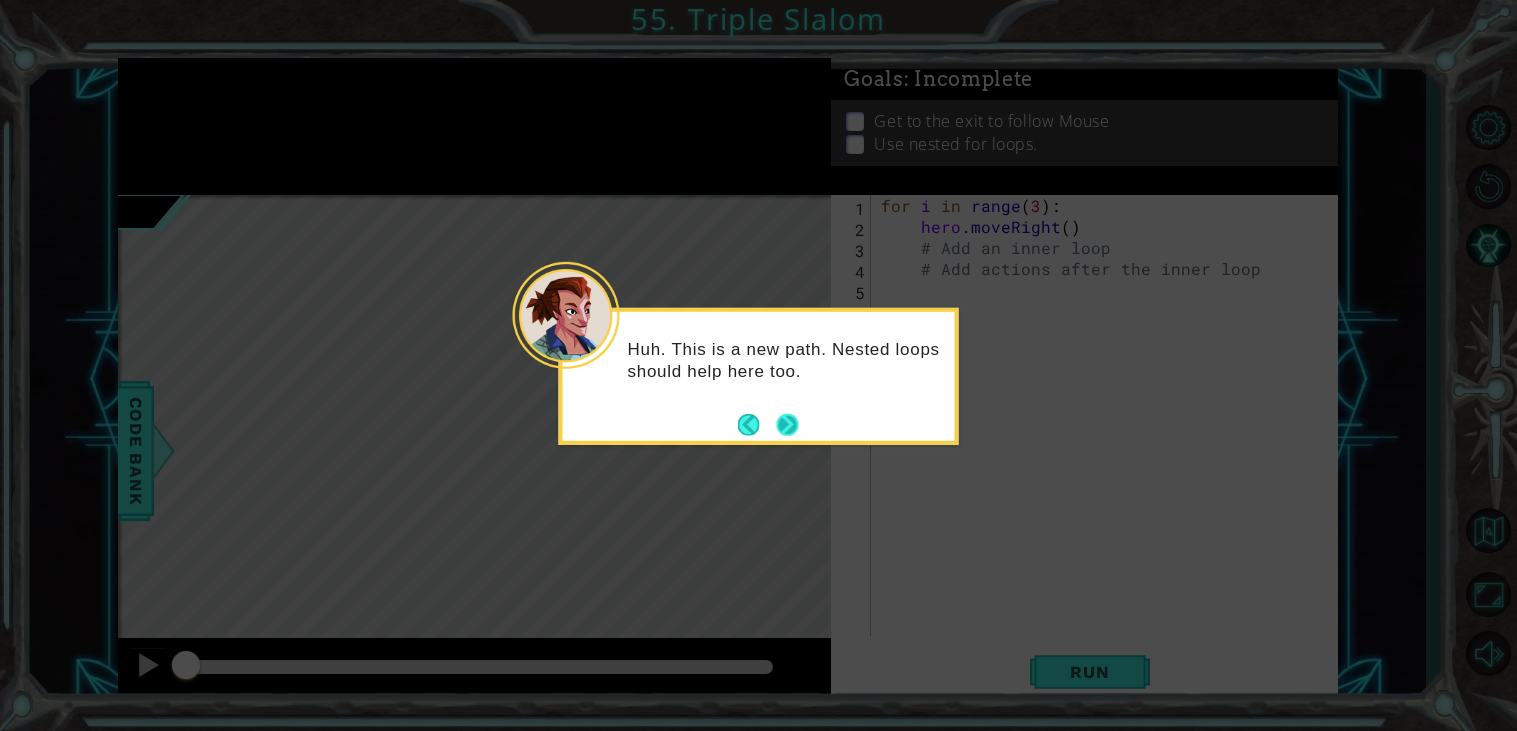 click at bounding box center [787, 424] 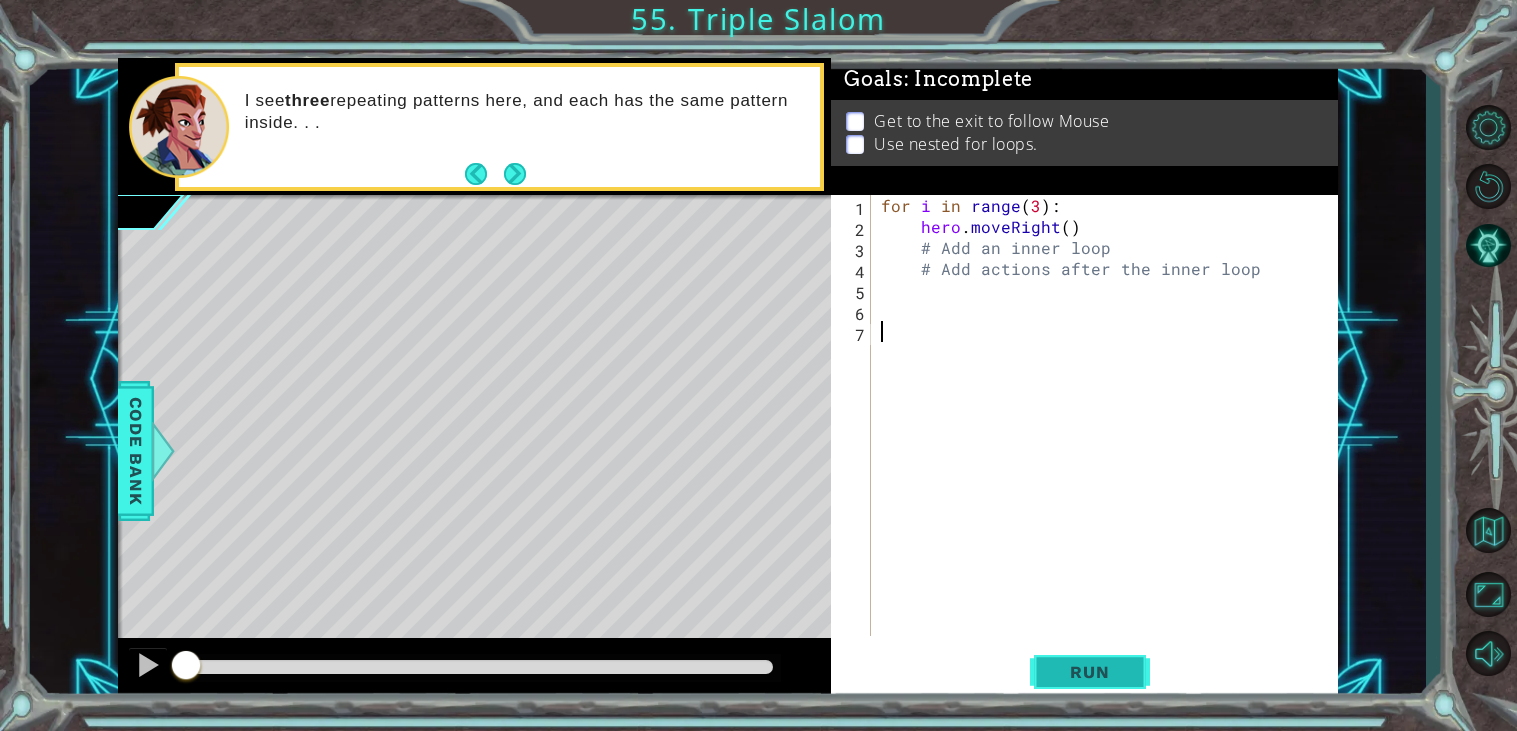 click on "Run" at bounding box center (1090, 672) 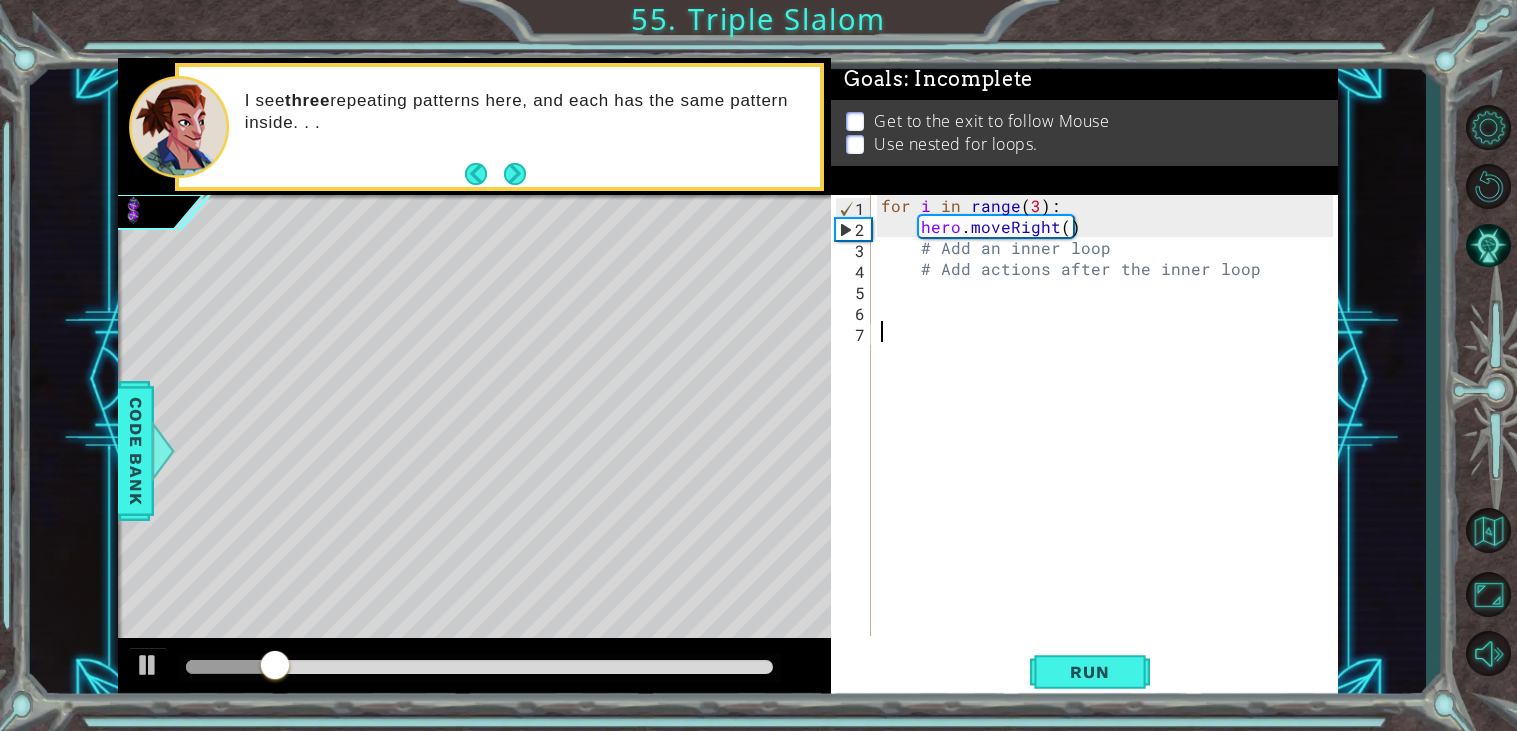 click on "for   i   in   range ( 3 ) :      hero . moveRight ( )      # Add an inner loop      # Add actions after the inner loop" at bounding box center (1110, 436) 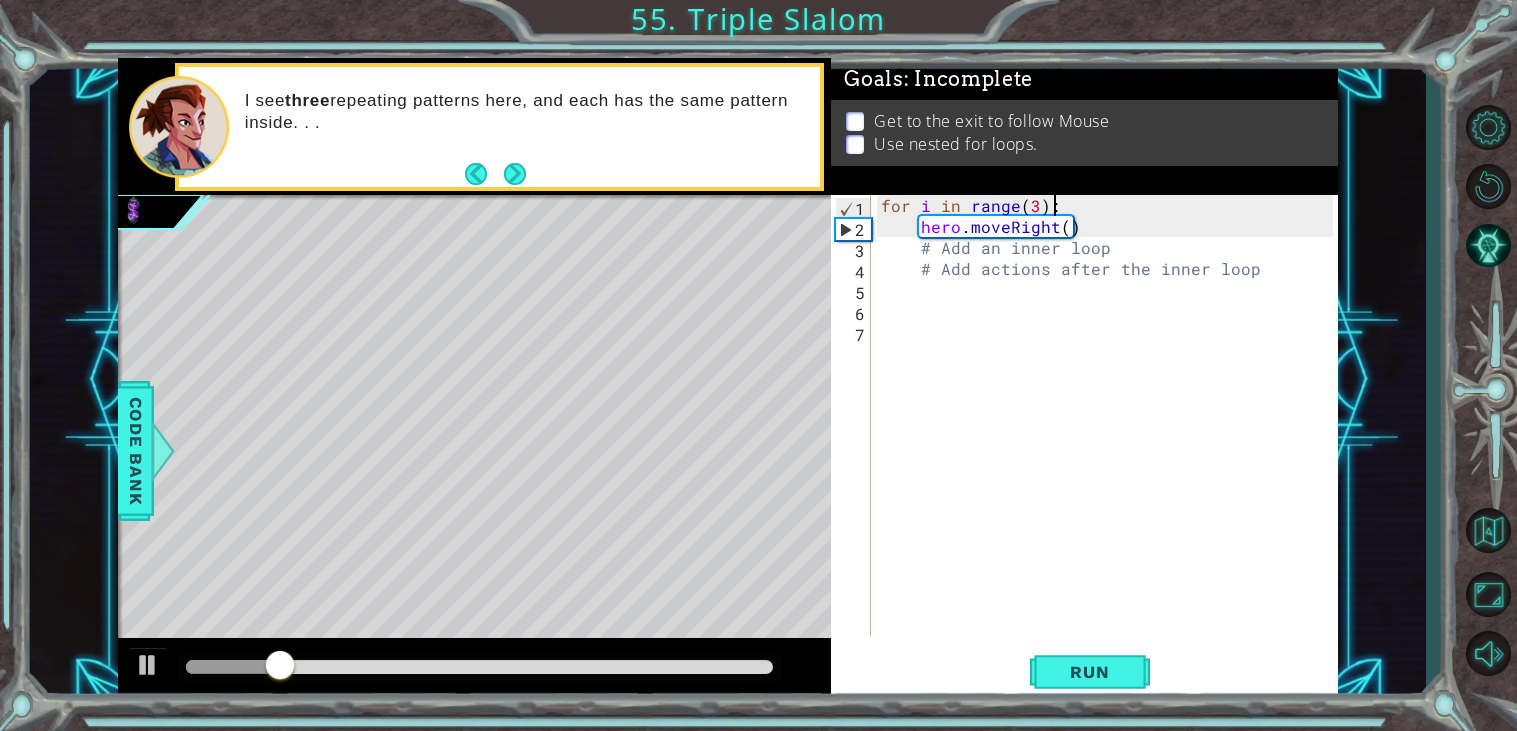 click on "for   i   in   range ( 3 ) :      hero . moveRight ( )      # Add an inner loop      # Add actions after the inner loop" at bounding box center [1110, 436] 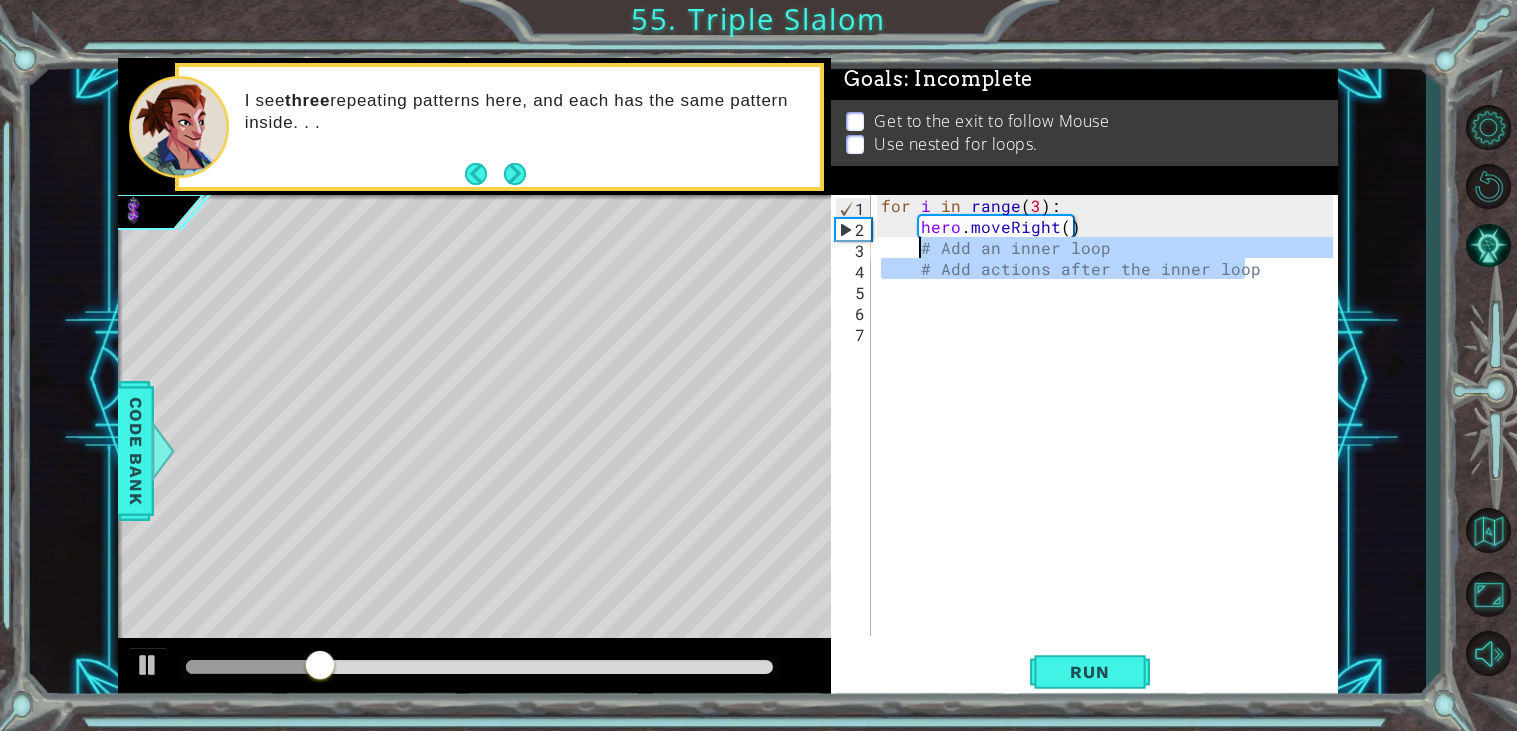 drag, startPoint x: 1265, startPoint y: 277, endPoint x: 922, endPoint y: 253, distance: 343.83862 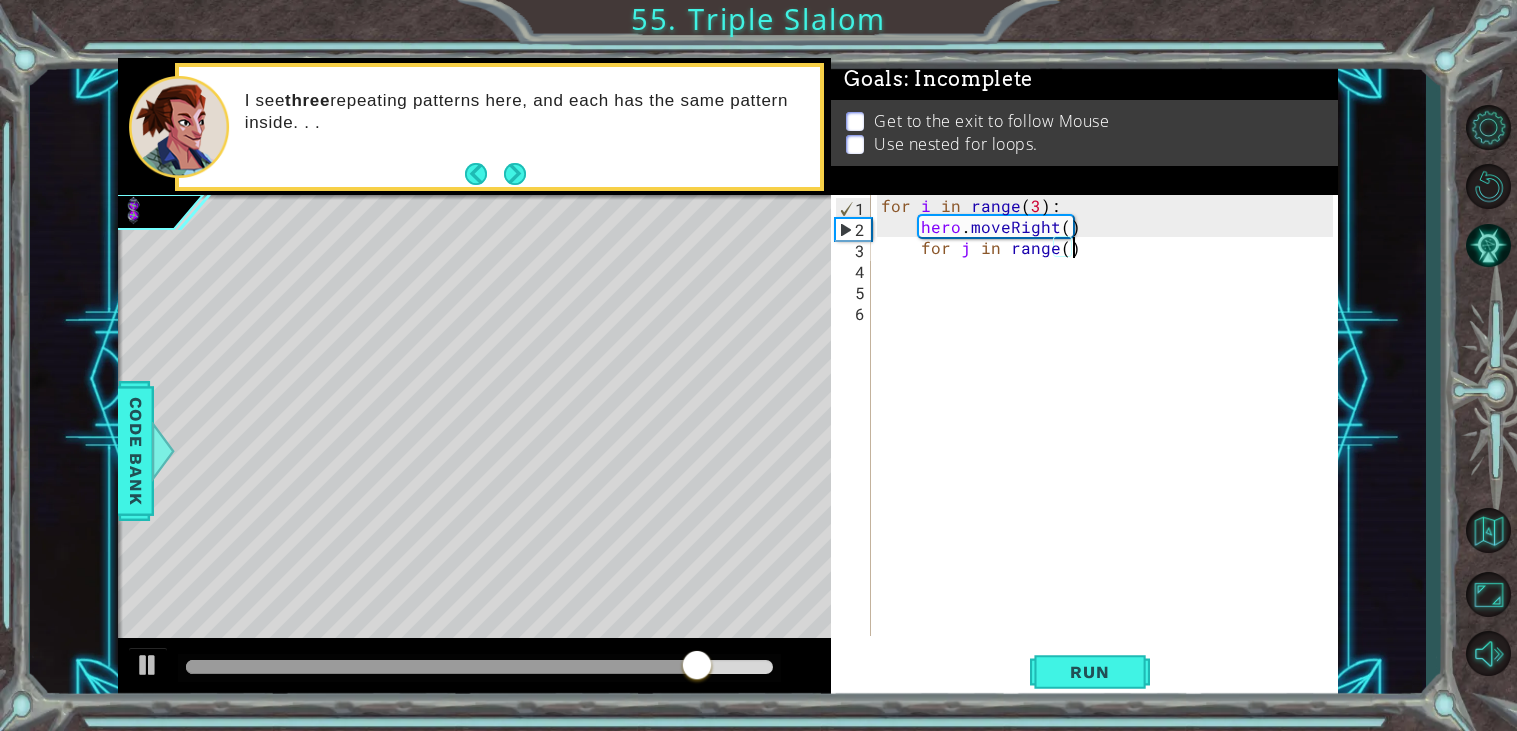 scroll, scrollTop: 0, scrollLeft: 11, axis: horizontal 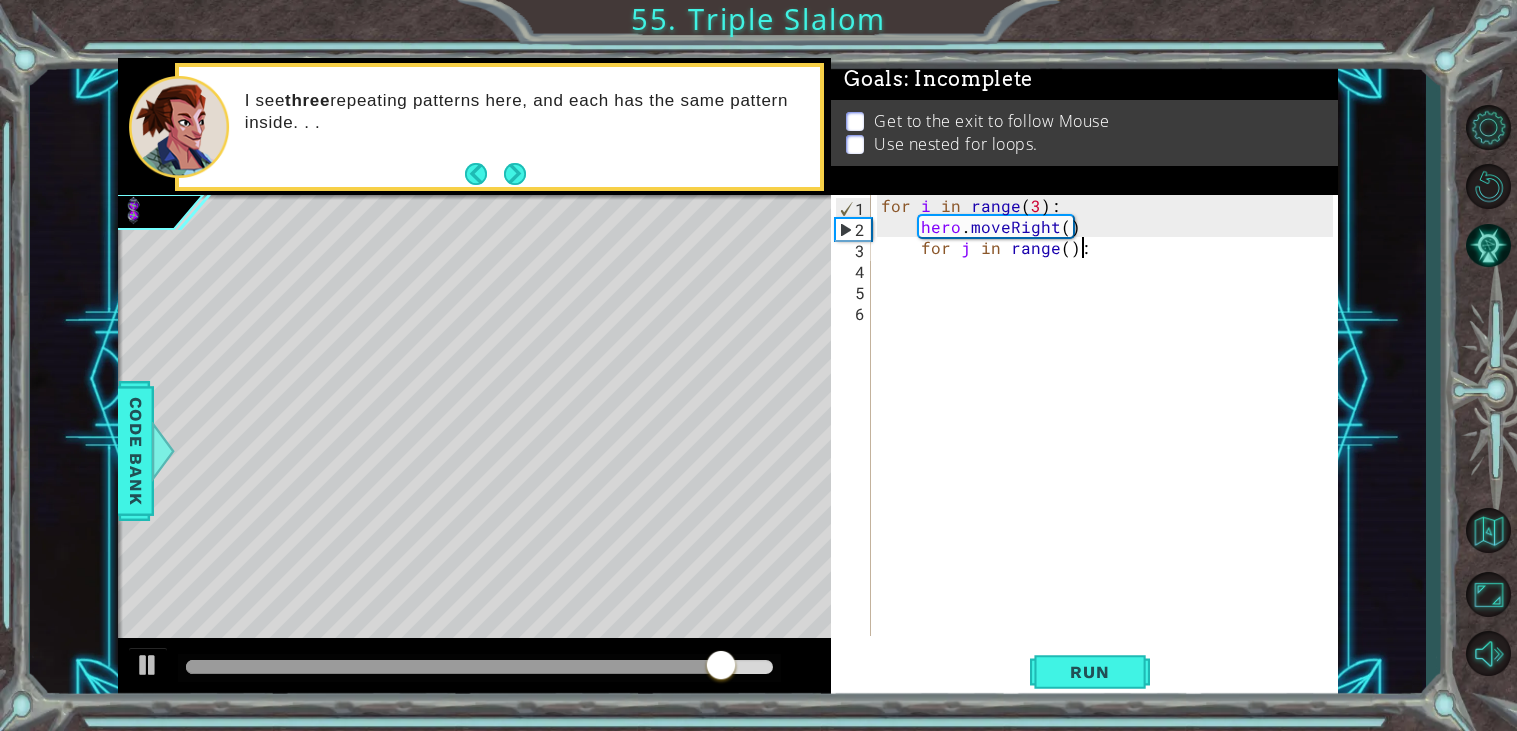 click on "for   i   in   range ( [NUMBER] ) :      hero . moveRight ( )      for   j   in   range ( ) :" at bounding box center [1110, 436] 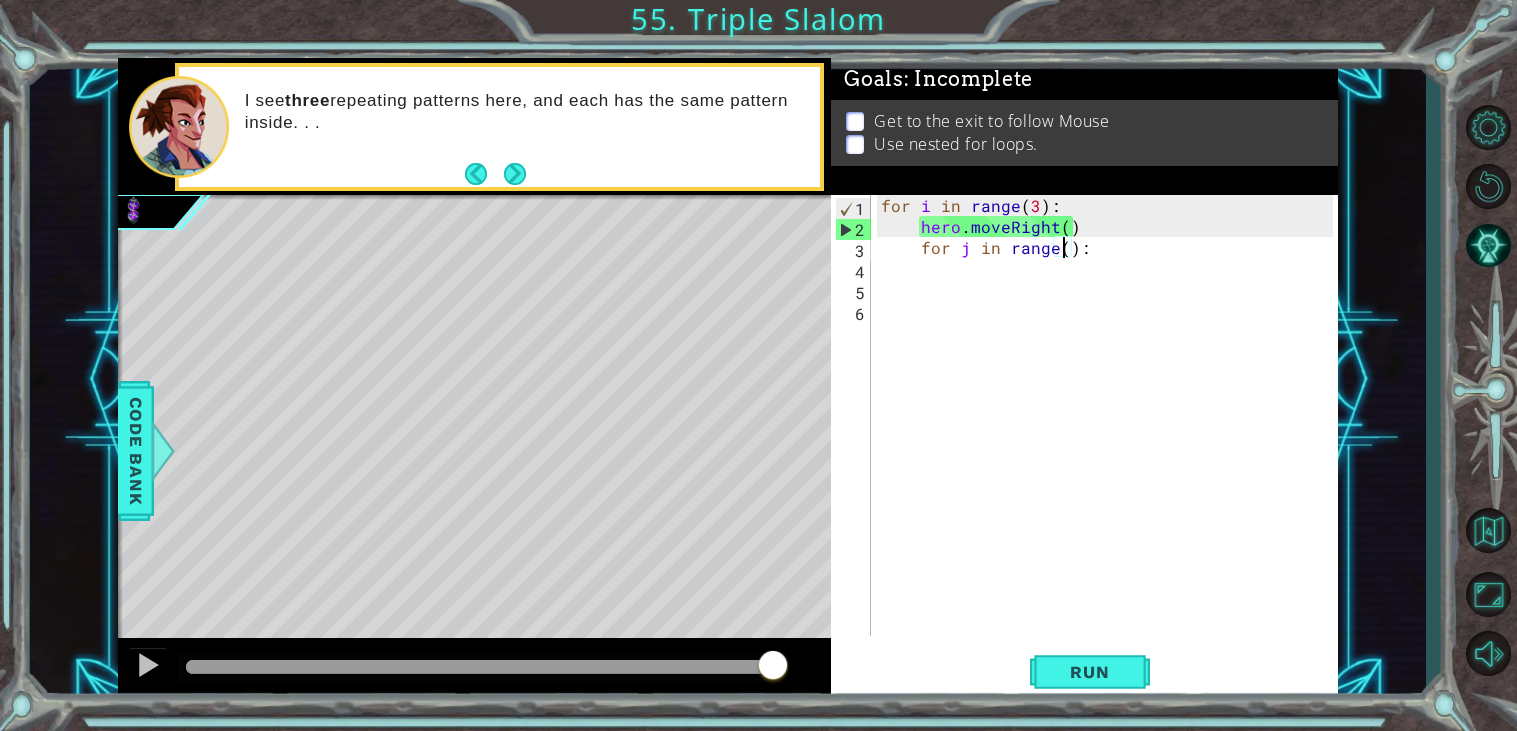type on "for j in range(3):" 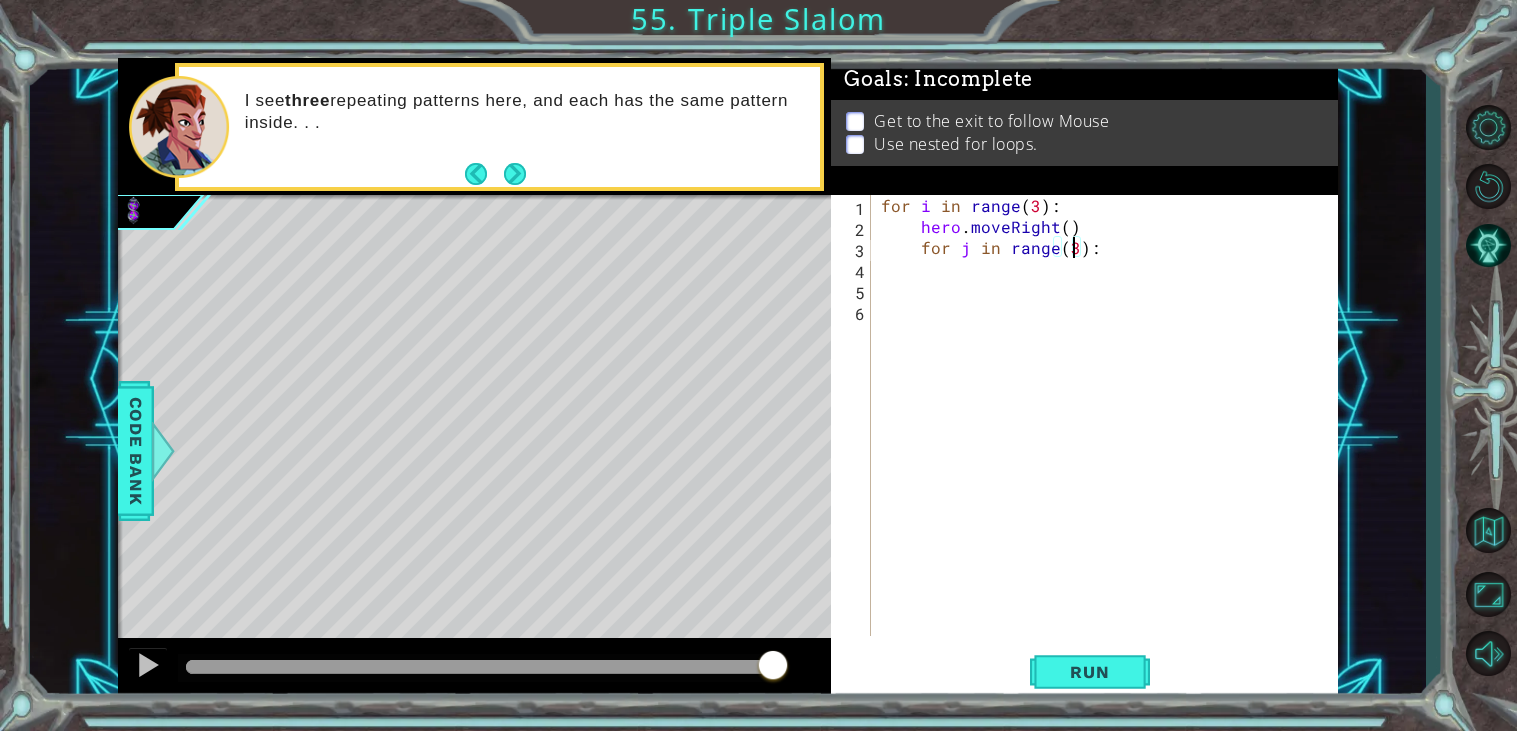 click on "for   i   in   range ( 3 ) :      hero . moveRight ( )      for   j   in   range ( 3 ) :" at bounding box center (1110, 436) 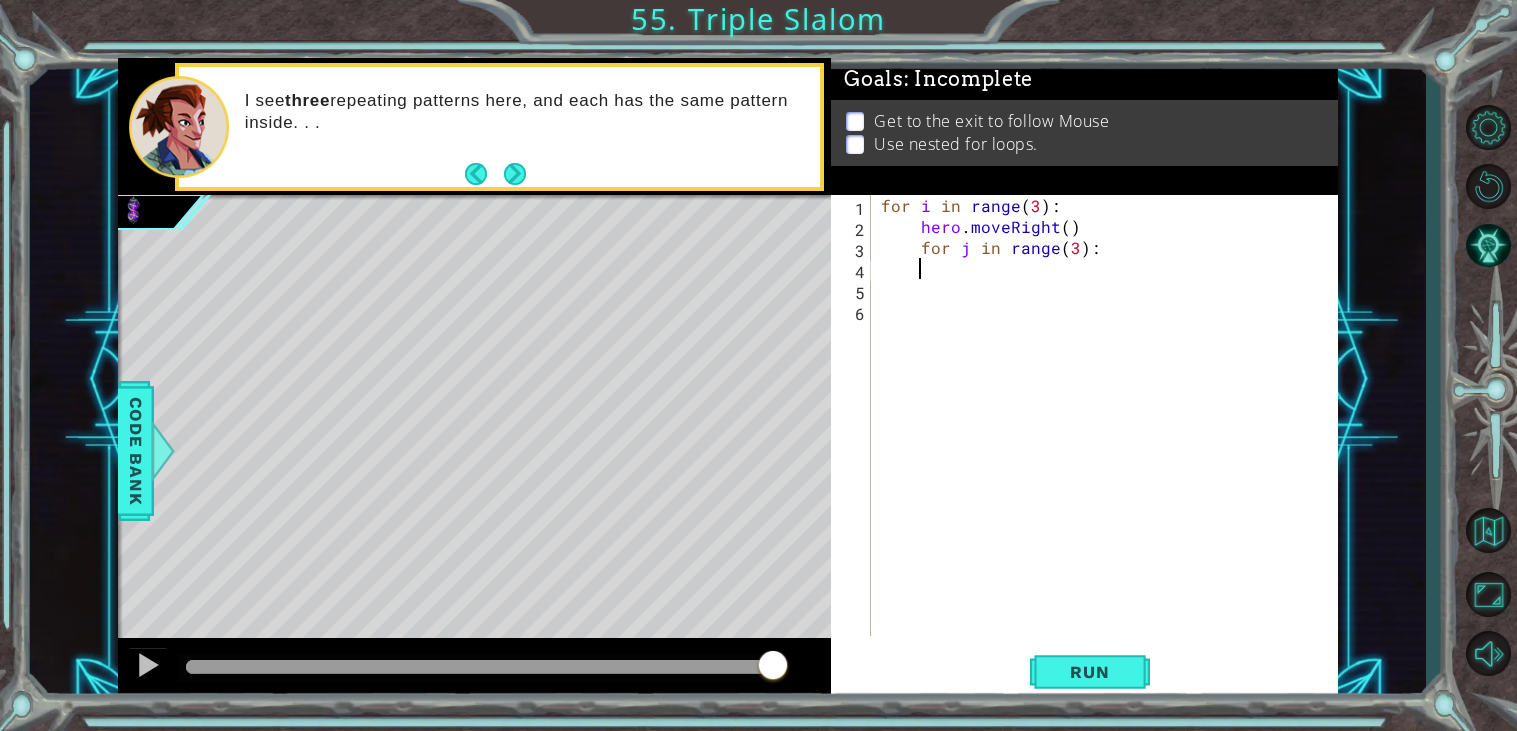 scroll, scrollTop: 0, scrollLeft: 1, axis: horizontal 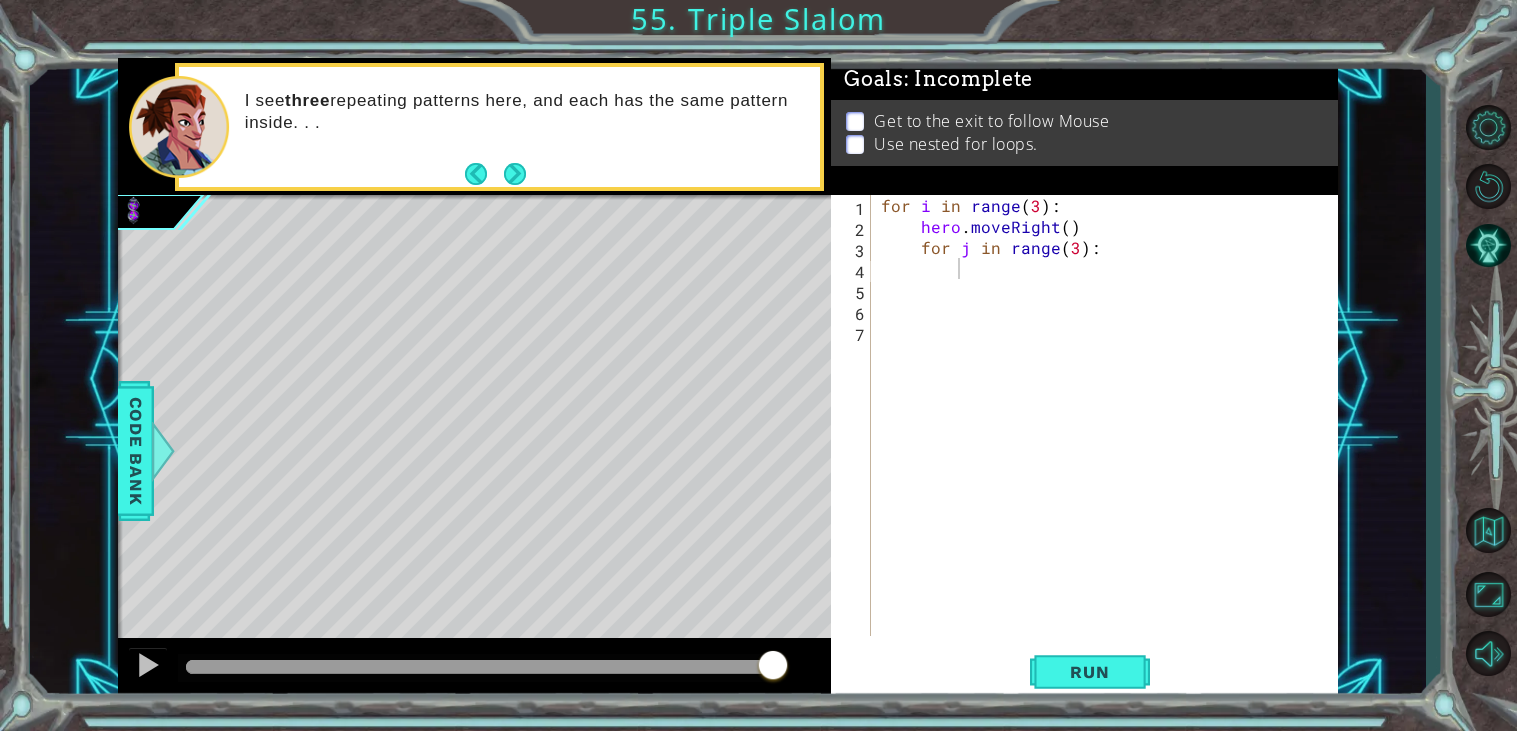 drag, startPoint x: 868, startPoint y: 194, endPoint x: 961, endPoint y: 250, distance: 108.55874 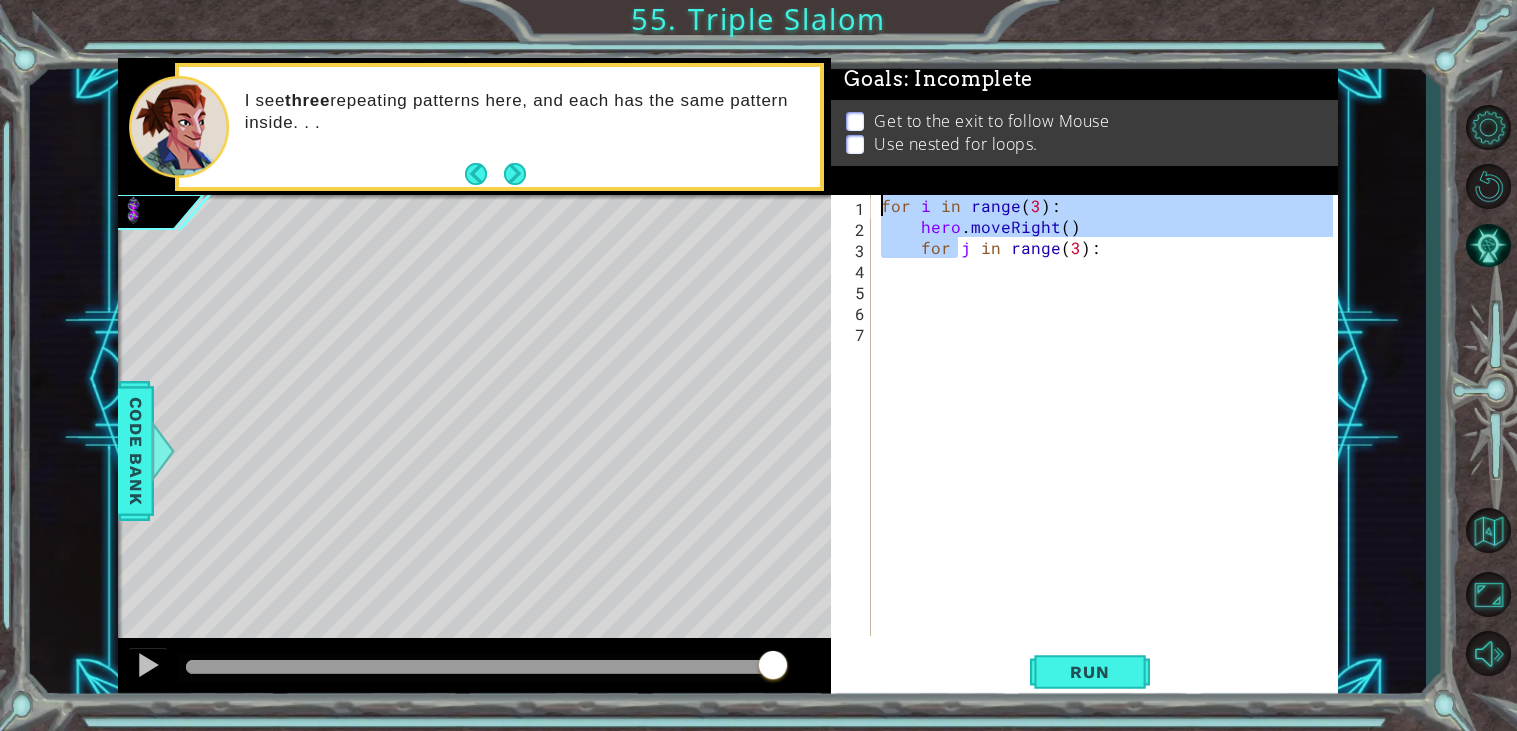 drag, startPoint x: 960, startPoint y: 257, endPoint x: 851, endPoint y: 206, distance: 120.34118 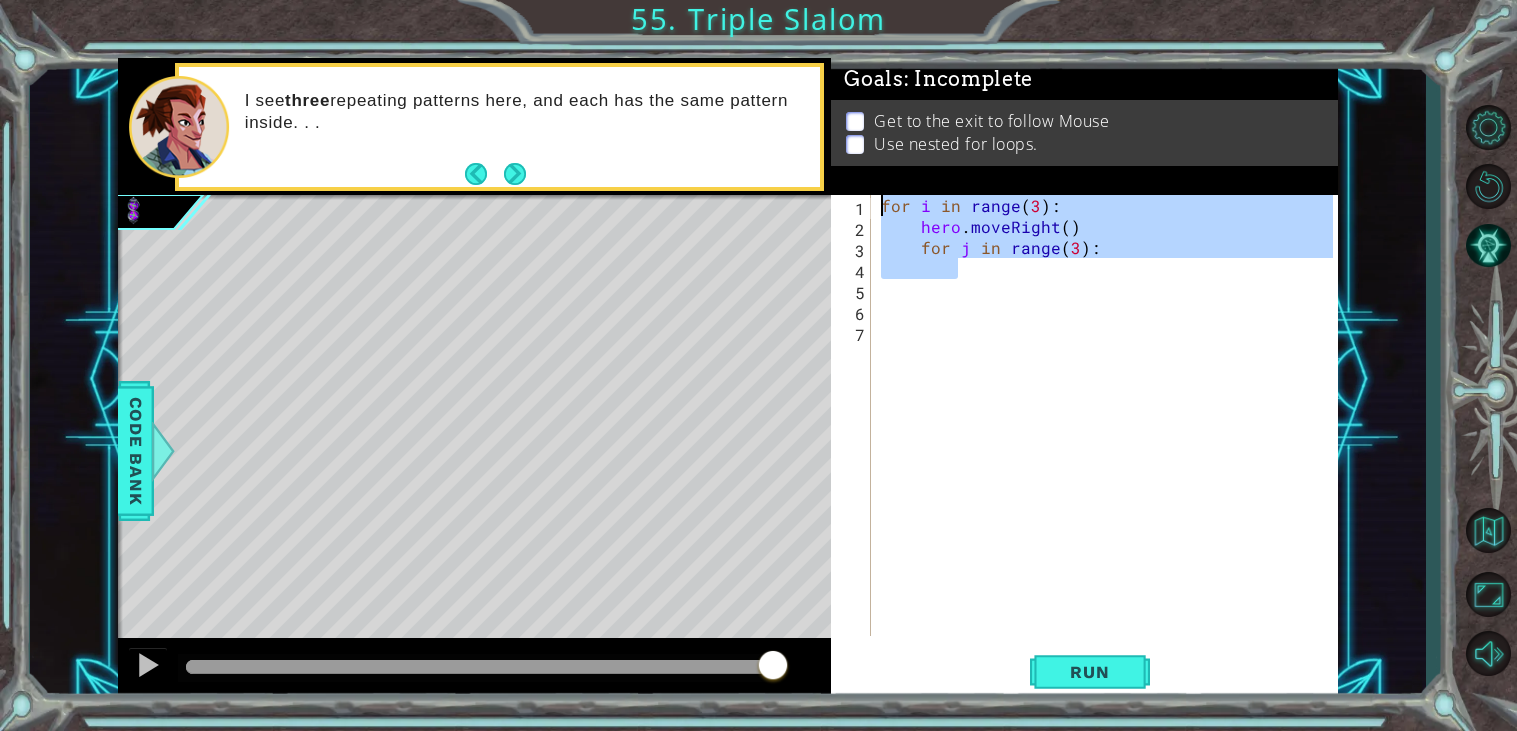 drag, startPoint x: 970, startPoint y: 270, endPoint x: 875, endPoint y: 200, distance: 118.004234 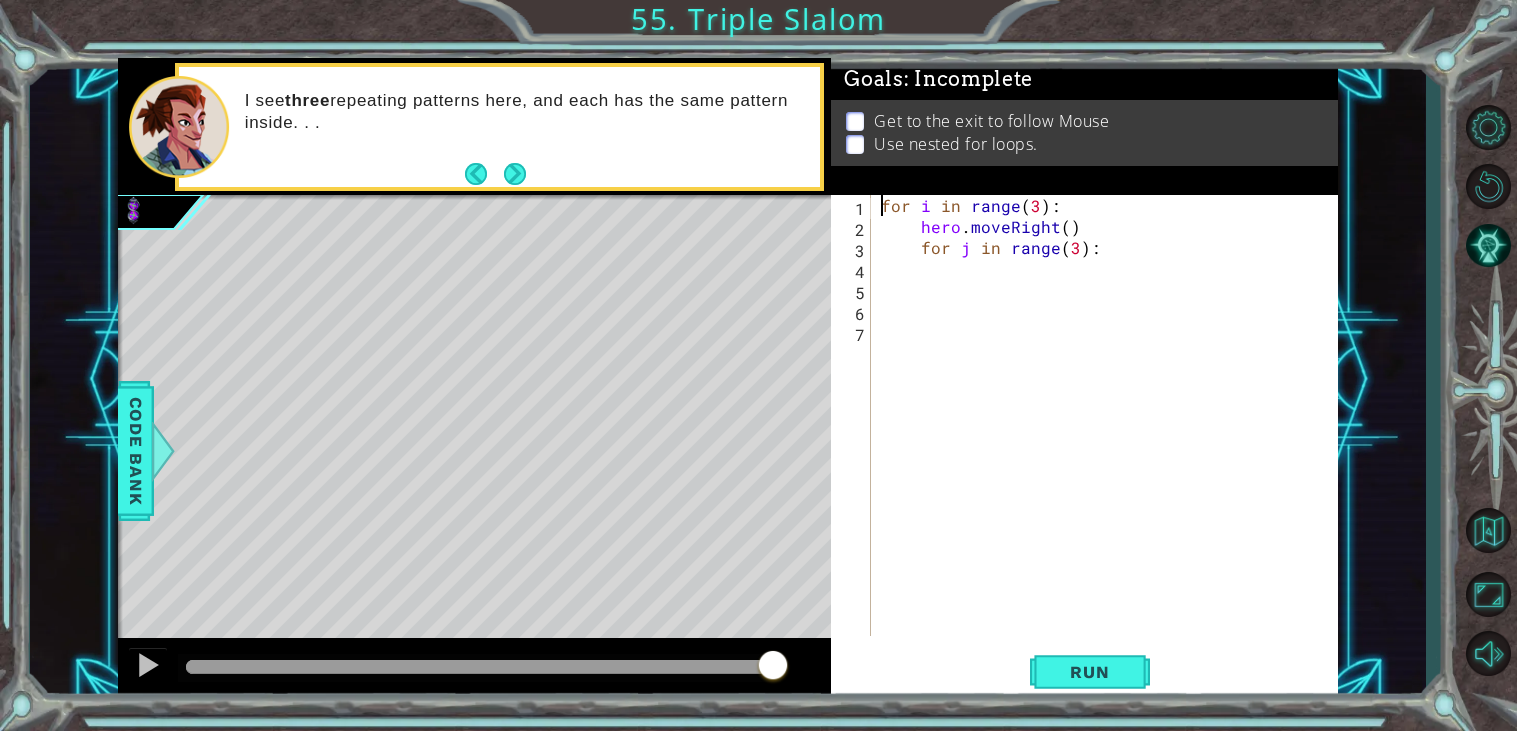 click on "for   i   in   range ( 3 ) :      hero . moveRight ( )      for   j   in   range ( 3 ) :" at bounding box center [1110, 436] 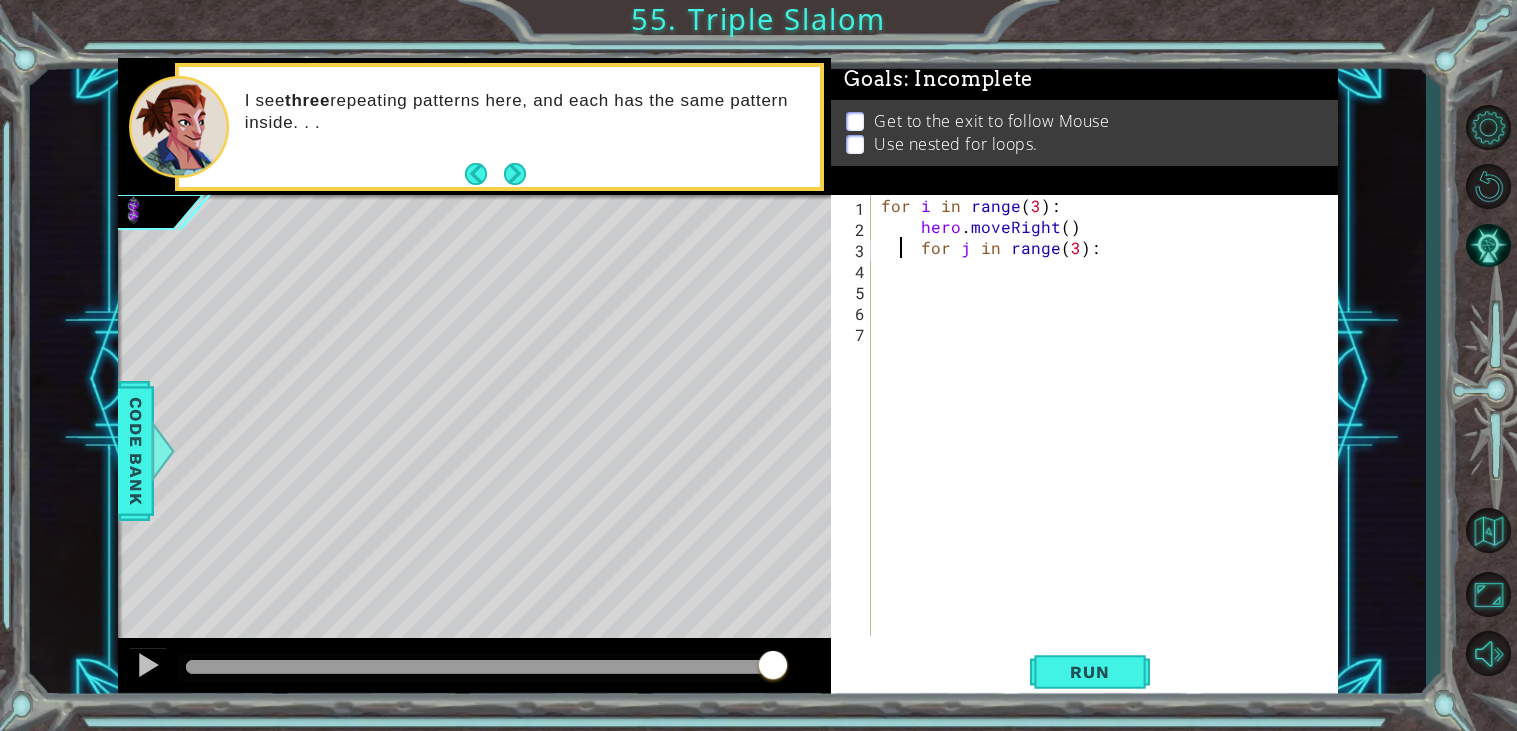 click on "for   i   in   range ( 3 ) :      hero . moveRight ( )      for   j   in   range ( 3 ) :" at bounding box center (1110, 436) 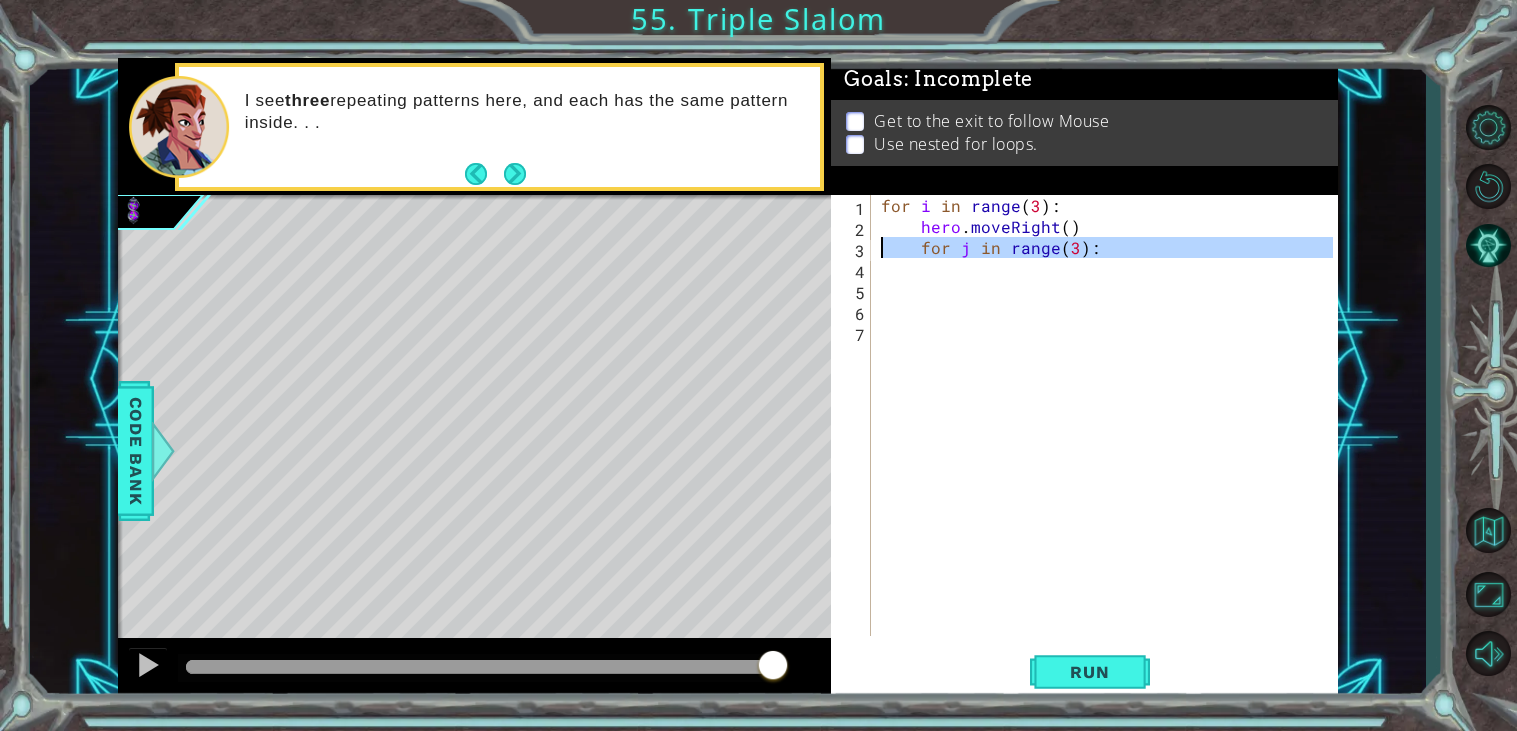 click on "for   i   in   range ( 3 ) :      hero . moveRight ( )      for   j   in   range ( 3 ) :" at bounding box center (1105, 415) 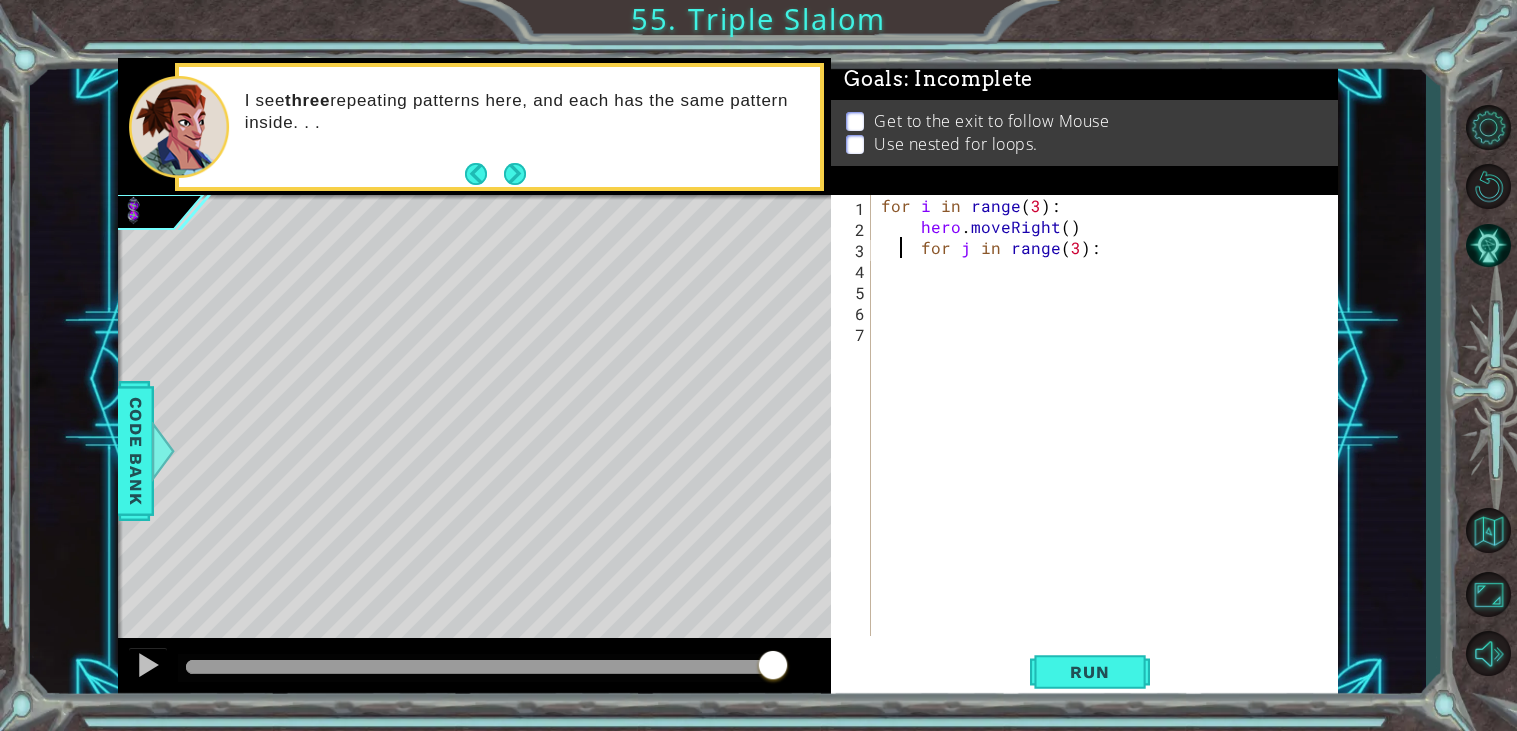click on "for   i   in   range ( 3 ) :      hero . moveRight ( )      for   j   in   range ( 3 ) :" at bounding box center [1110, 436] 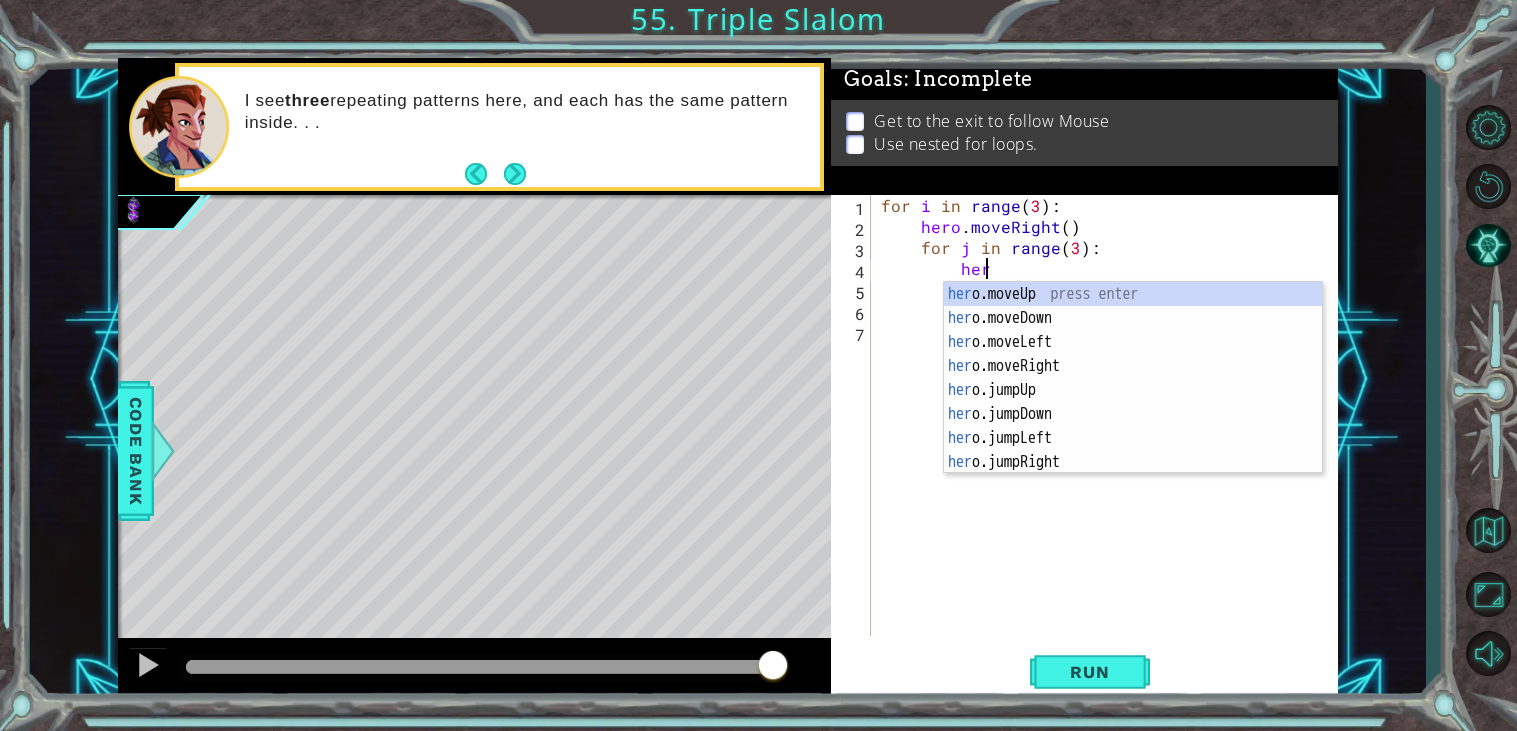 scroll, scrollTop: 0, scrollLeft: 5, axis: horizontal 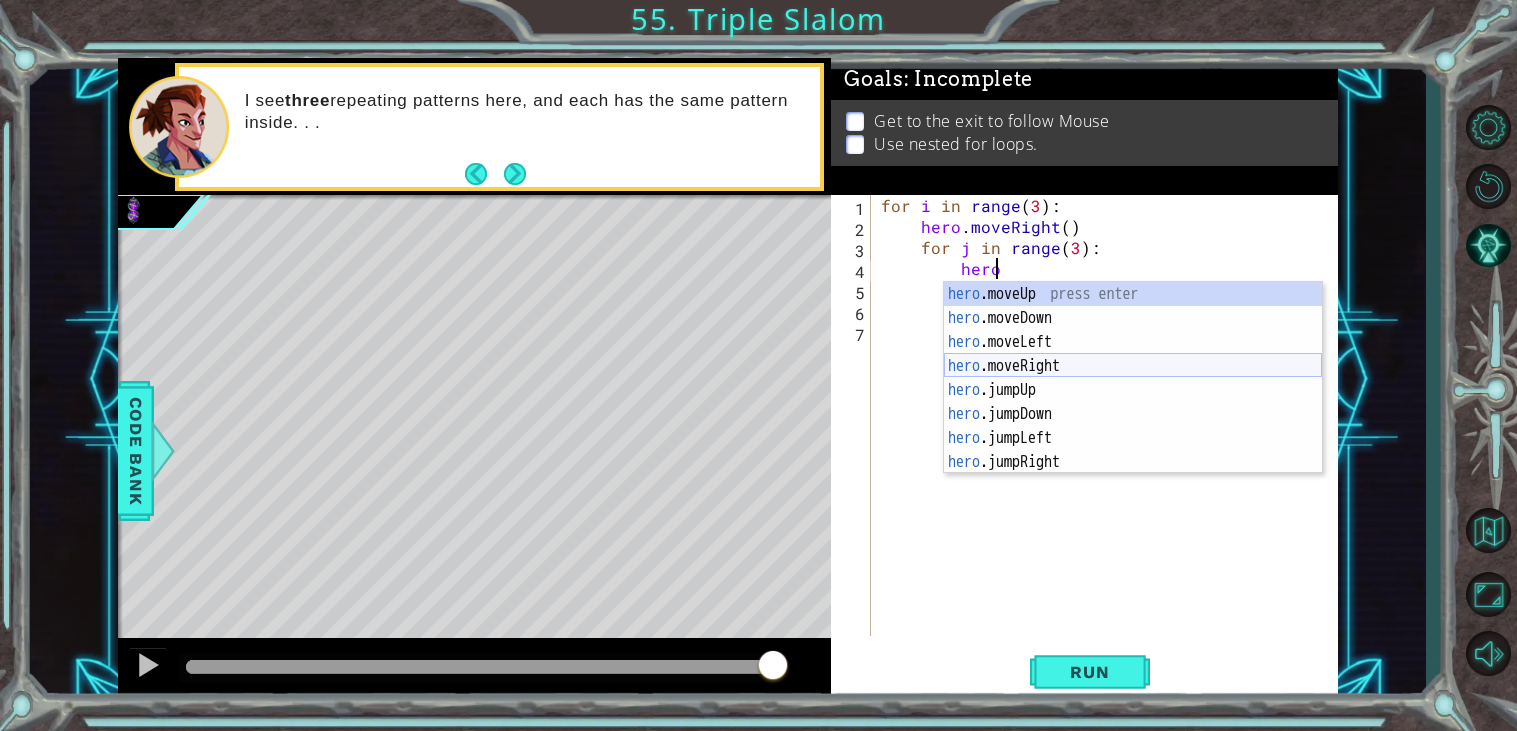 click on "hero .moveUp press enter hero .moveDown press enter hero .moveLeft press enter hero .moveRight press enter hero .jumpUp press enter hero .jumpDown press enter hero .jumpLeft press enter hero .jumpRight press enter hero .sneakUp press enter" at bounding box center (1133, 402) 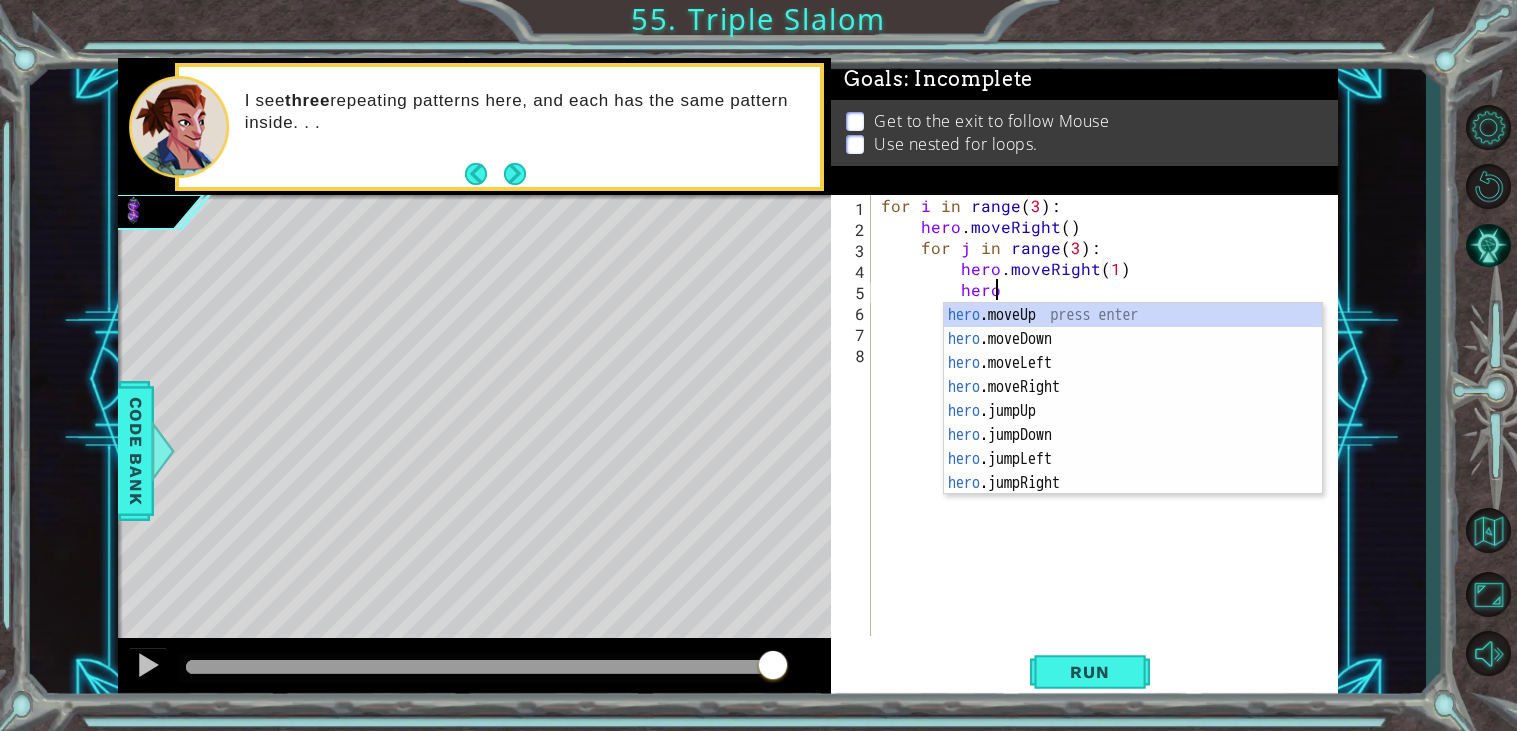 scroll, scrollTop: 0, scrollLeft: 5, axis: horizontal 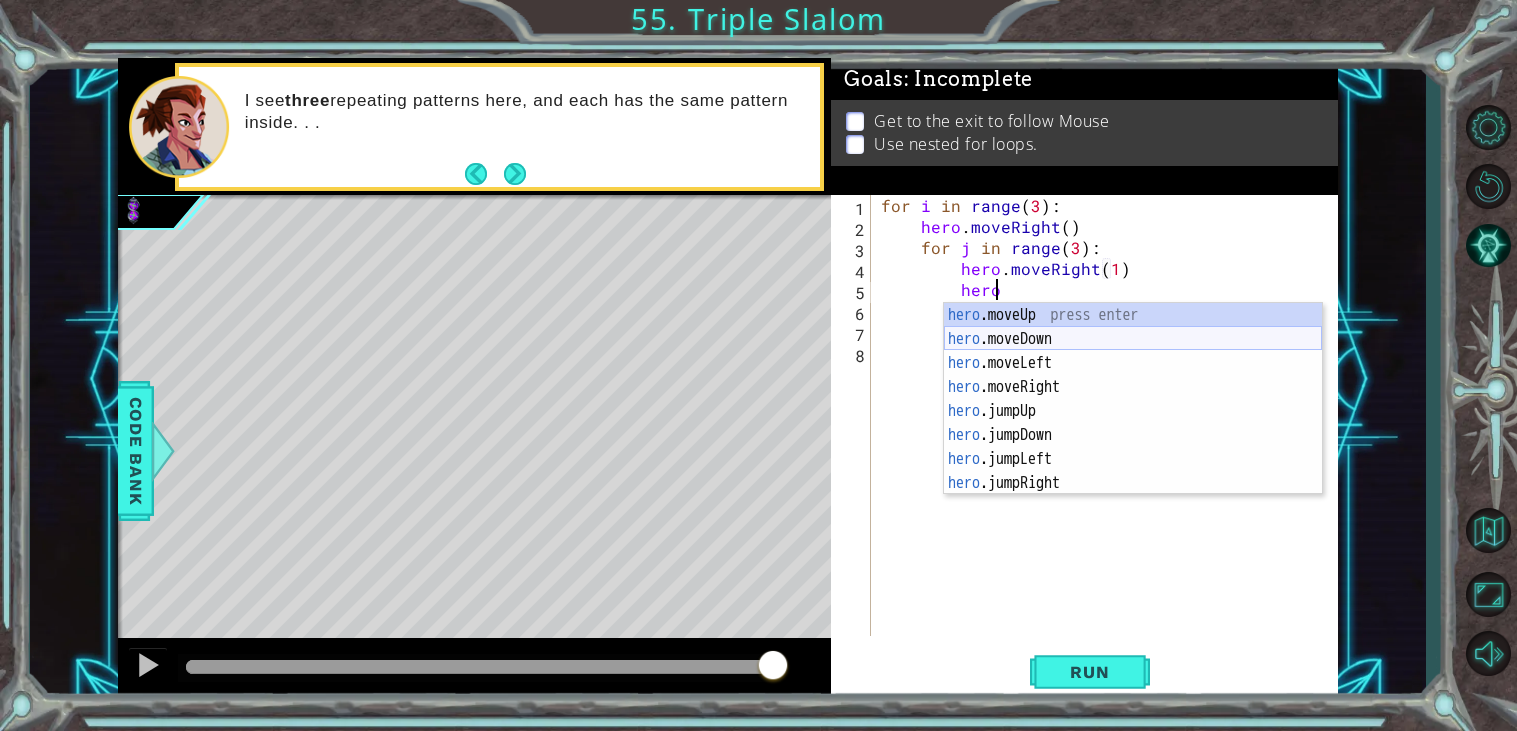 click on "hero .moveUp press enter hero .moveDown press enter hero .moveLeft press enter hero .moveRight press enter hero .jumpUp press enter hero .jumpDown press enter hero .jumpLeft press enter hero .jumpRight press enter hero .sneakUp press enter" at bounding box center [1133, 423] 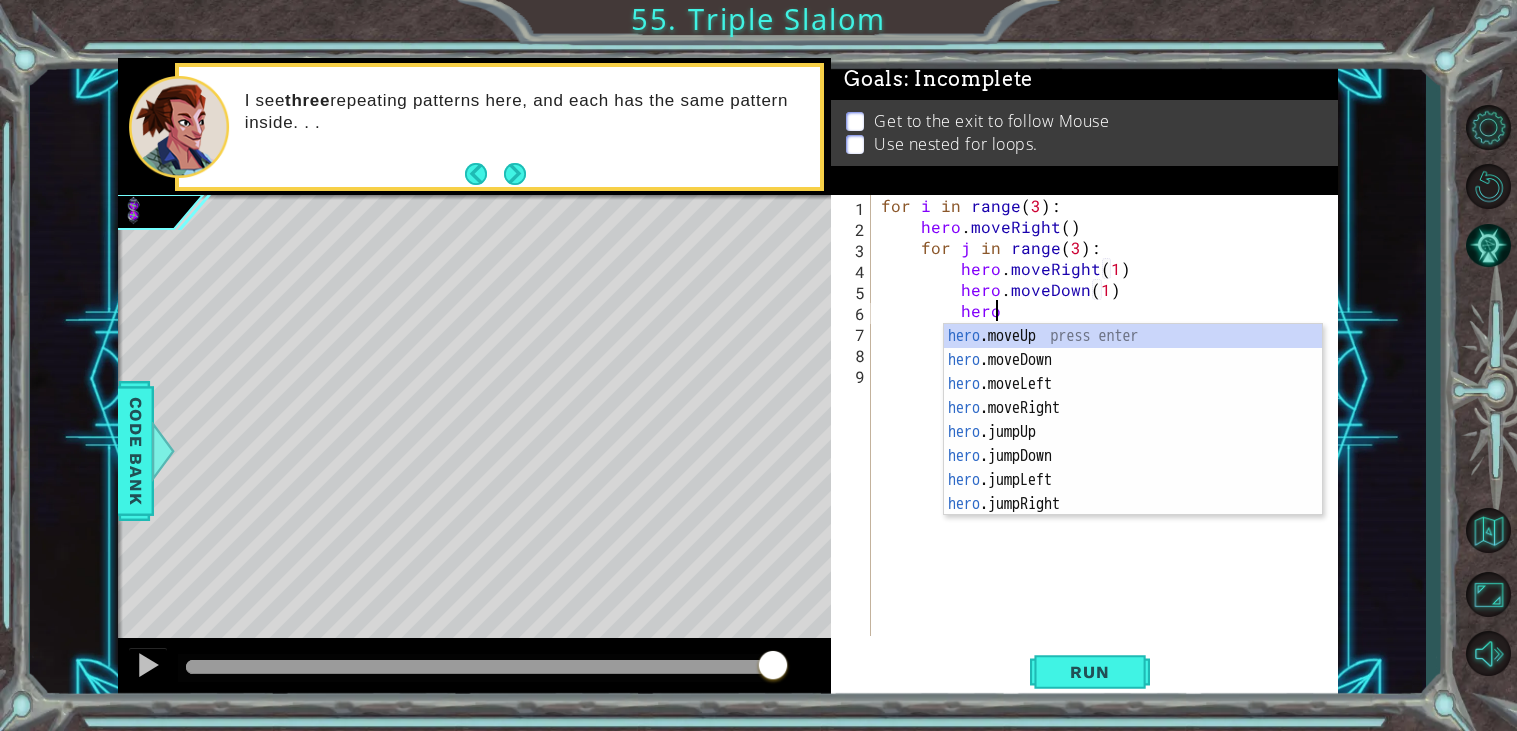 scroll, scrollTop: 0, scrollLeft: 15, axis: horizontal 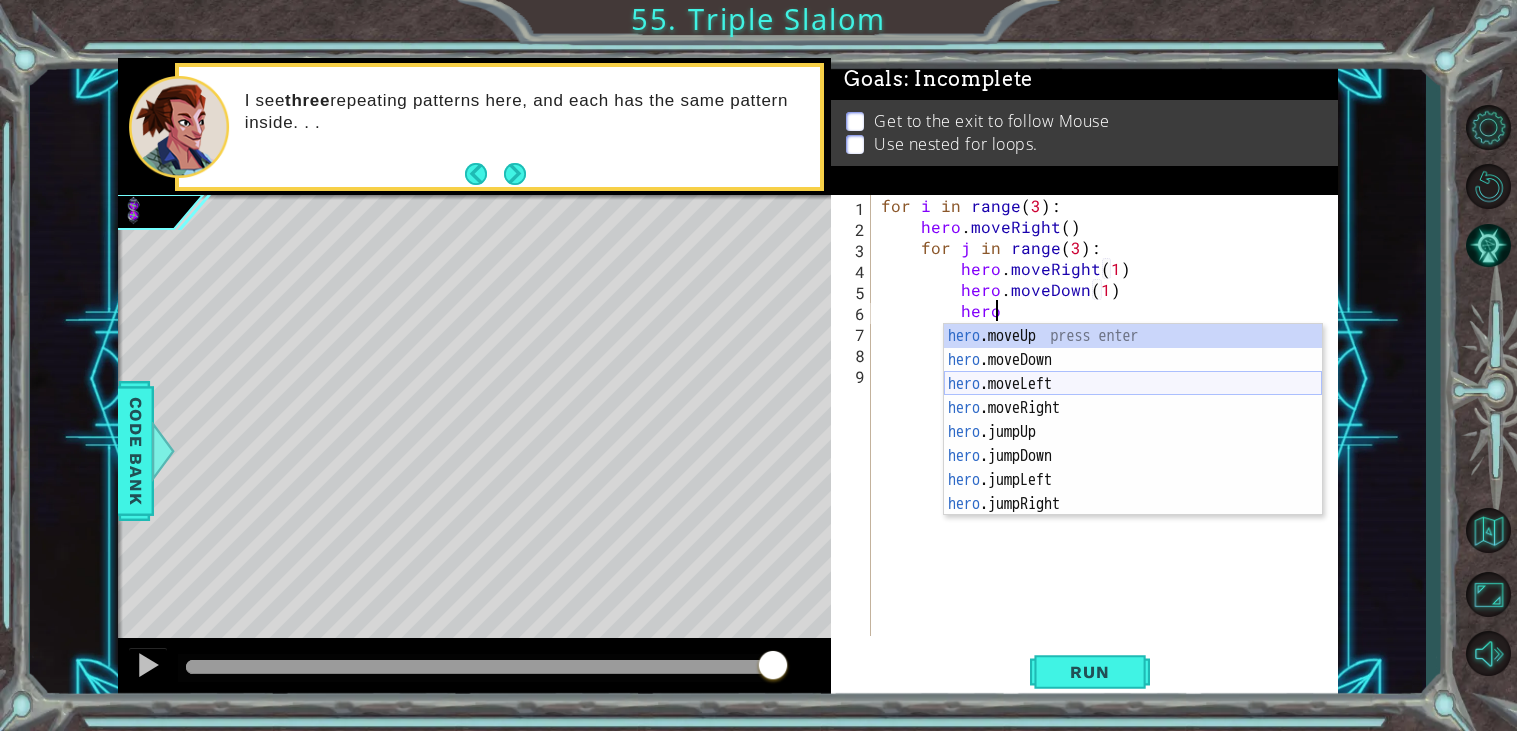 click on "hero .moveUp press enter hero .moveDown press enter hero .moveLeft press enter hero .moveRight press enter hero .jumpUp press enter hero .jumpDown press enter hero .jumpLeft press enter hero .jumpRight press enter hero .sneakUp press enter" at bounding box center [1133, 444] 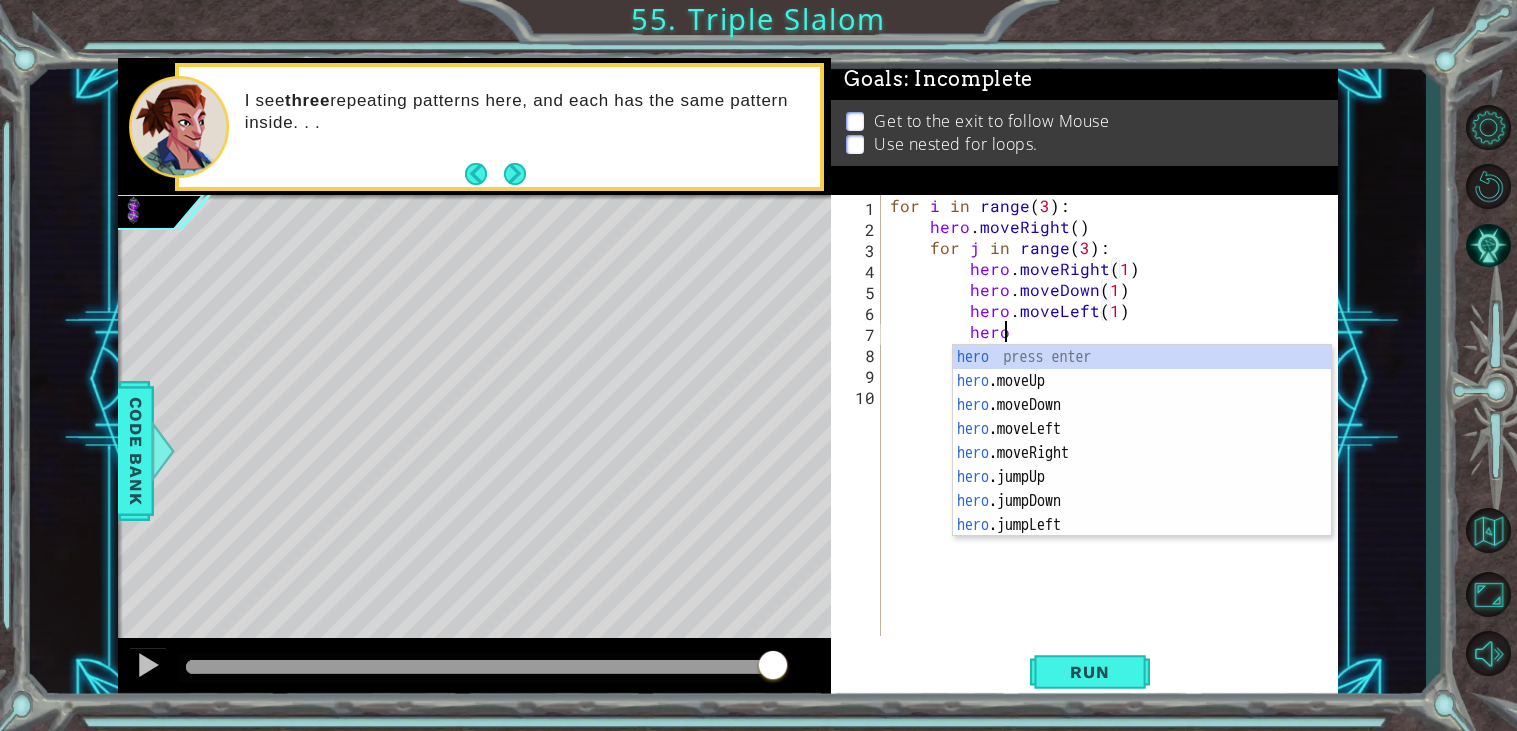 scroll, scrollTop: 0, scrollLeft: 15, axis: horizontal 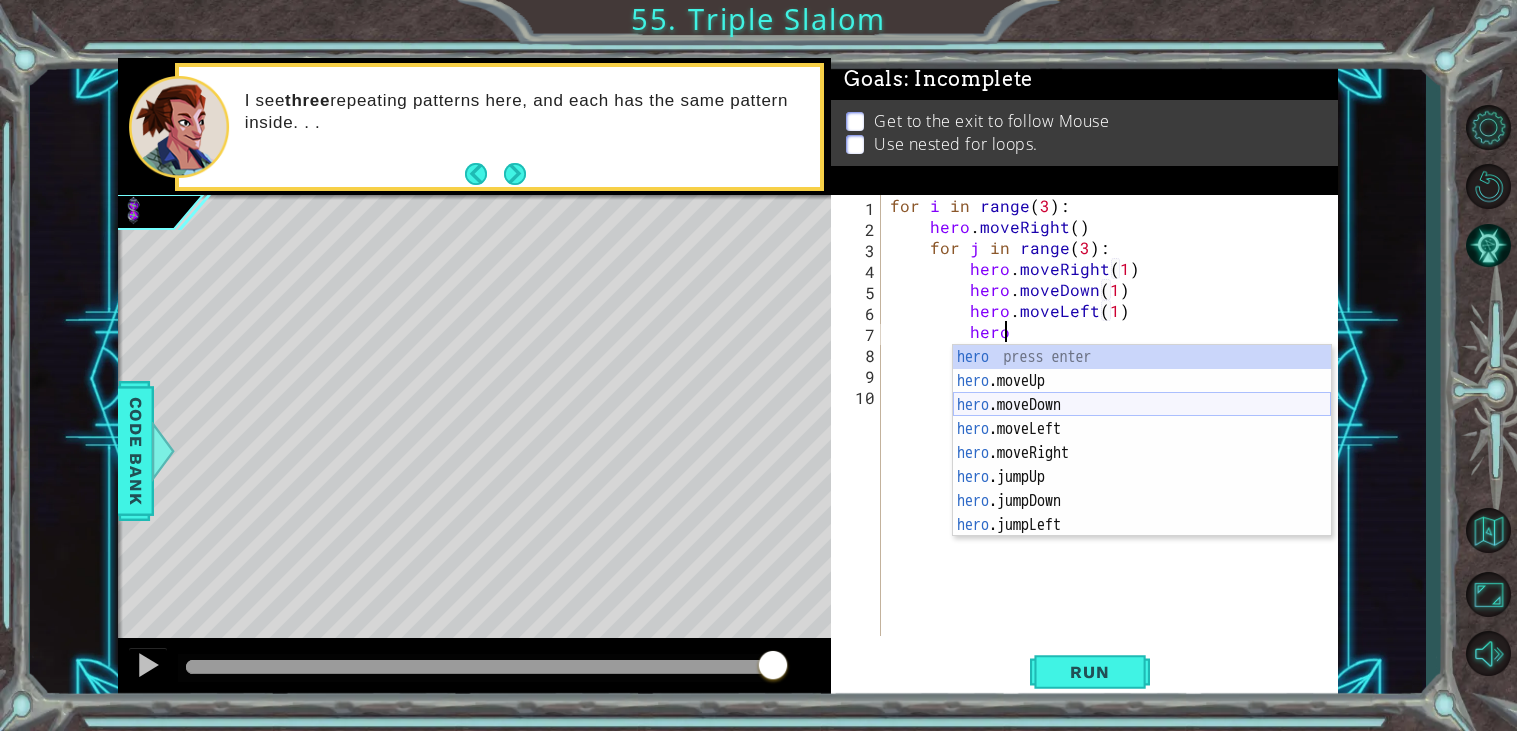 click on "hero press enter hero .moveUp press enter hero .moveDown press enter hero .moveLeft press enter hero .moveRight press enter hero .jumpUp press enter hero .jumpDown press enter hero .jumpLeft press enter hero .jumpRight press enter" at bounding box center (1142, 465) 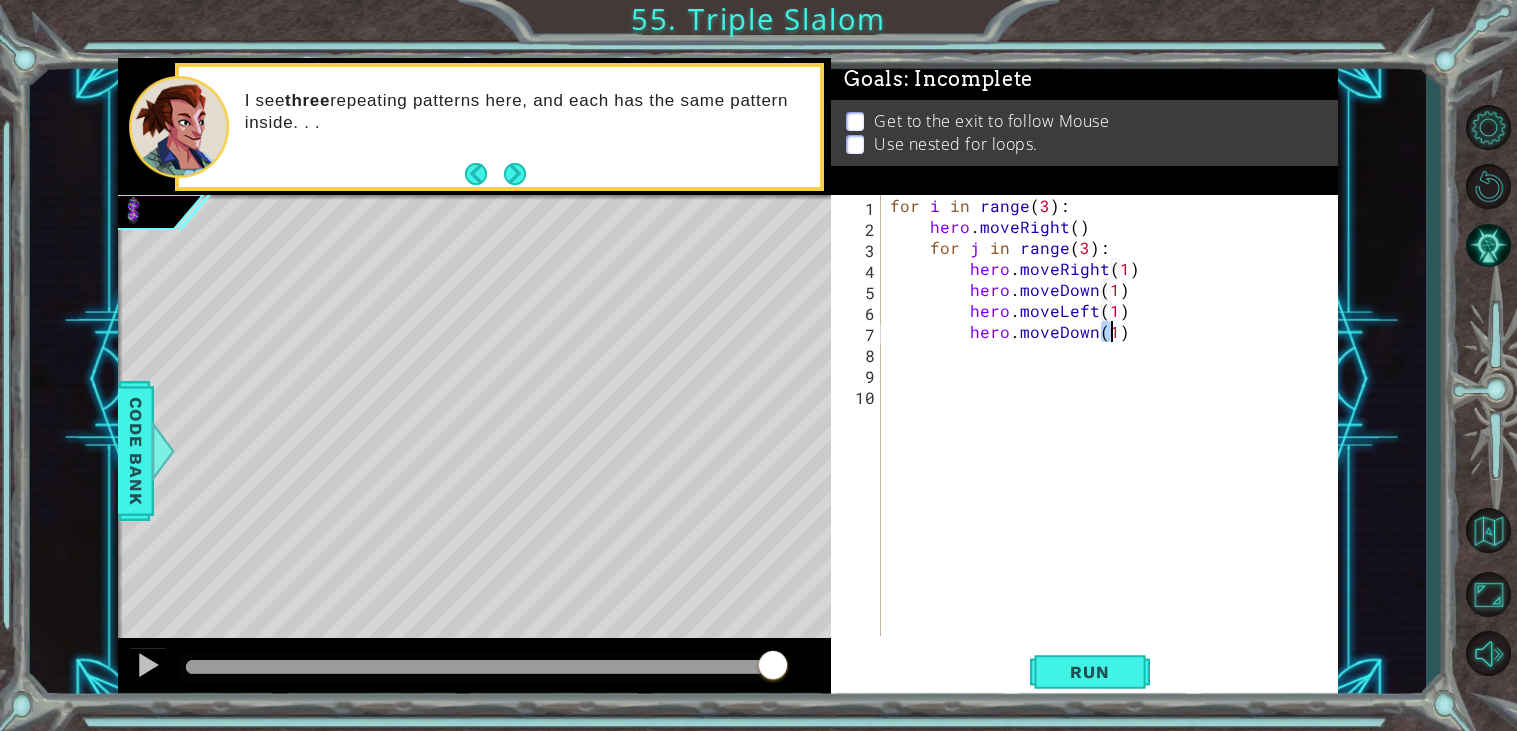 scroll, scrollTop: 0, scrollLeft: 13, axis: horizontal 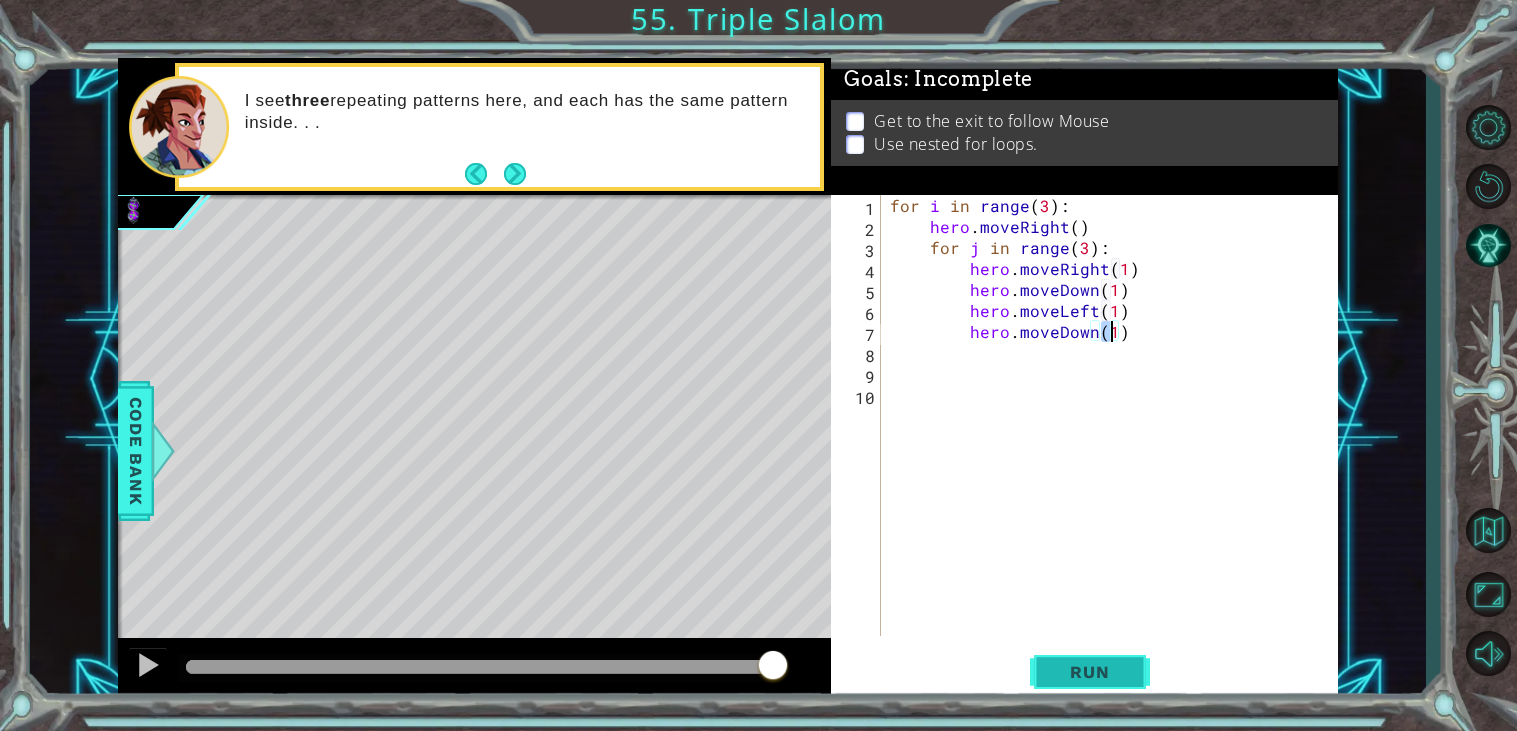 type on "hero.moveDown(1)" 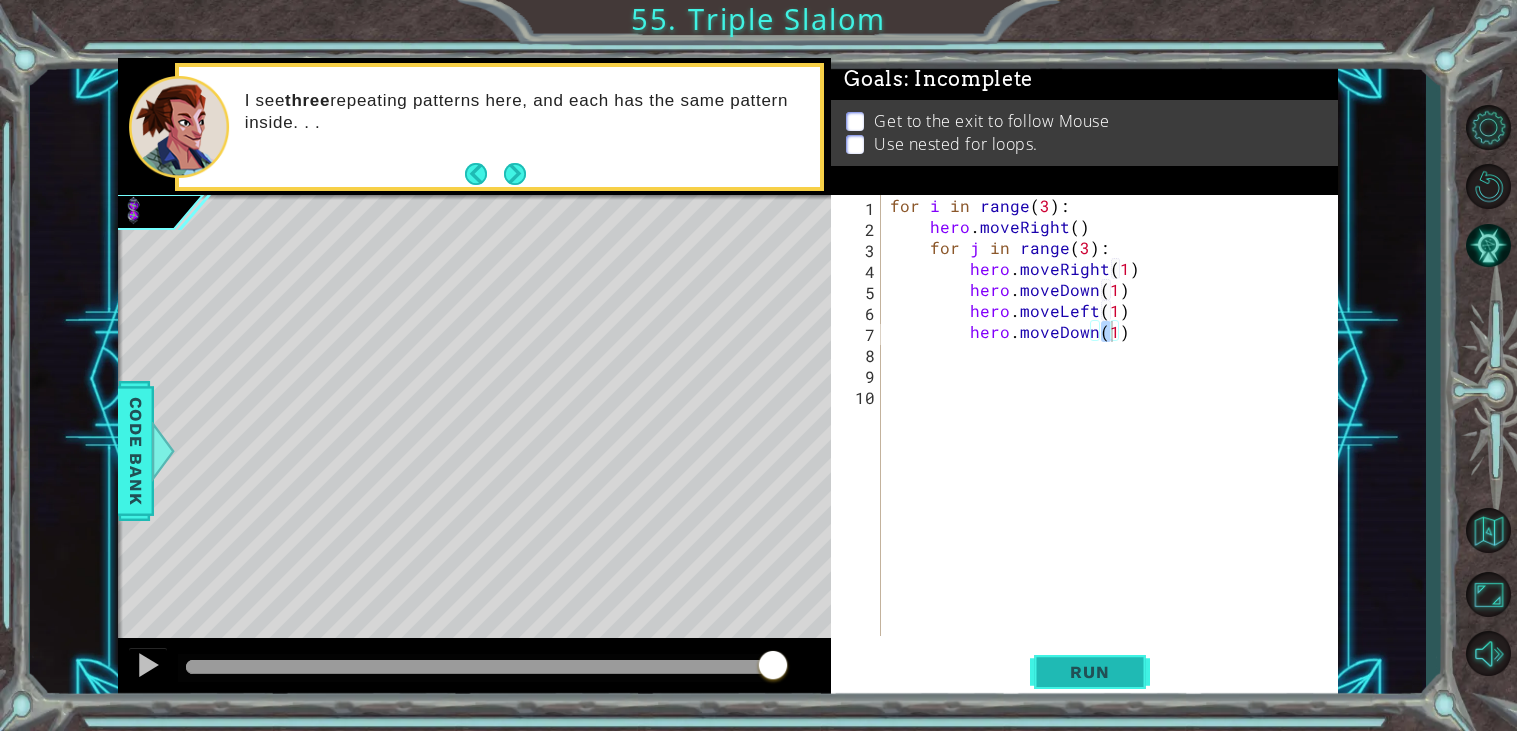 click on "Run" at bounding box center [1090, 672] 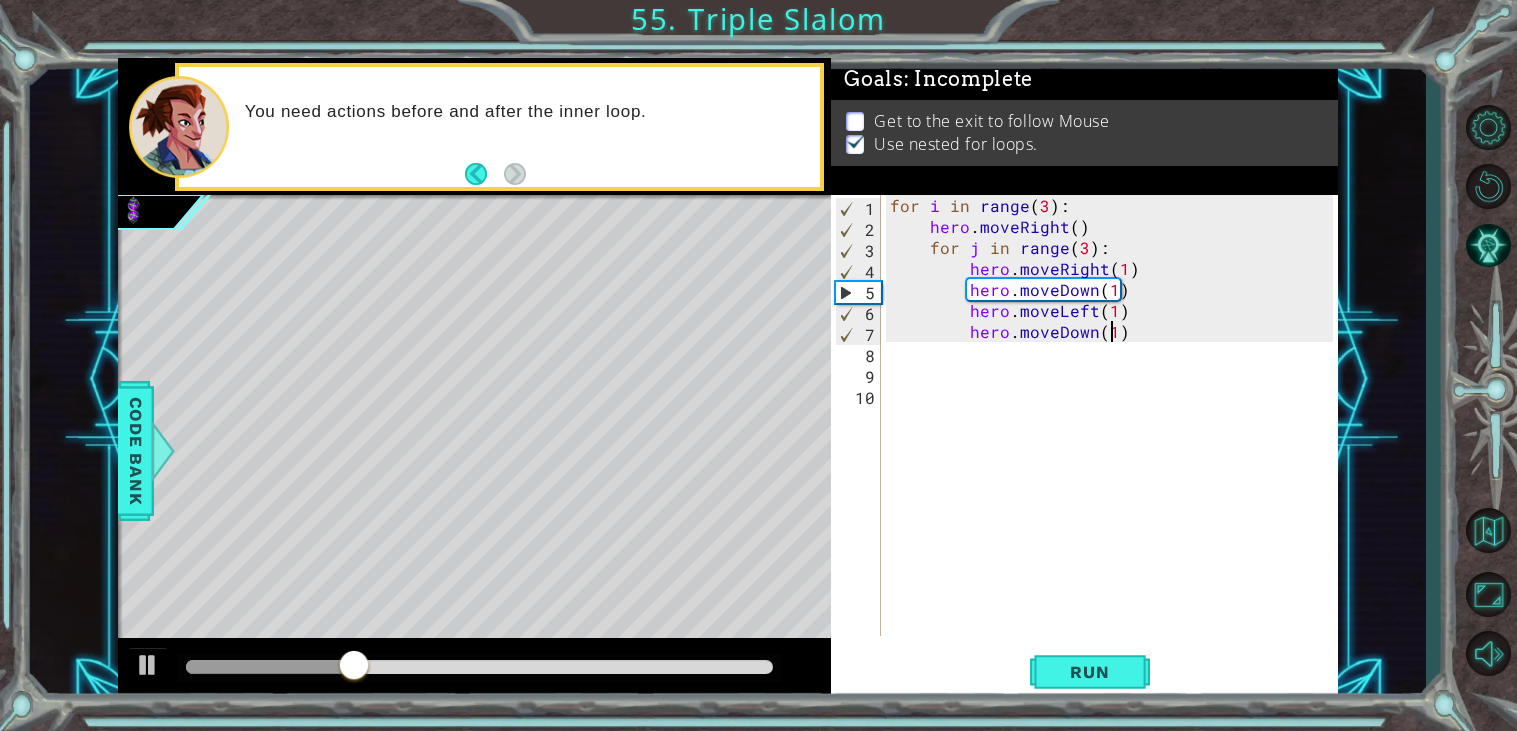 click on "for   i   in   range ( 3 ) :      hero . moveRight ( )      for   j   in   range ( 3 ) :          hero . moveRight ( 1 )          hero . moveDown ( 1 )          hero . moveLeft ( 1 )          hero . moveDown ( 1 )" at bounding box center (1114, 436) 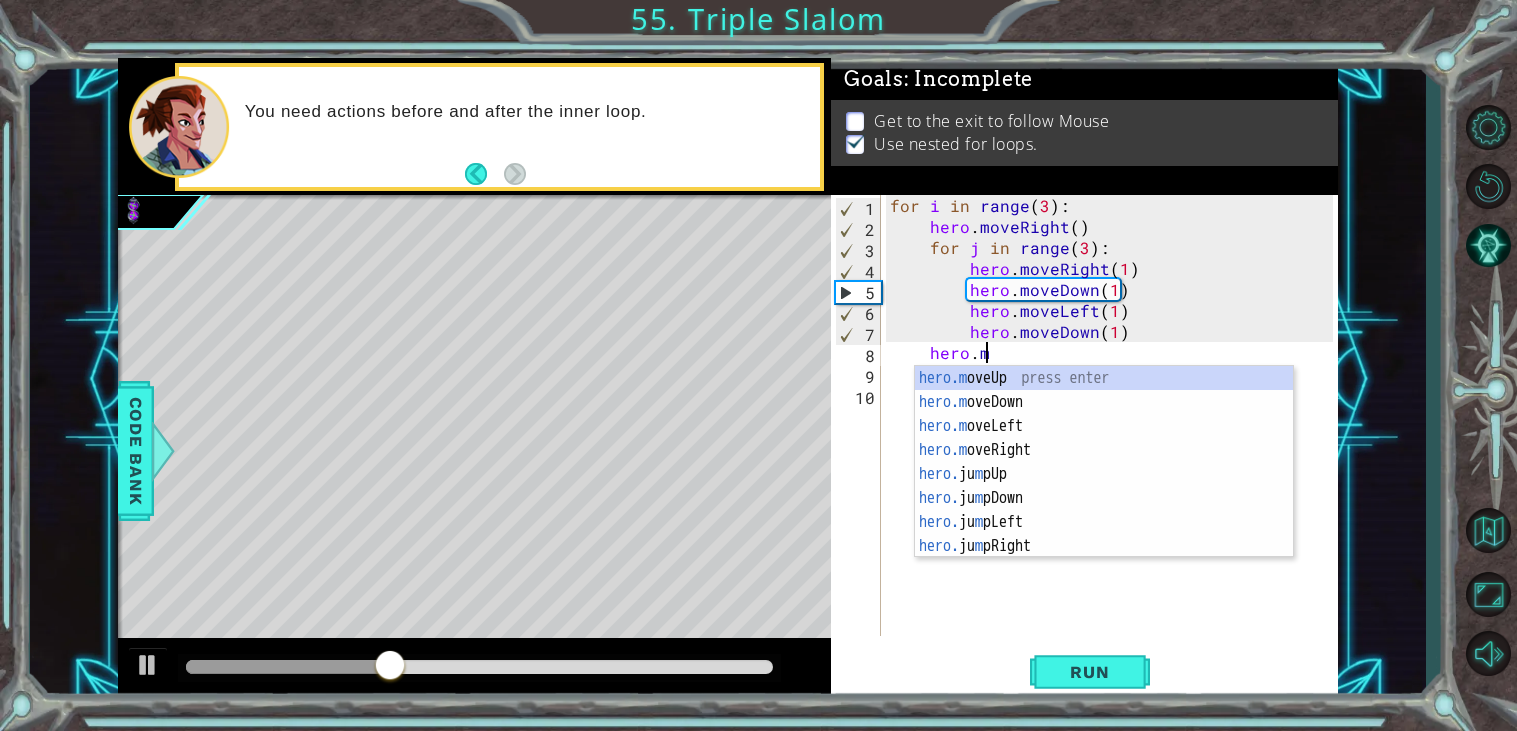 scroll, scrollTop: 0, scrollLeft: 5, axis: horizontal 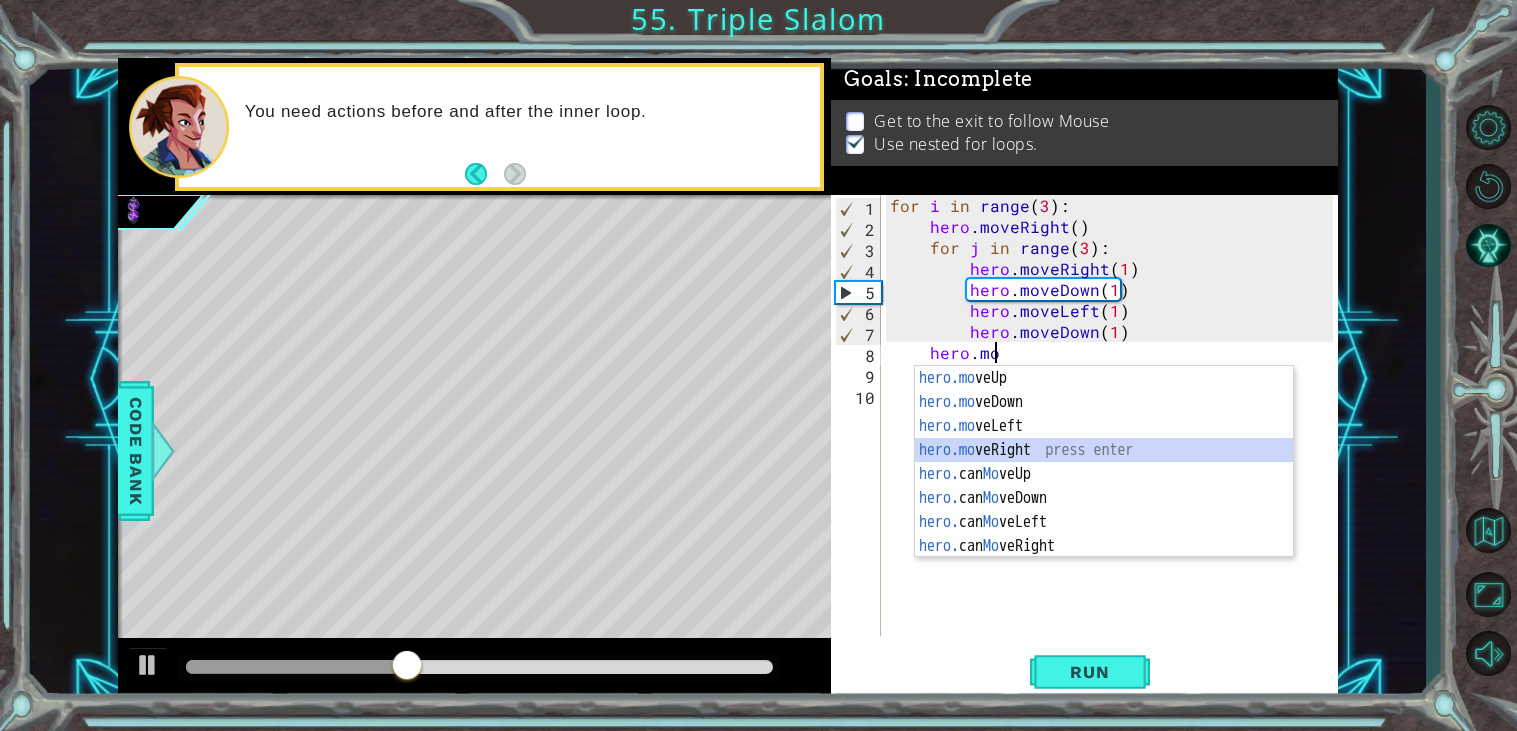 click on "hero.mo veUp press enter hero.mo veDown press enter hero.mo veLeft press enter hero.mo veRight press enter hero. can Mo veUp press enter hero. can Mo veDown press enter hero. can Mo veLeft press enter hero. can Mo veRight press enter hero. ju m pD o wn press enter" at bounding box center (1104, 486) 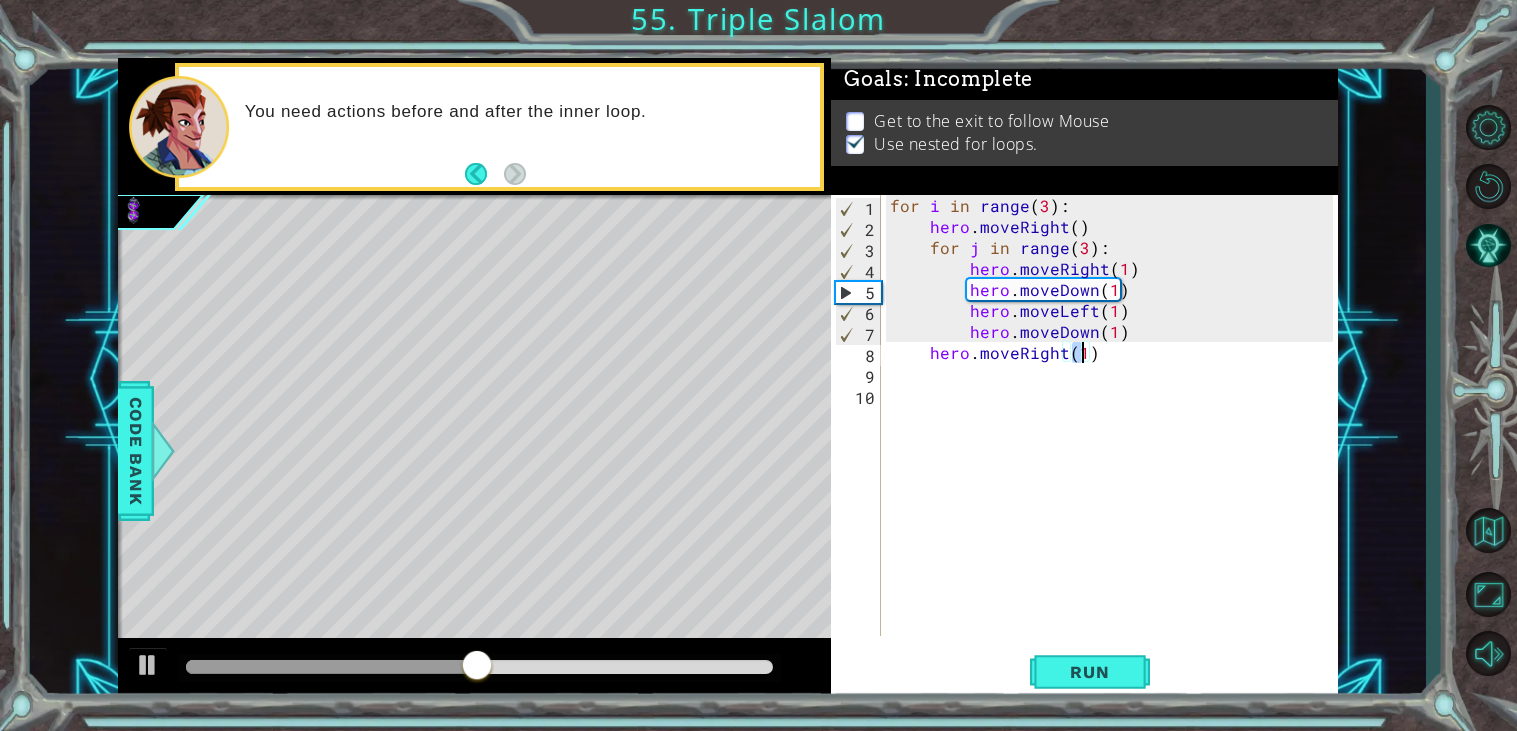 type on "hero.moveRight(2)" 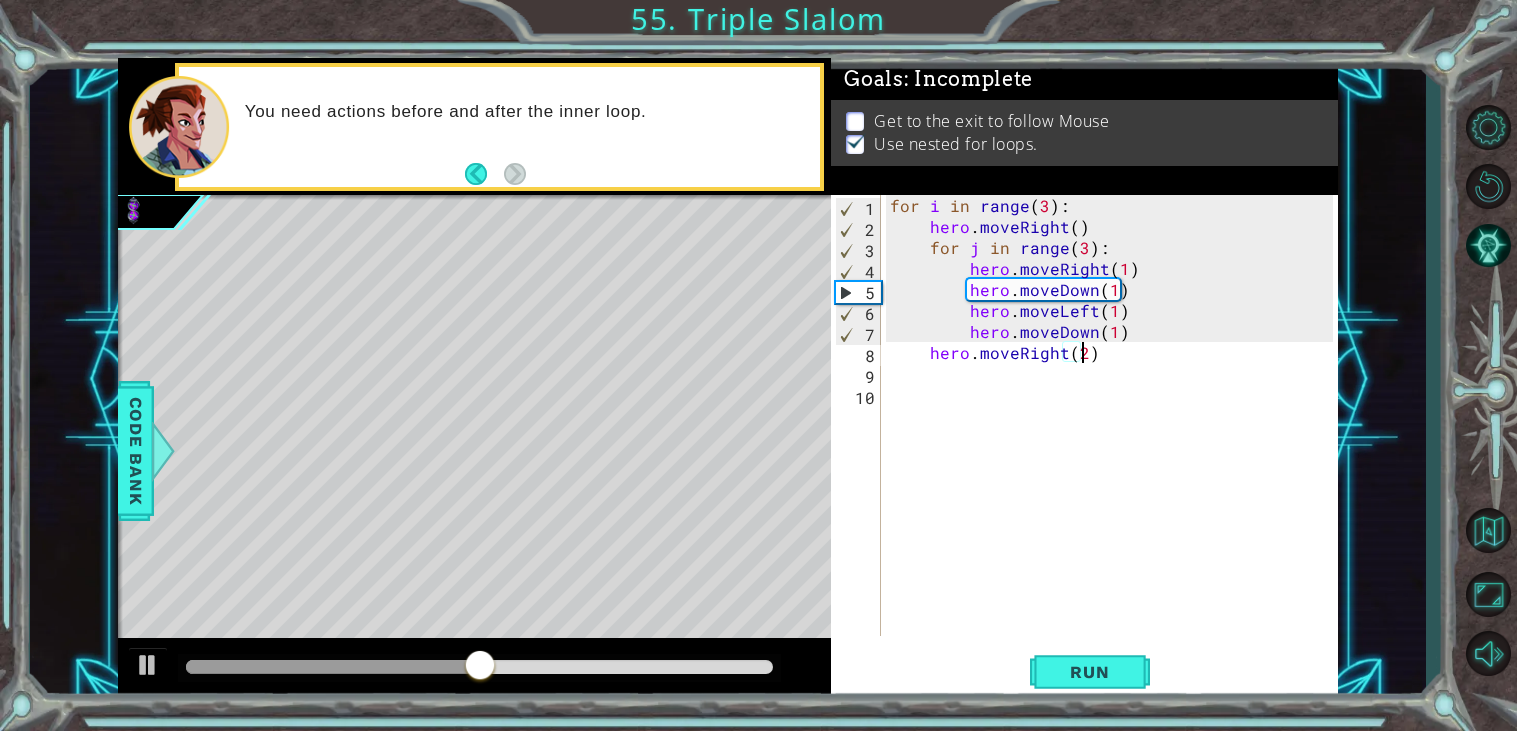 scroll, scrollTop: 0, scrollLeft: 11, axis: horizontal 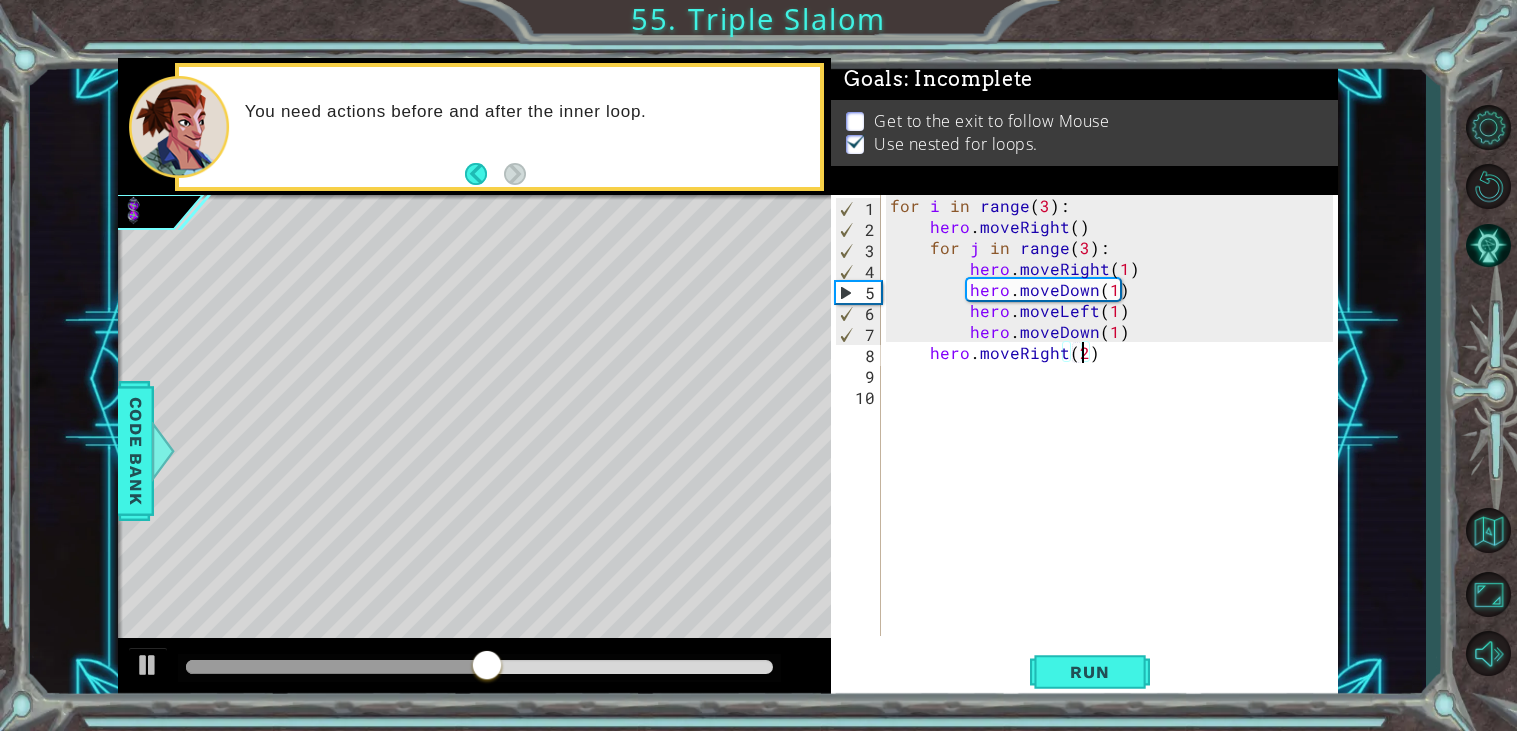 click on "for   i   in   range ( 3 ) :      hero . moveRight ( )      for   j   in   range ( 3 ) :          hero . moveRight ( 1 )          hero . moveDown ( 1 )          hero . moveLeft ( 1 )          hero . moveDown ( 1 )      hero . moveRight ( 2 )" at bounding box center [1114, 436] 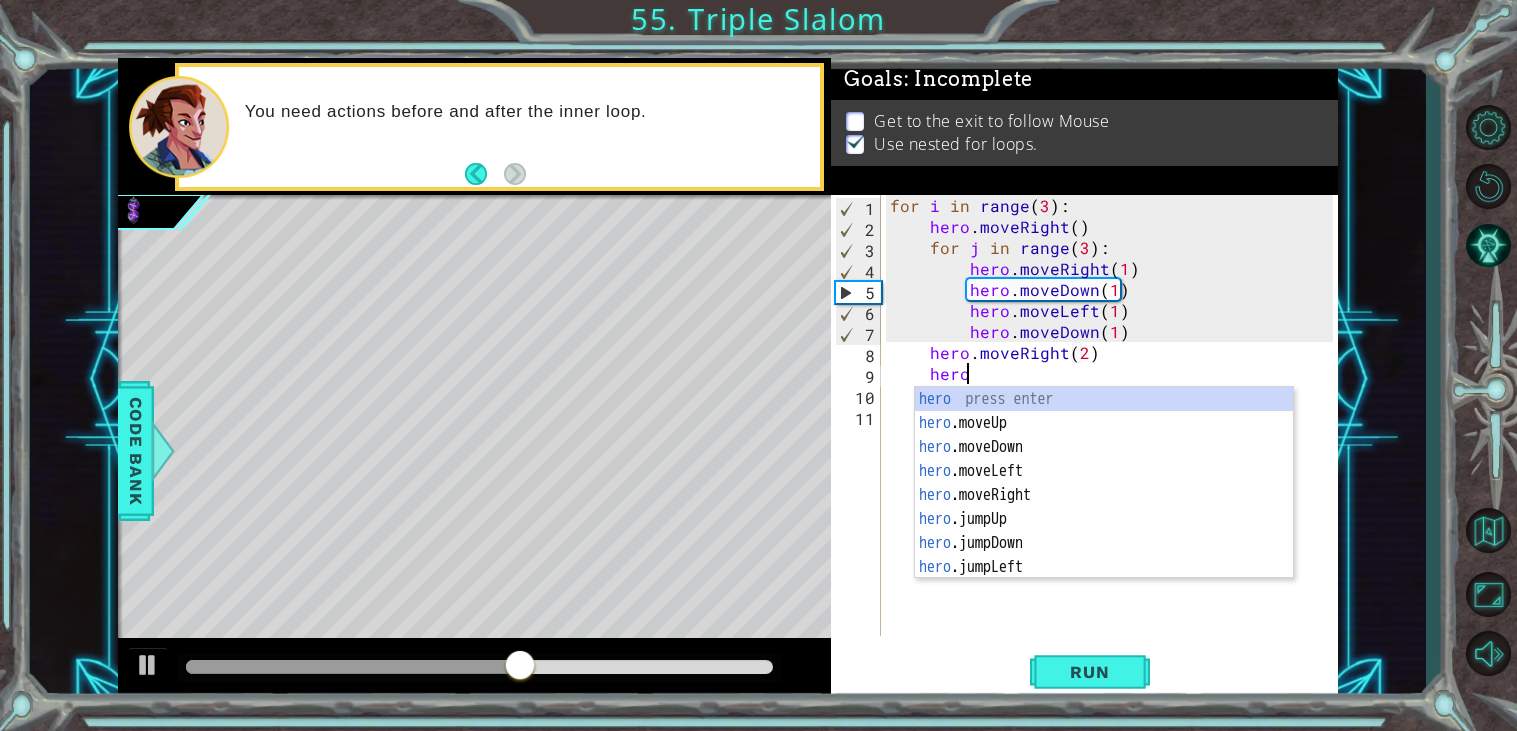 scroll, scrollTop: 0, scrollLeft: 3, axis: horizontal 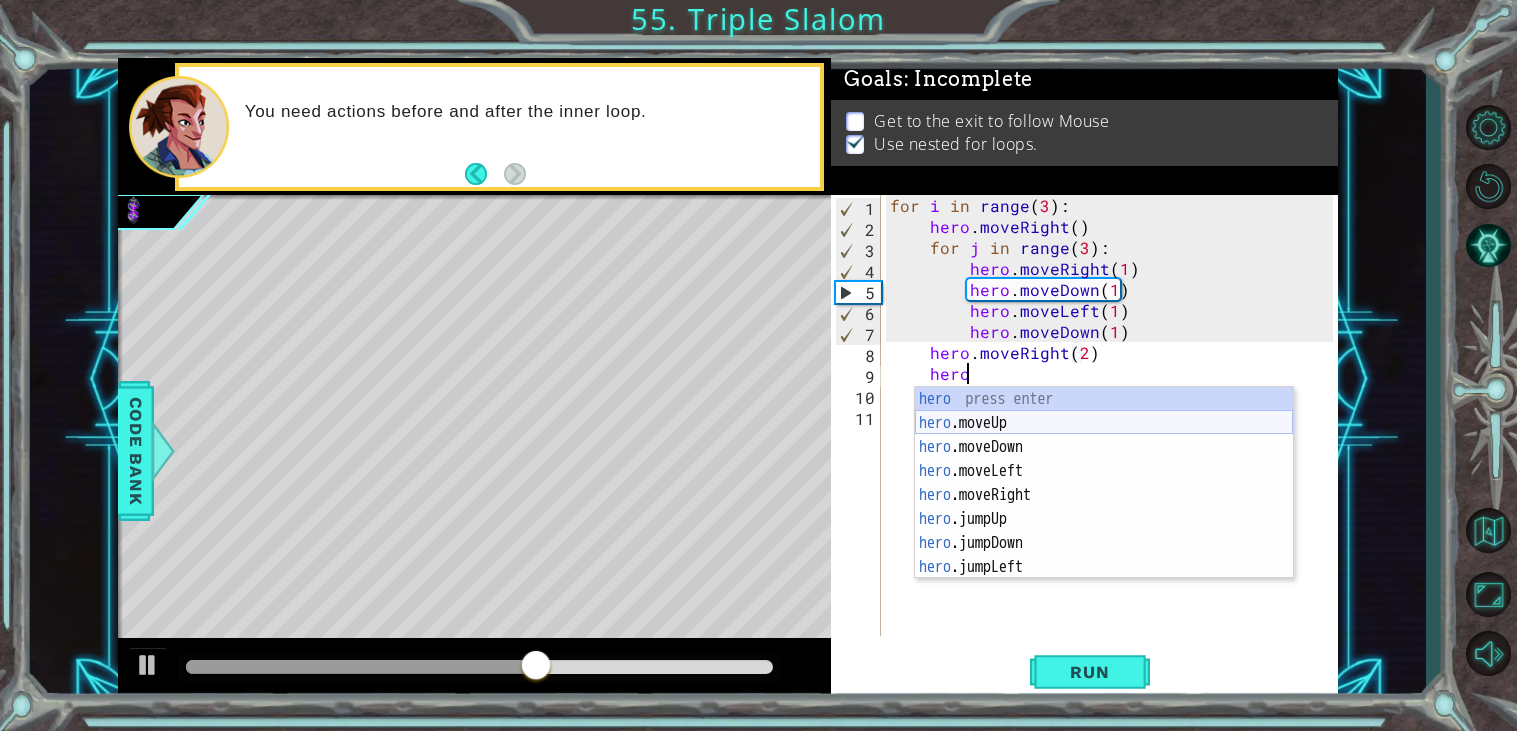click on "hero press enter hero .moveUp press enter hero .moveDown press enter hero .moveLeft press enter hero .moveRight press enter hero .jumpUp press enter hero .jumpDown press enter hero .jumpLeft press enter hero .jumpRight press enter" at bounding box center [1104, 507] 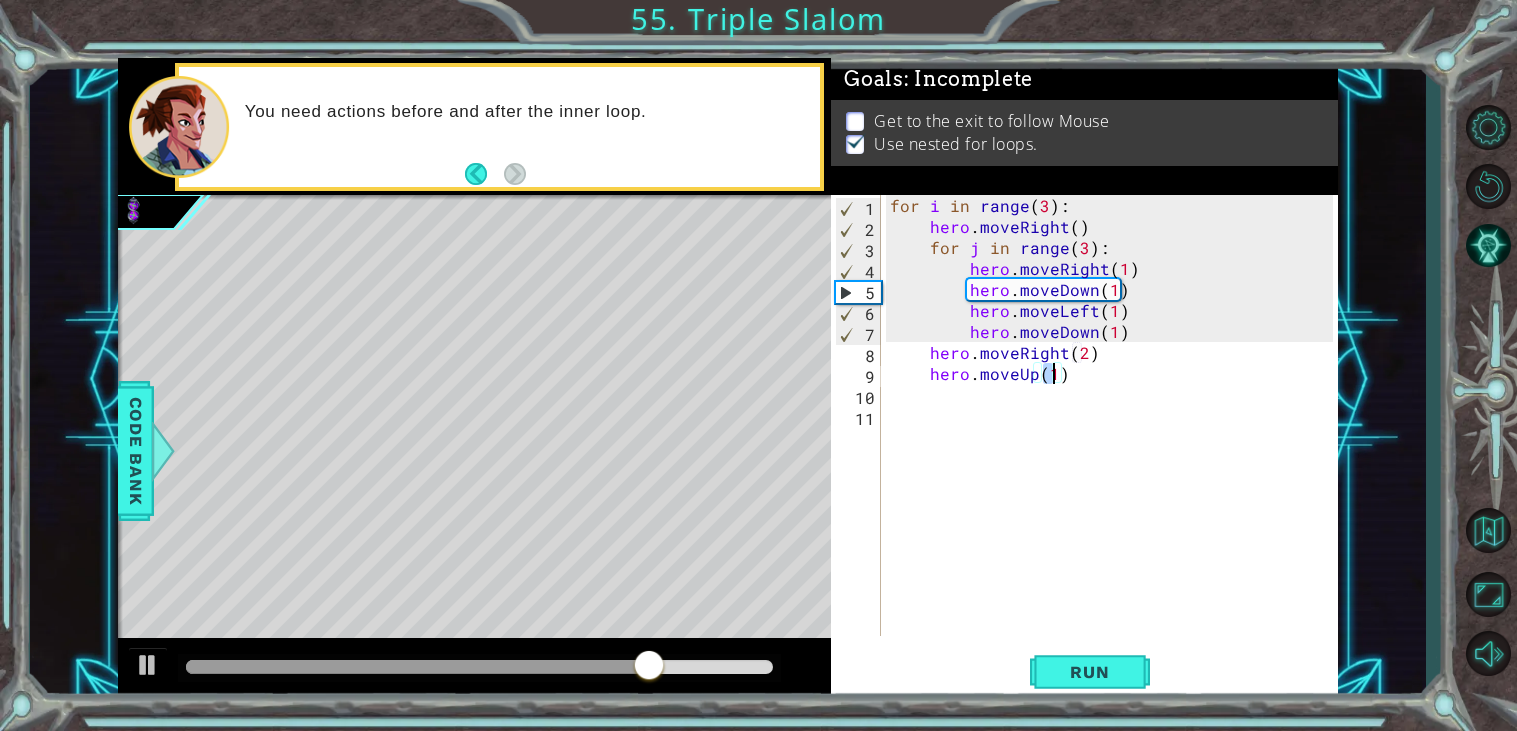 scroll, scrollTop: 0, scrollLeft: 8, axis: horizontal 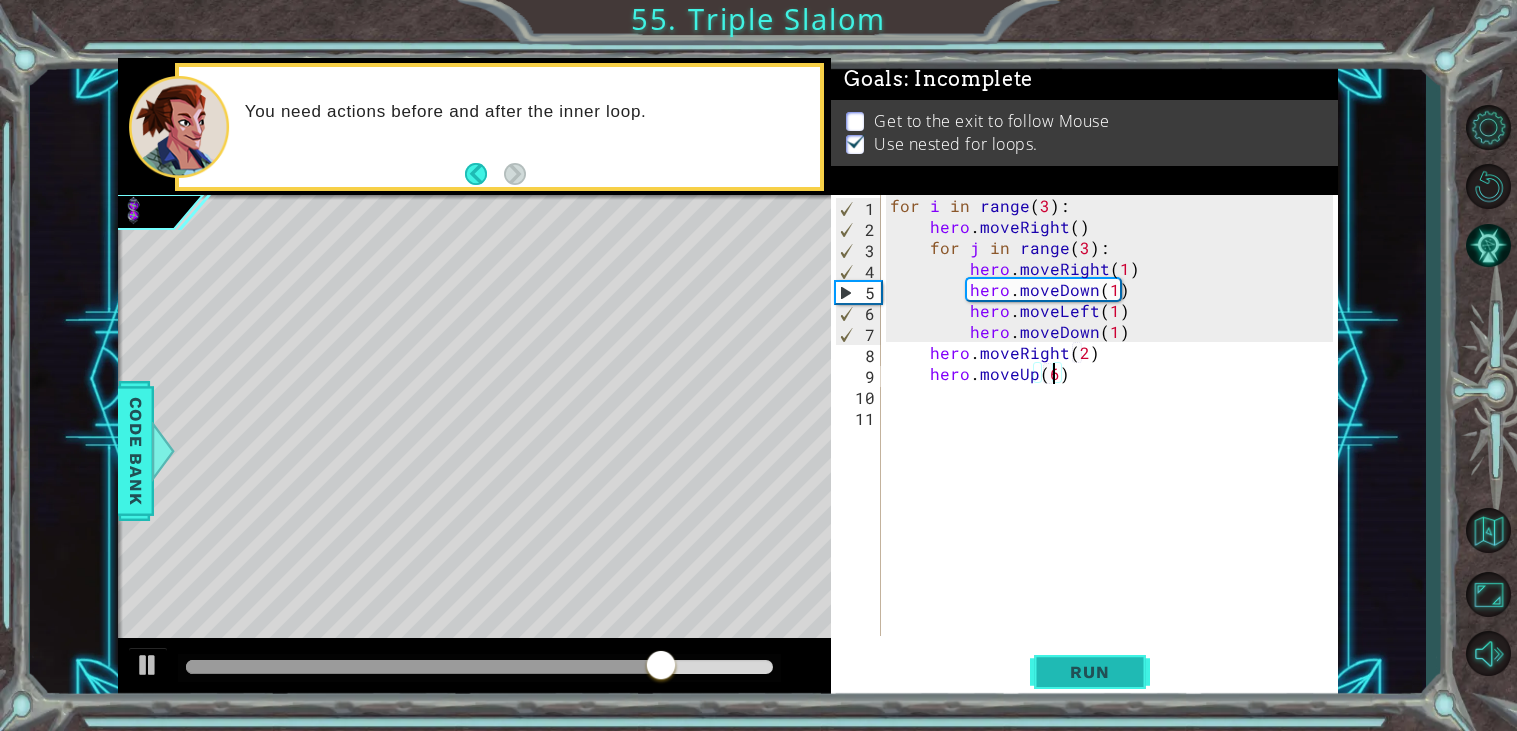 type on "hero.moveUp(6)" 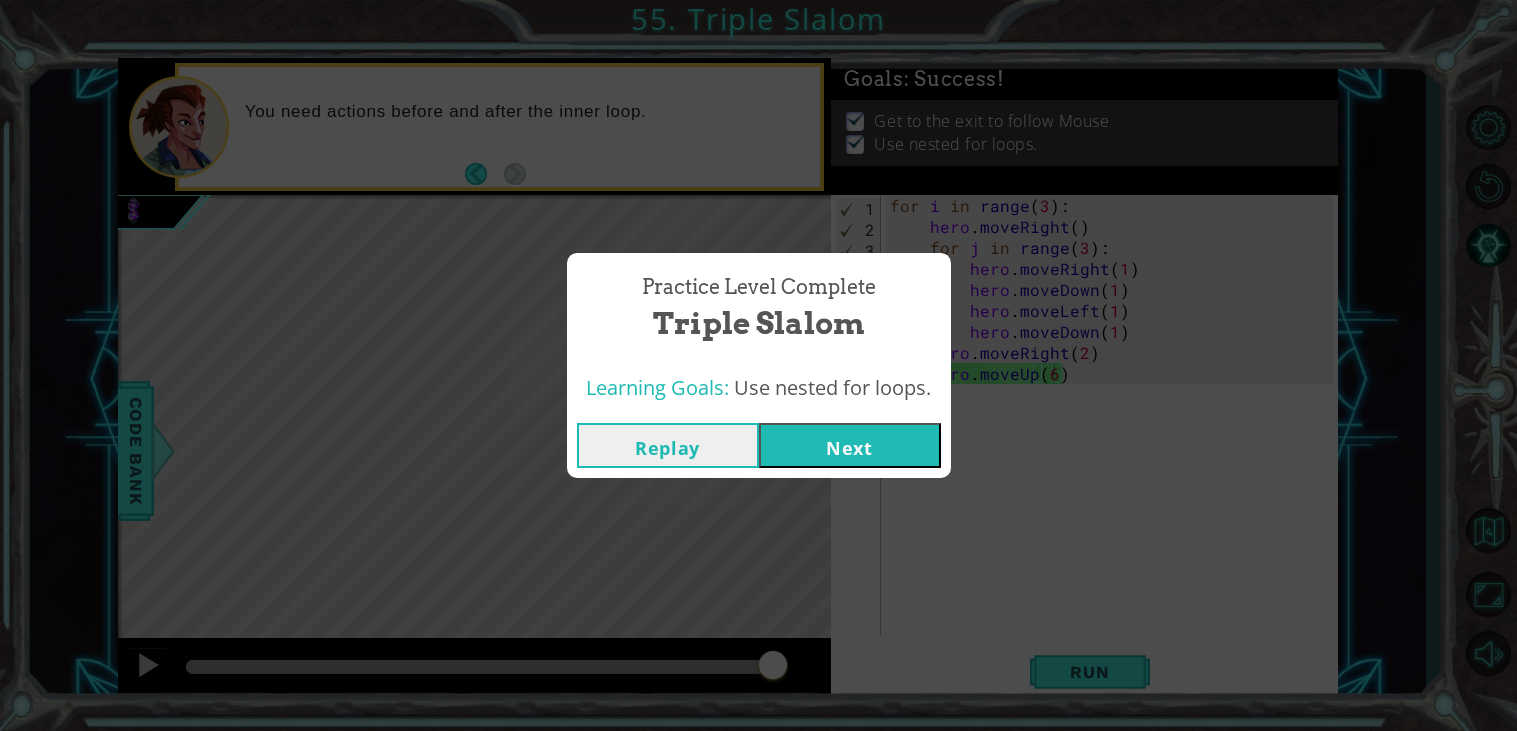 click on "Next" at bounding box center (850, 445) 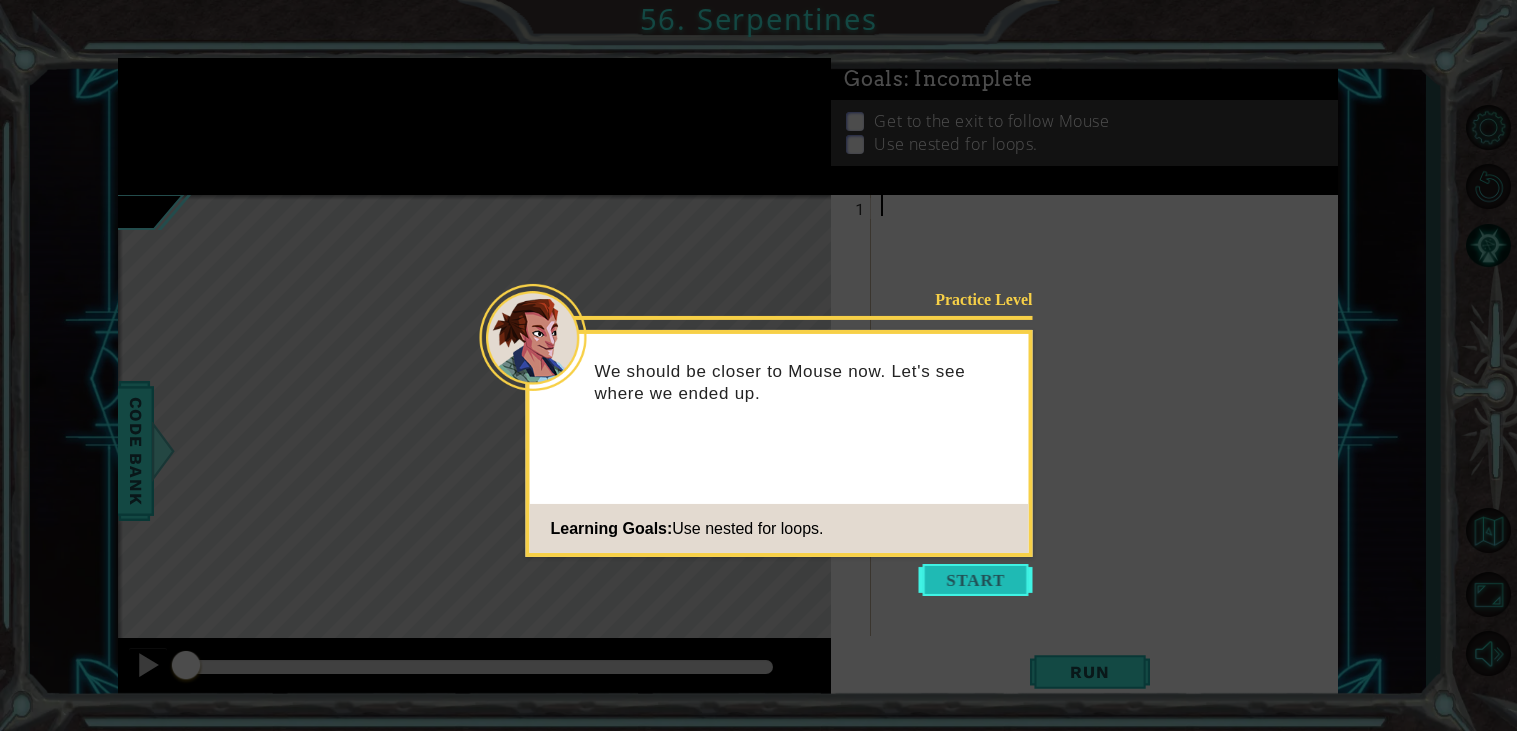 click at bounding box center (976, 580) 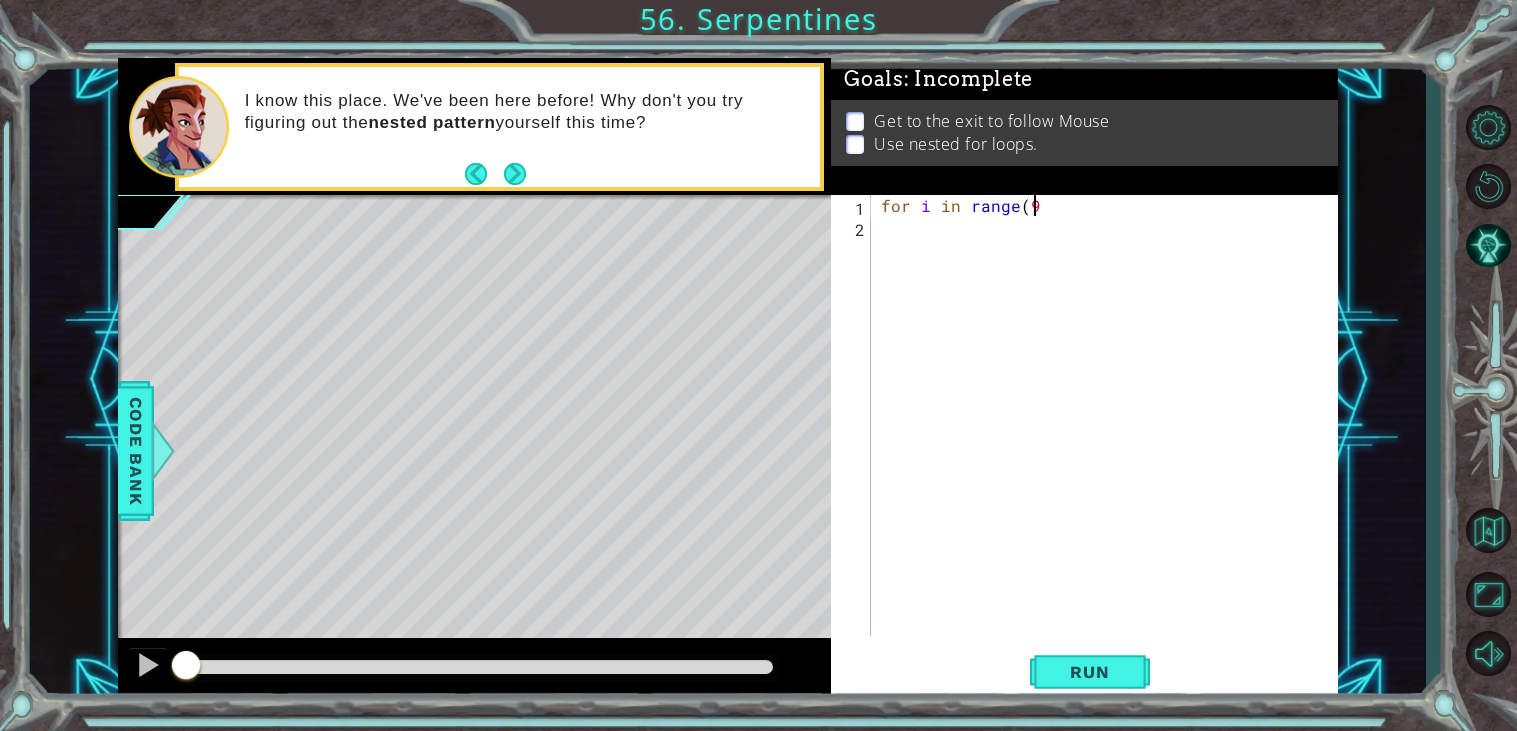 scroll, scrollTop: 0, scrollLeft: 7, axis: horizontal 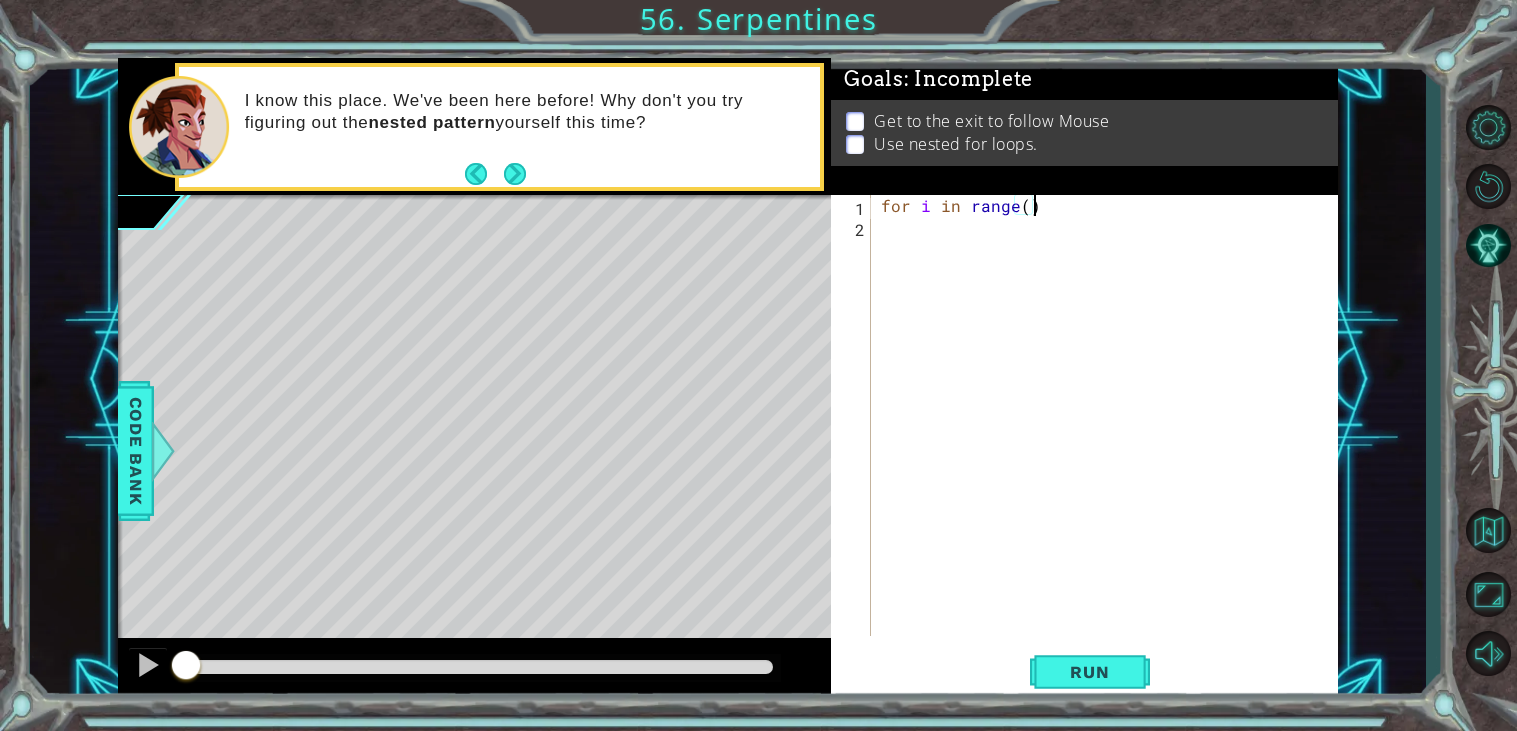 type on "for i in range():" 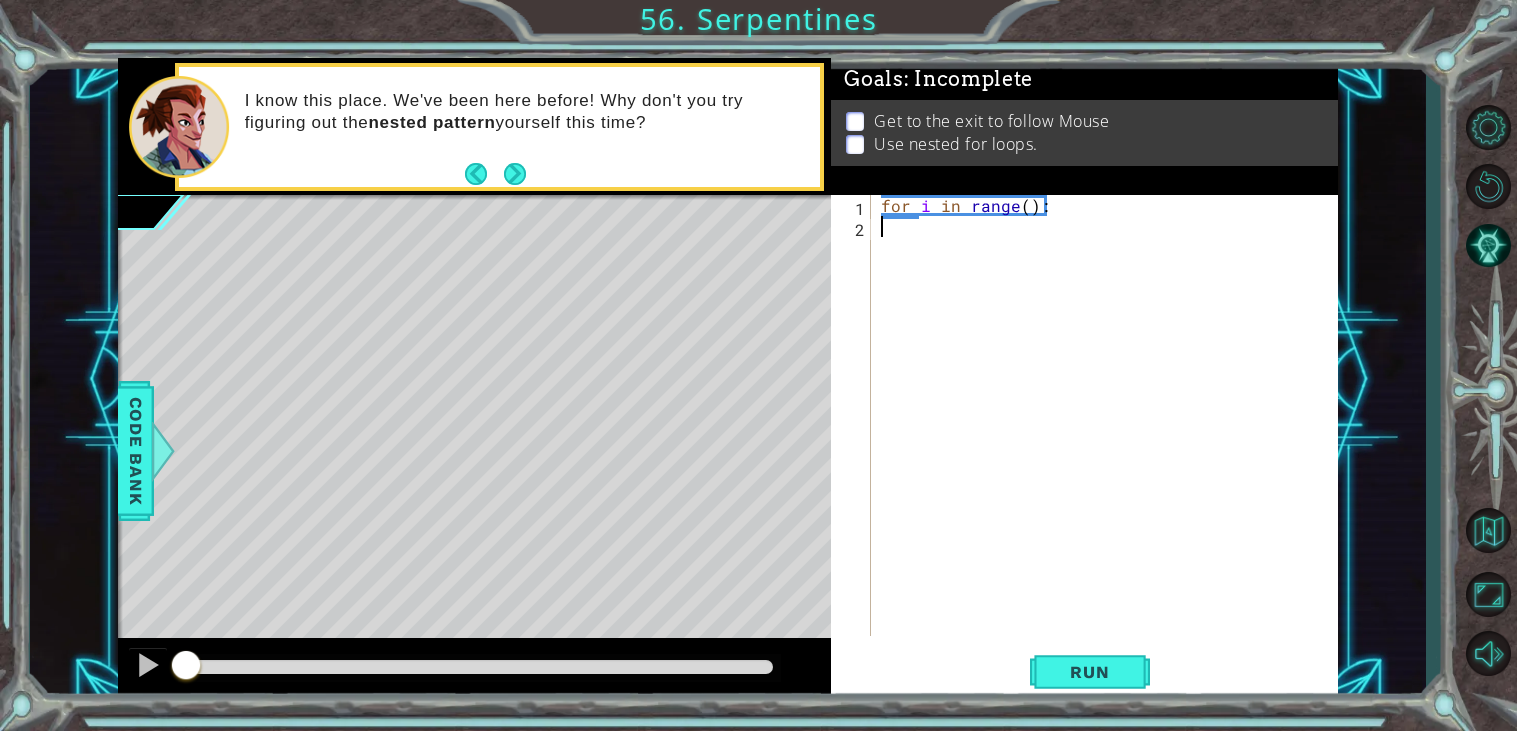 scroll, scrollTop: 0, scrollLeft: 0, axis: both 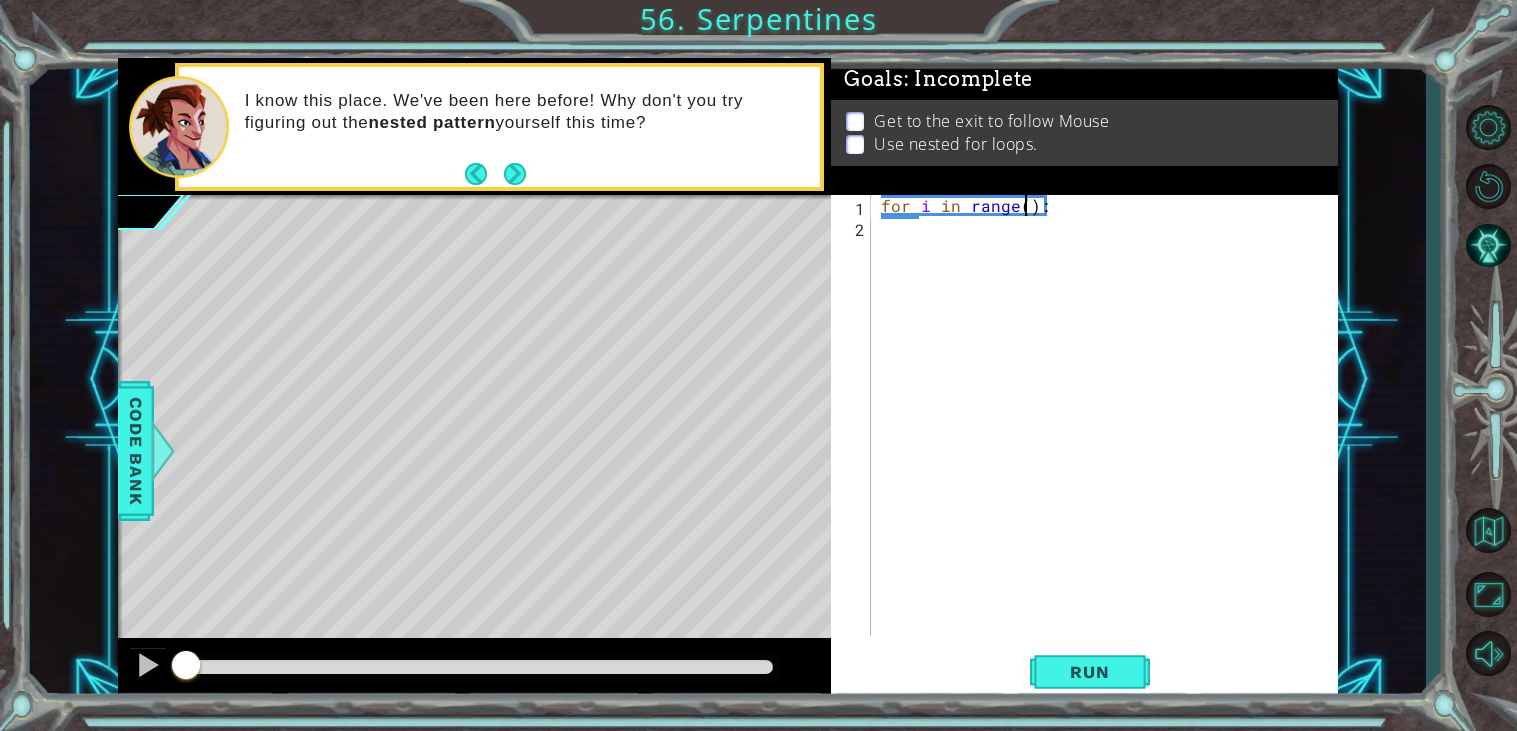 click on "for   i   in   range ( ) :" at bounding box center [1110, 436] 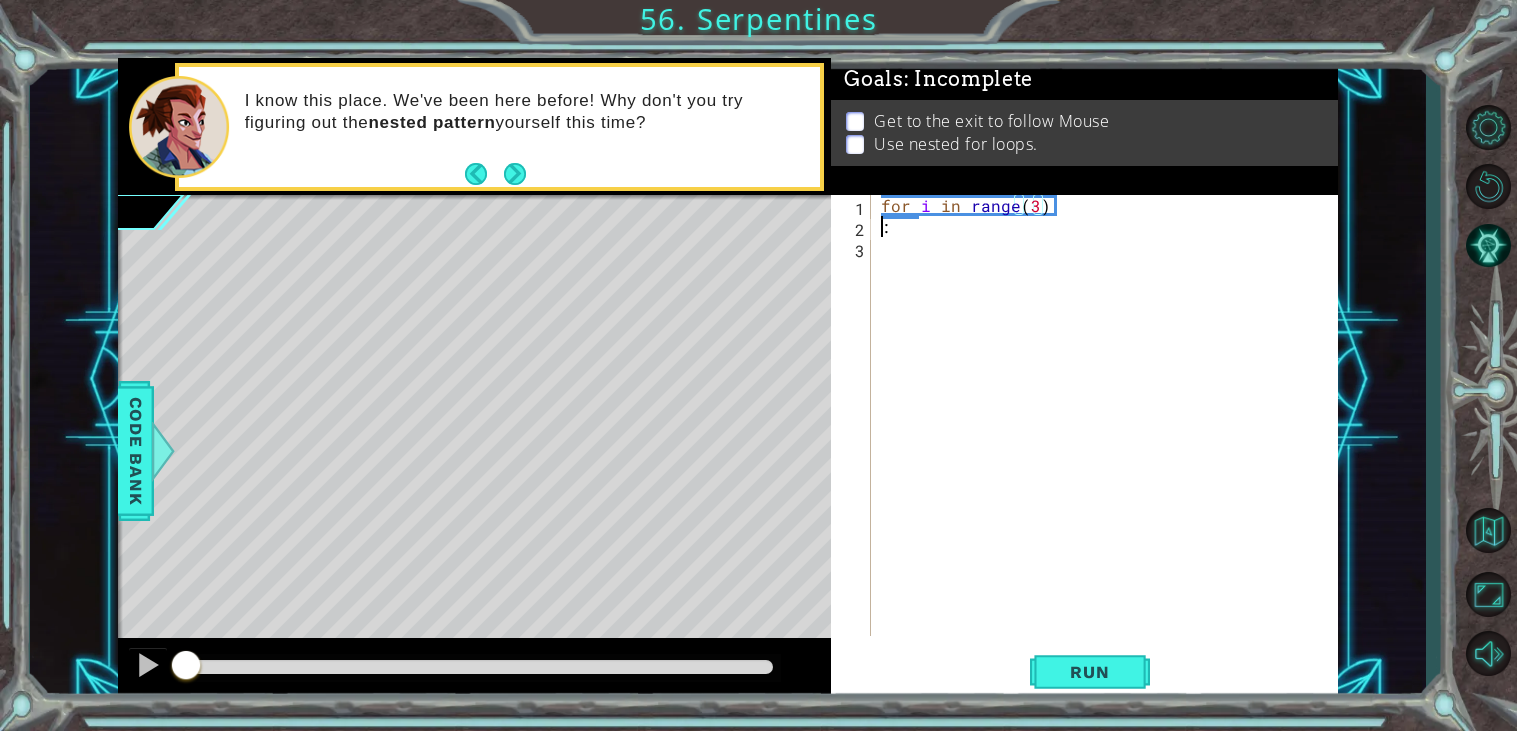 scroll, scrollTop: 0, scrollLeft: 0, axis: both 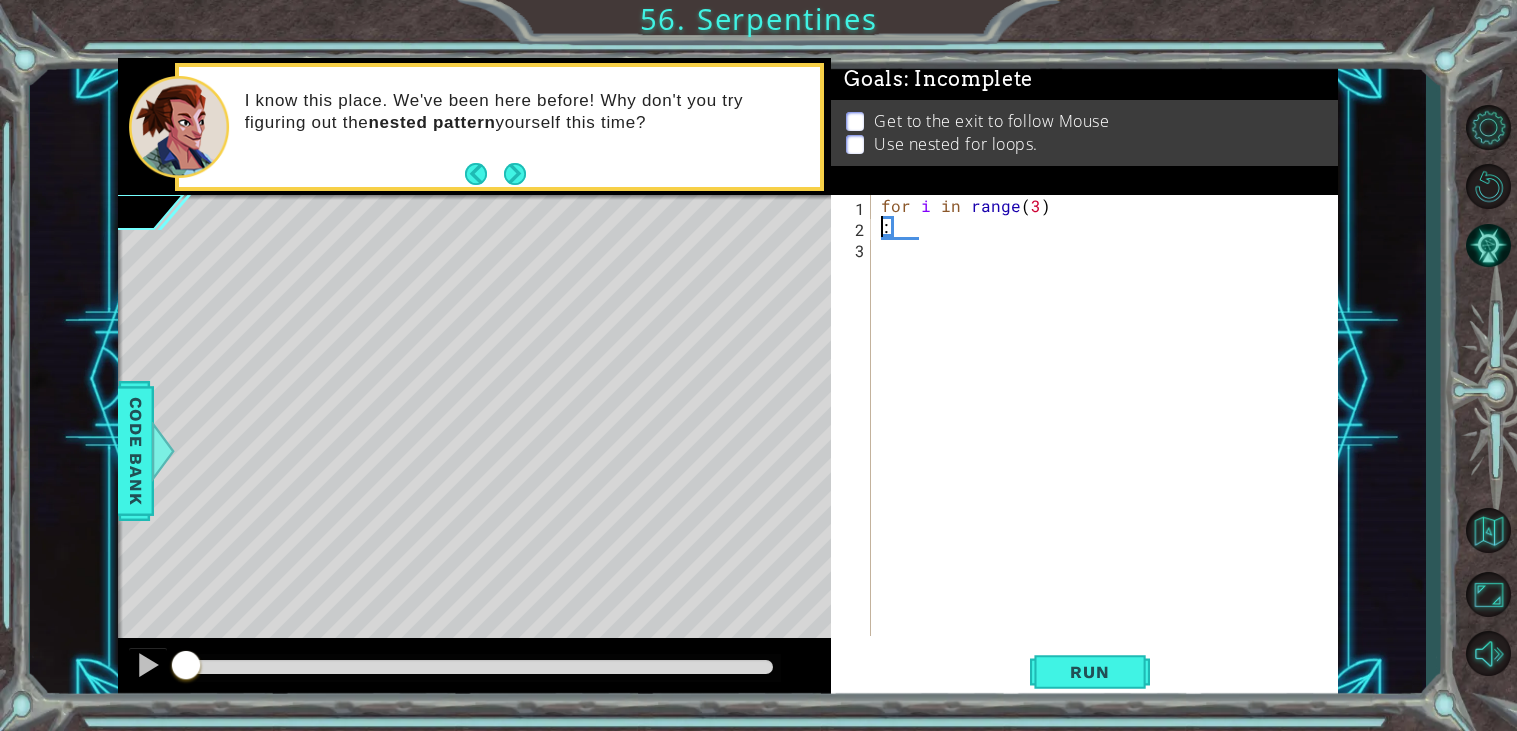 type on "for i in range(3):" 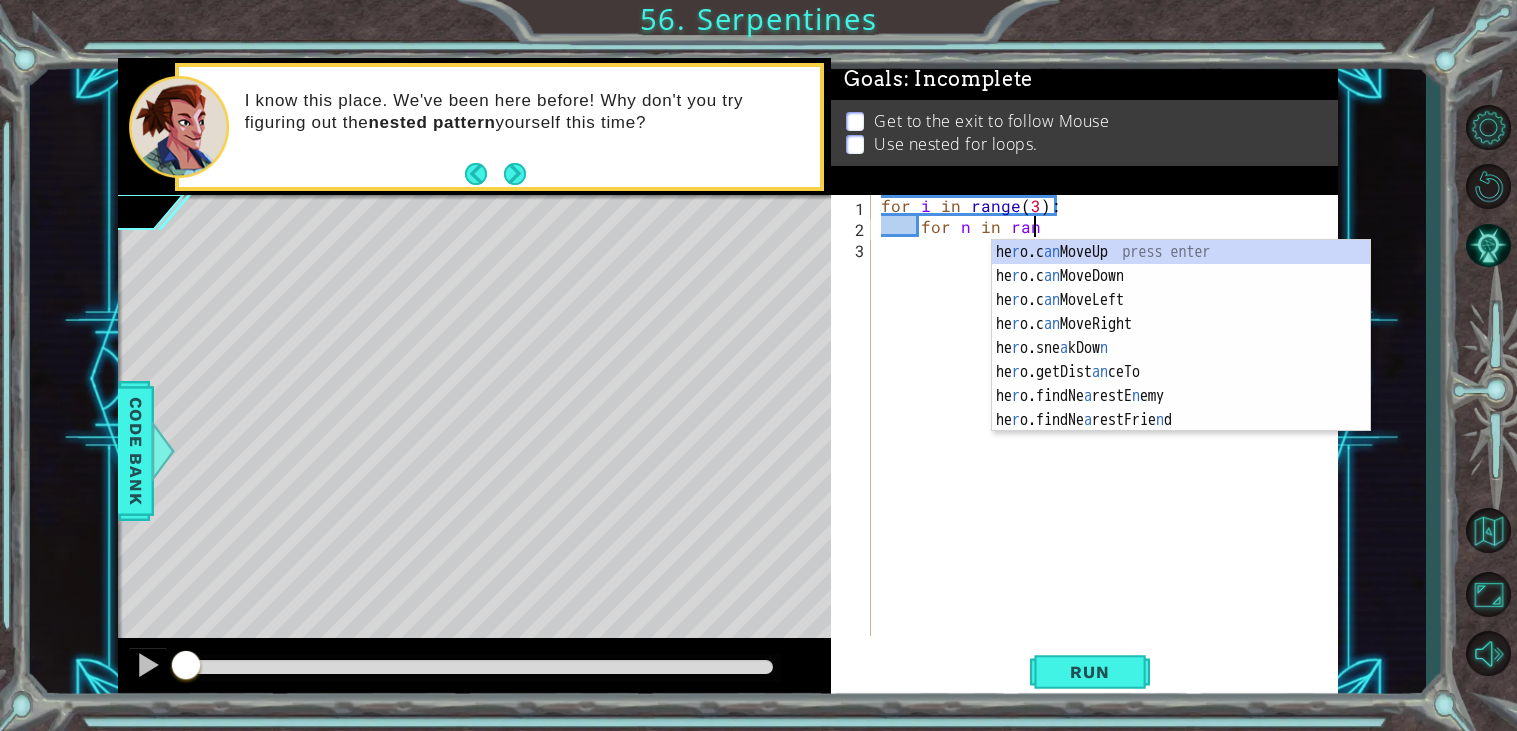 scroll, scrollTop: 0, scrollLeft: 9, axis: horizontal 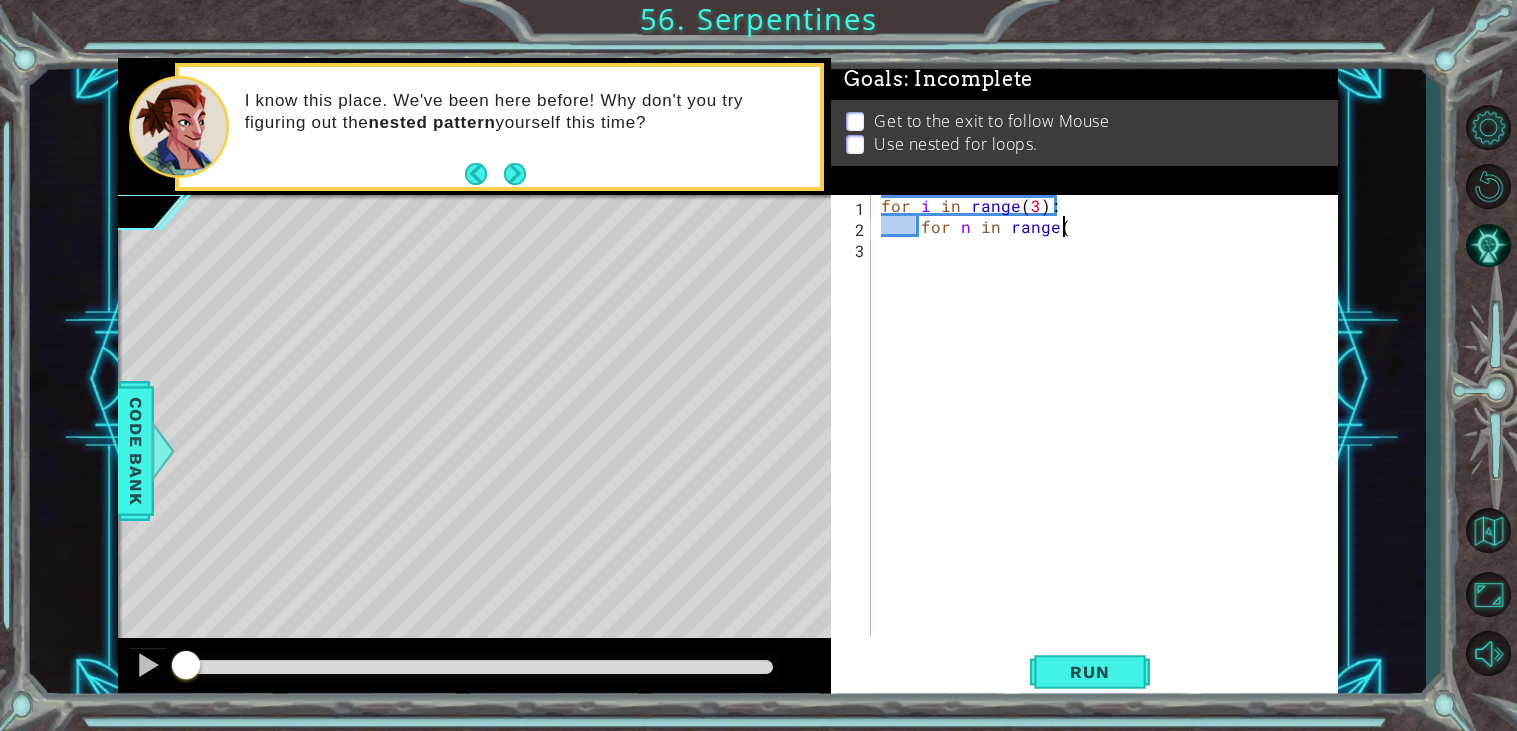 type on "for n in range()" 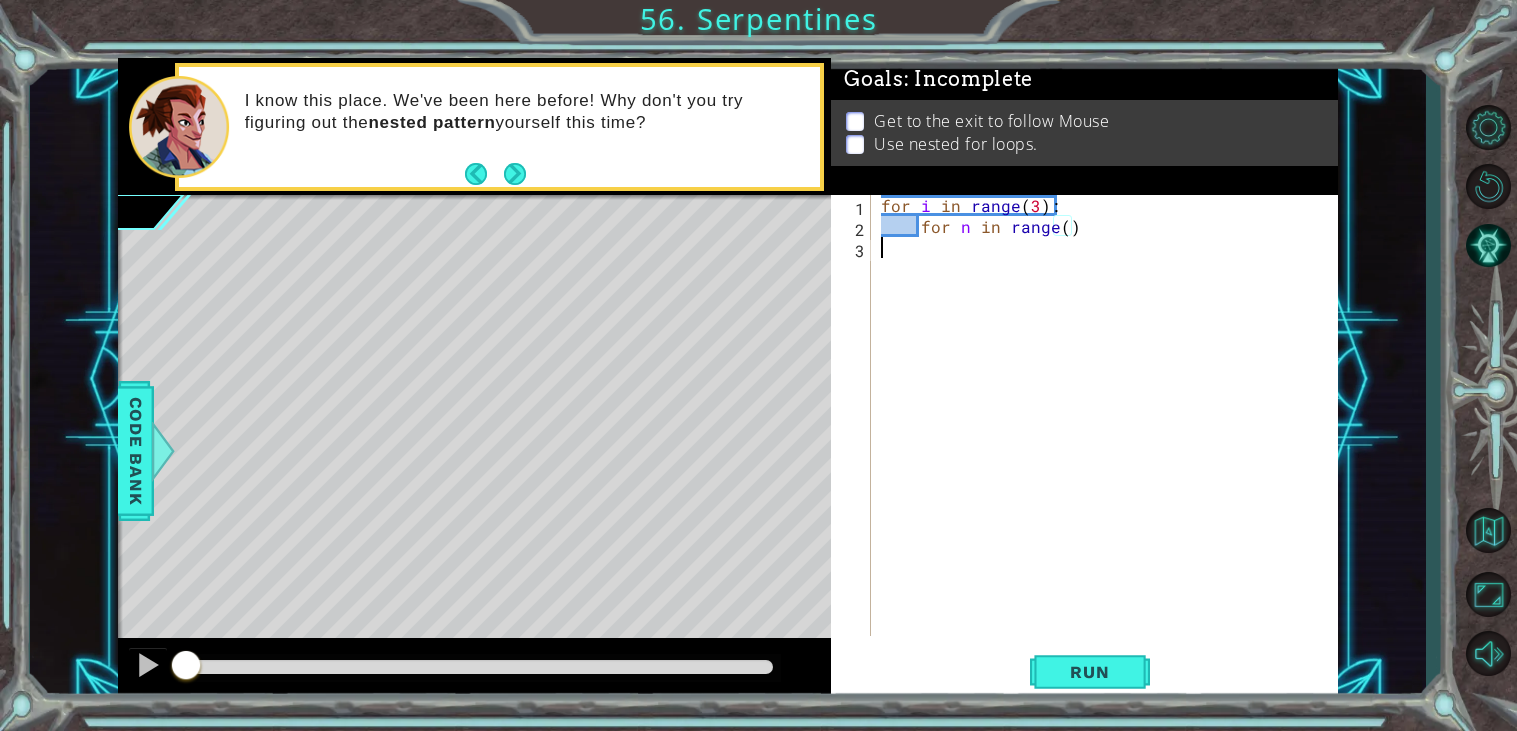 scroll, scrollTop: 0, scrollLeft: 0, axis: both 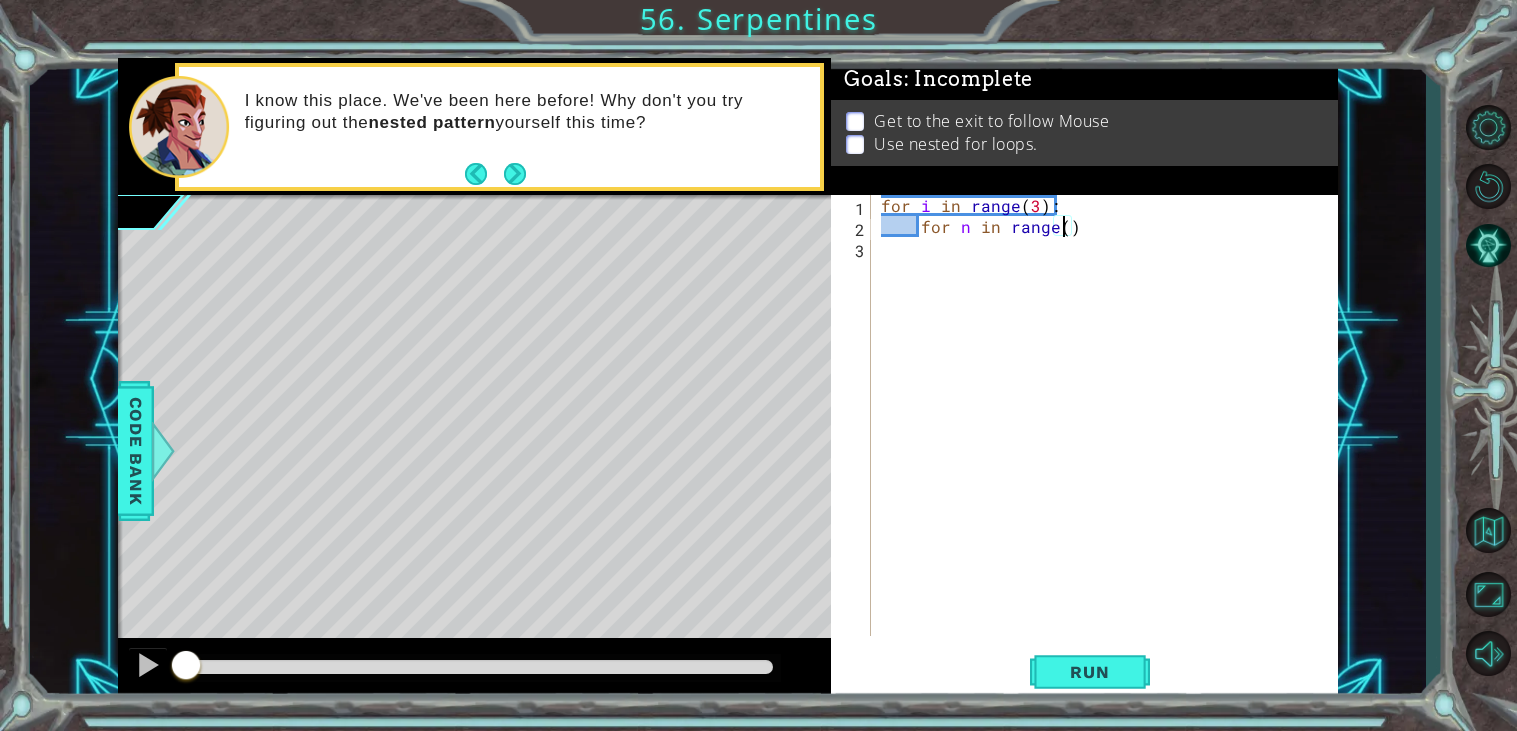 click on "for   i   in   range ( 3 ) :      for   n   in   range ( )" at bounding box center (1110, 436) 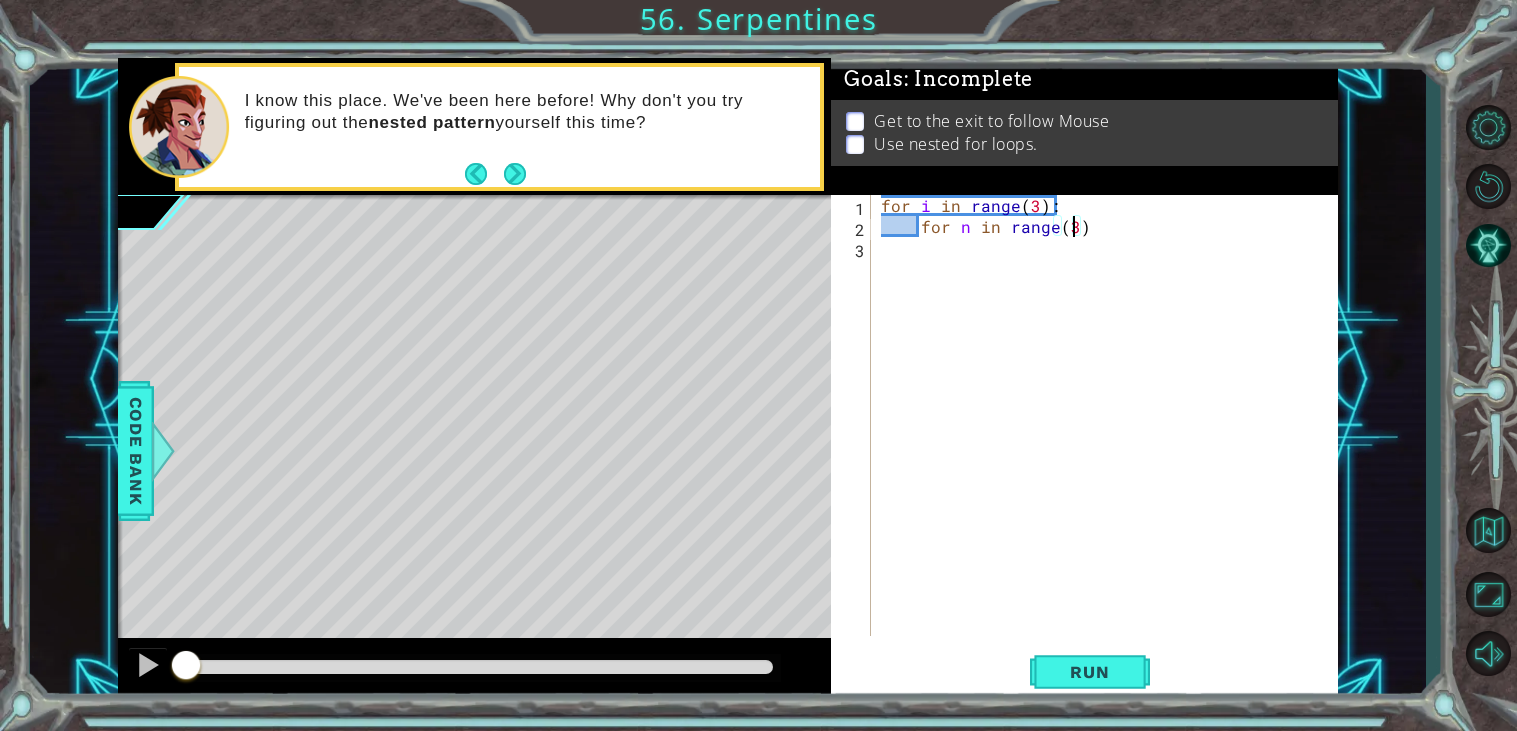 click on "for   i   in   range ( 3 ) :      for   n   in   range ( 3 )" at bounding box center (1110, 436) 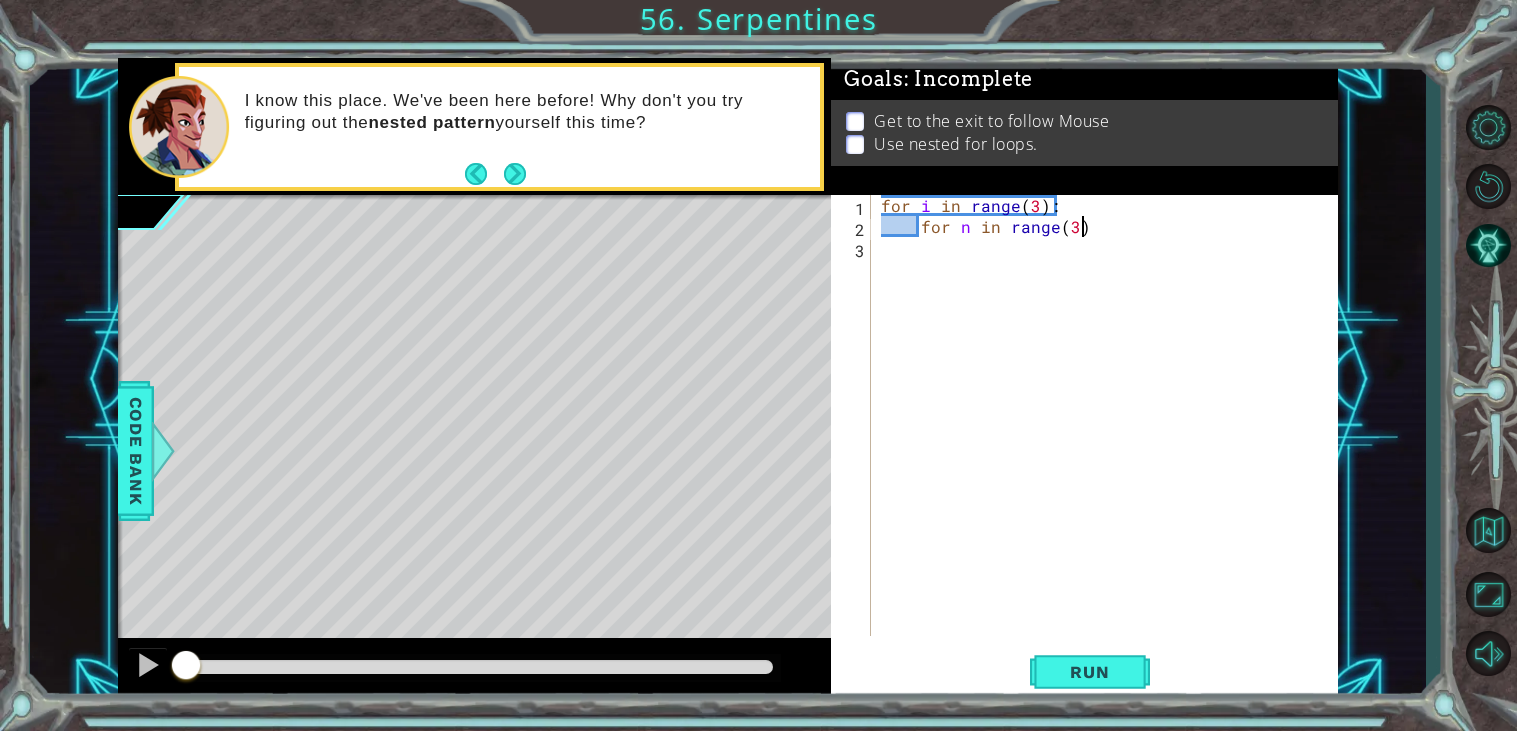 click on "for   i   in   range ( 3 ) :      for   n   in   range ( 3 )" at bounding box center (1110, 436) 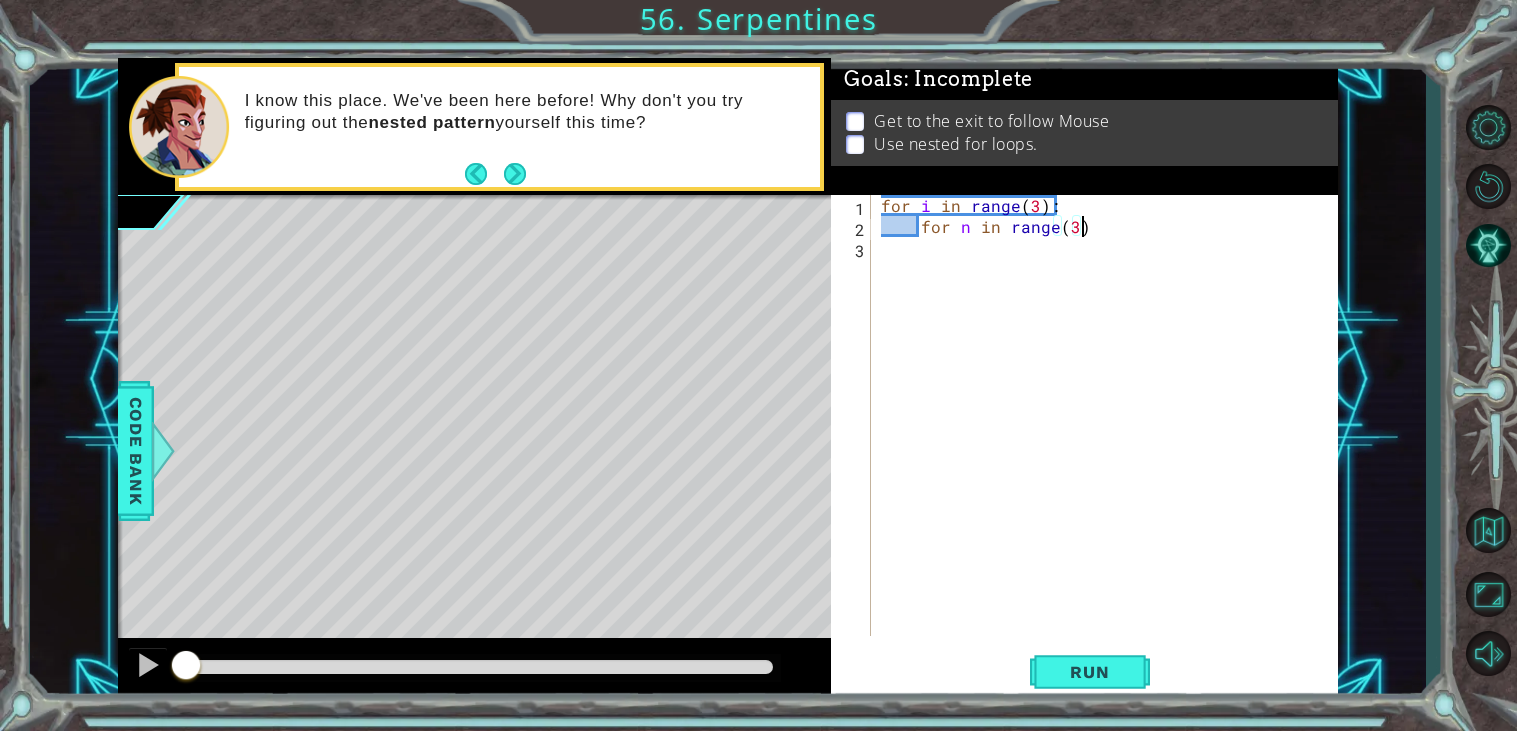 type on "for n in range(3):" 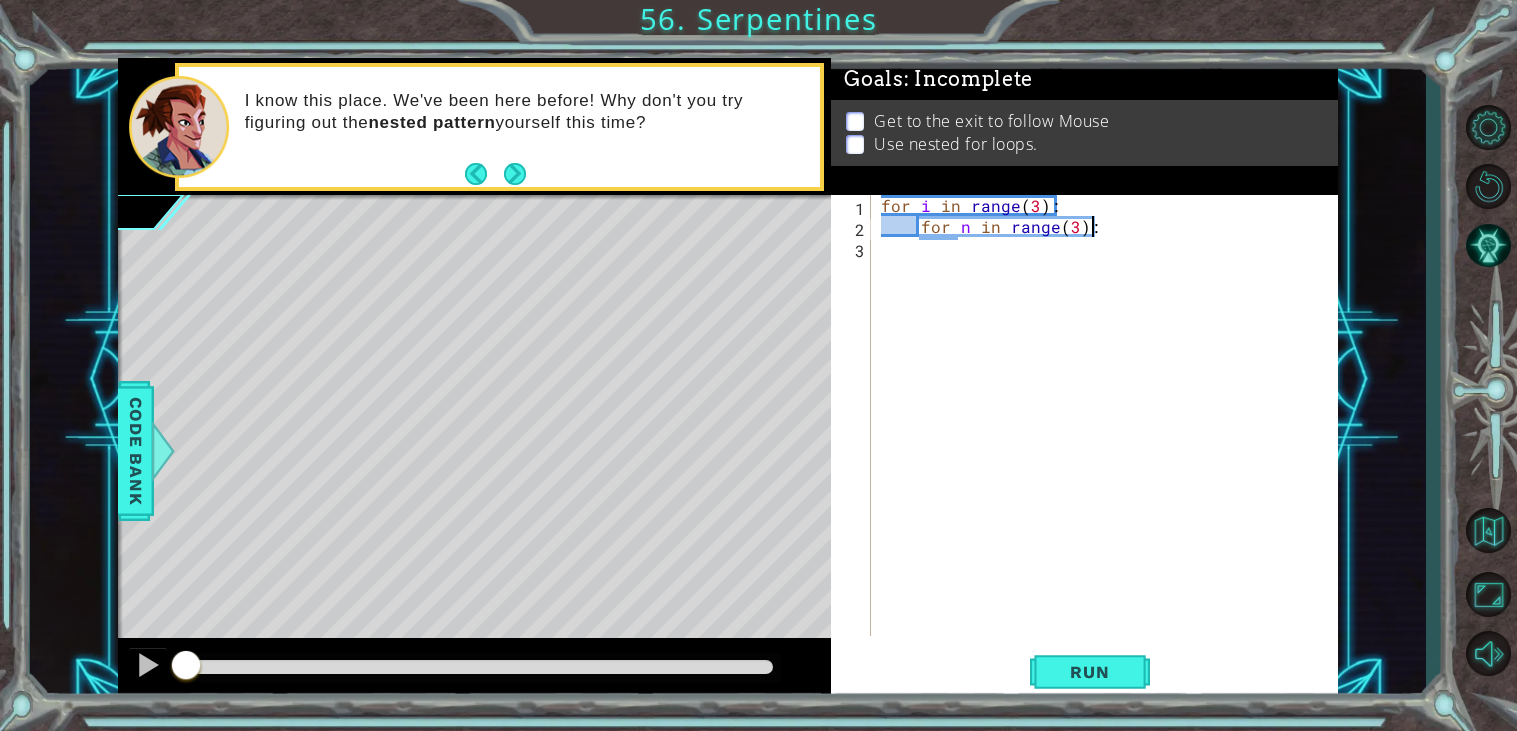 scroll, scrollTop: 0, scrollLeft: 3, axis: horizontal 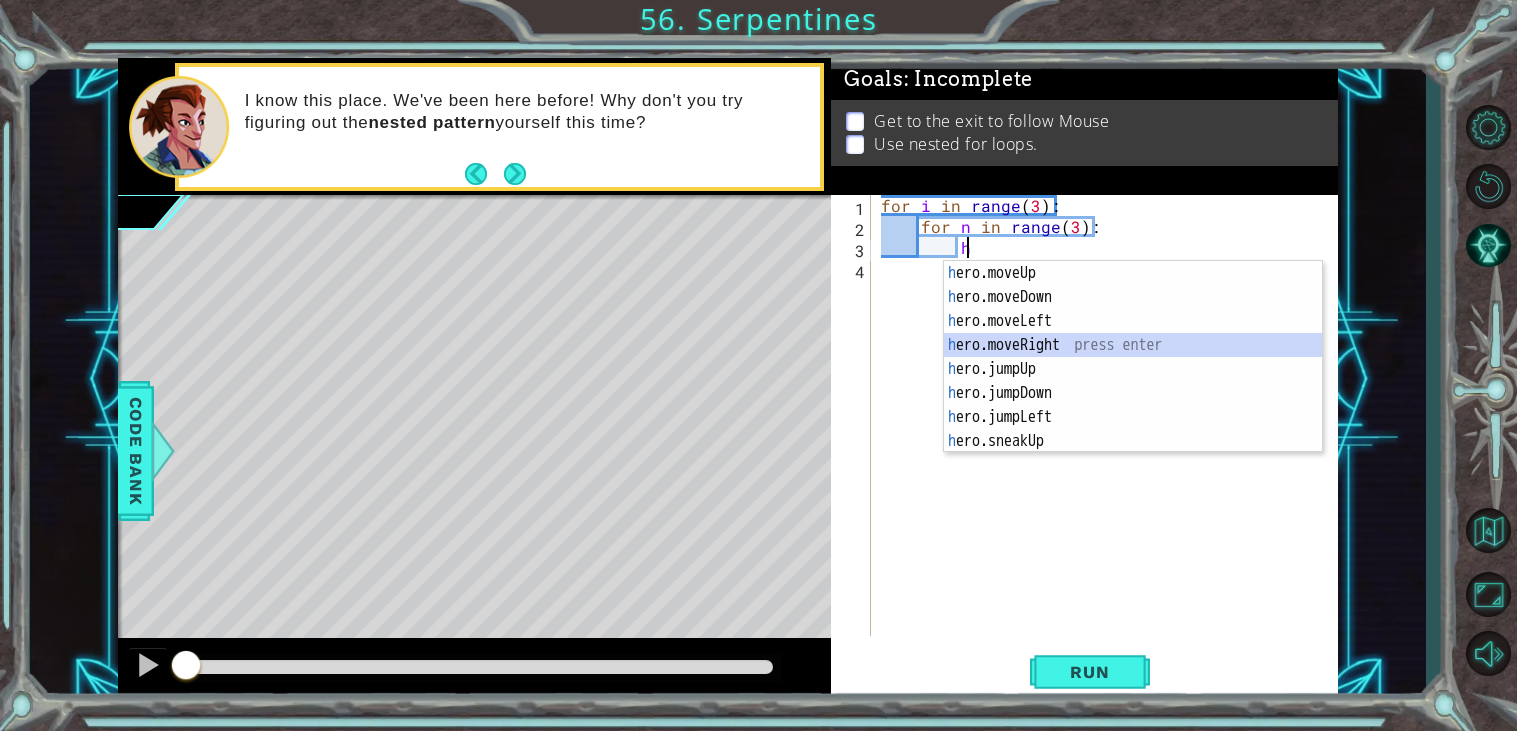 type on "hero.moveRight(1)" 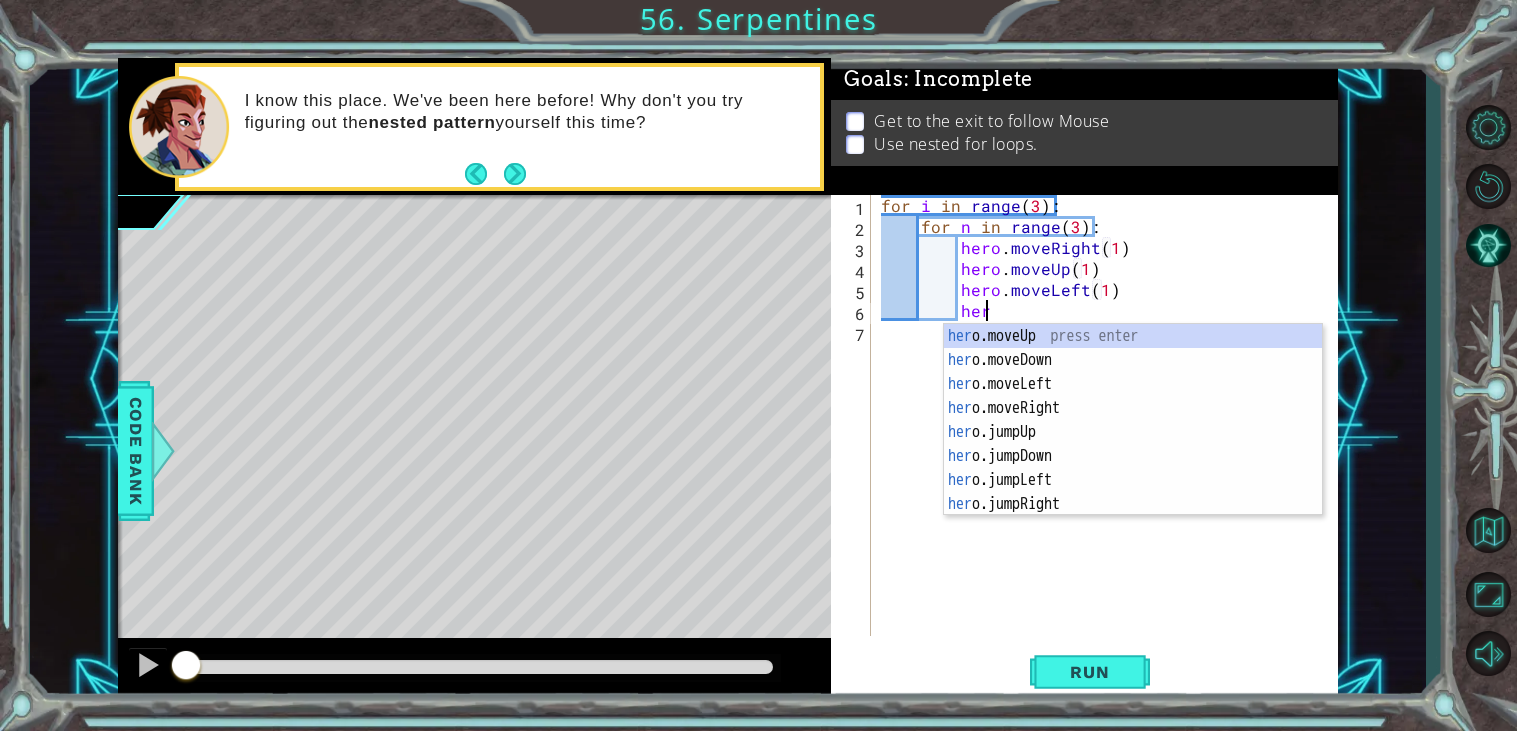 scroll, scrollTop: 0, scrollLeft: 12, axis: horizontal 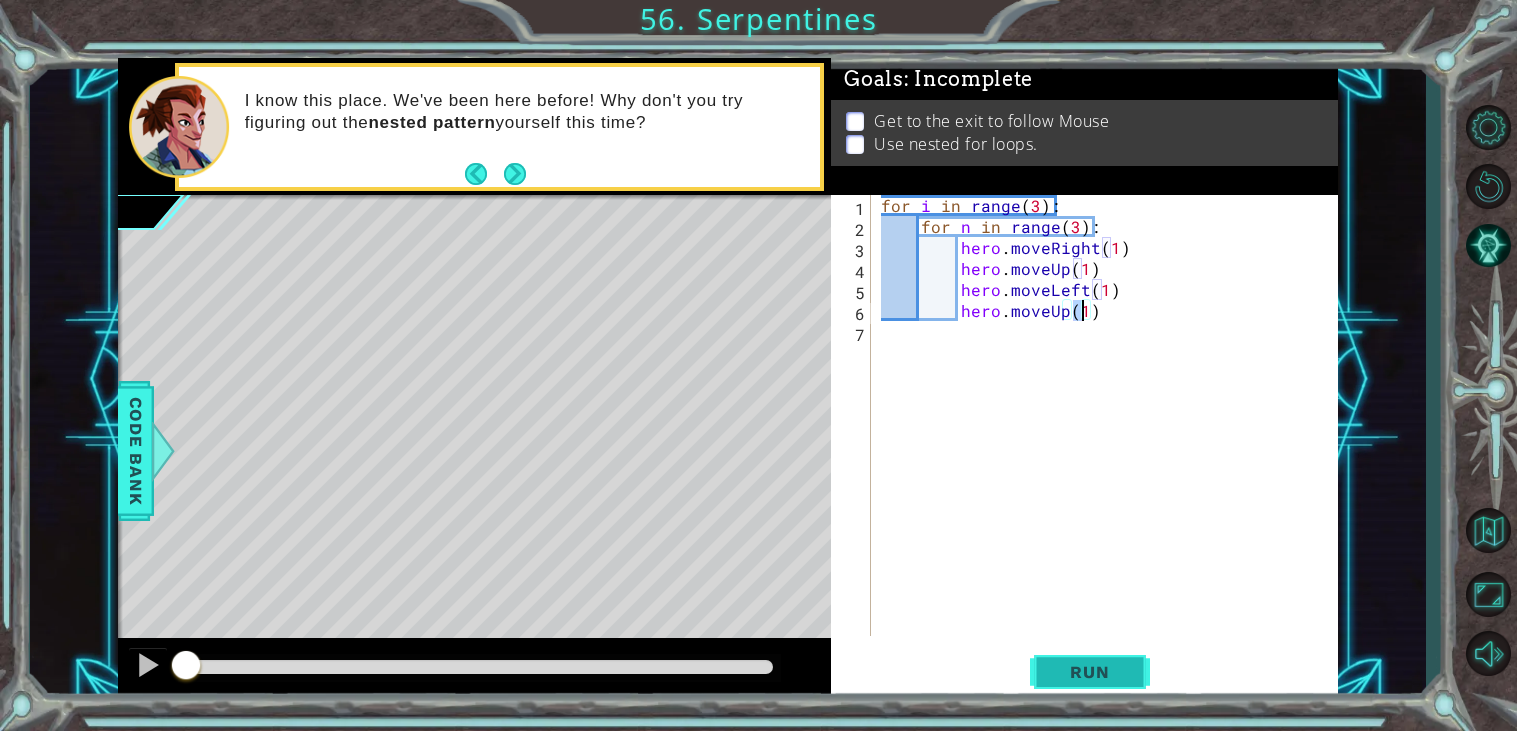 click on "Run" at bounding box center [1089, 672] 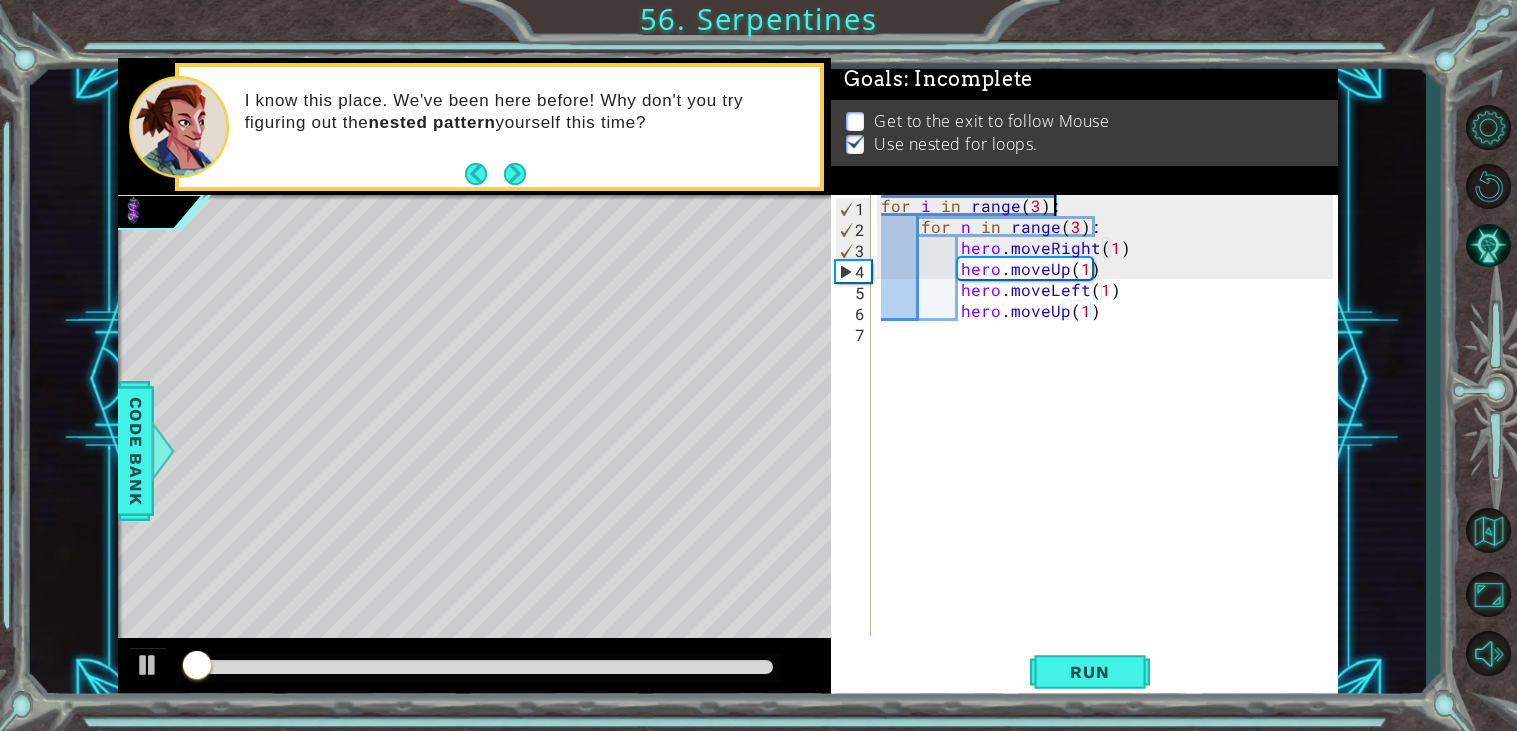 click on "for   i   in   range ( [NUMBER] ) :      for   n   in   range ( [NUMBER] ) :          hero . moveRight ( [NUMBER] )          hero . moveUp ( [NUMBER] )          hero . moveLeft ( [NUMBER] )          hero . moveUp ( [NUMBER] )" at bounding box center (1110, 436) 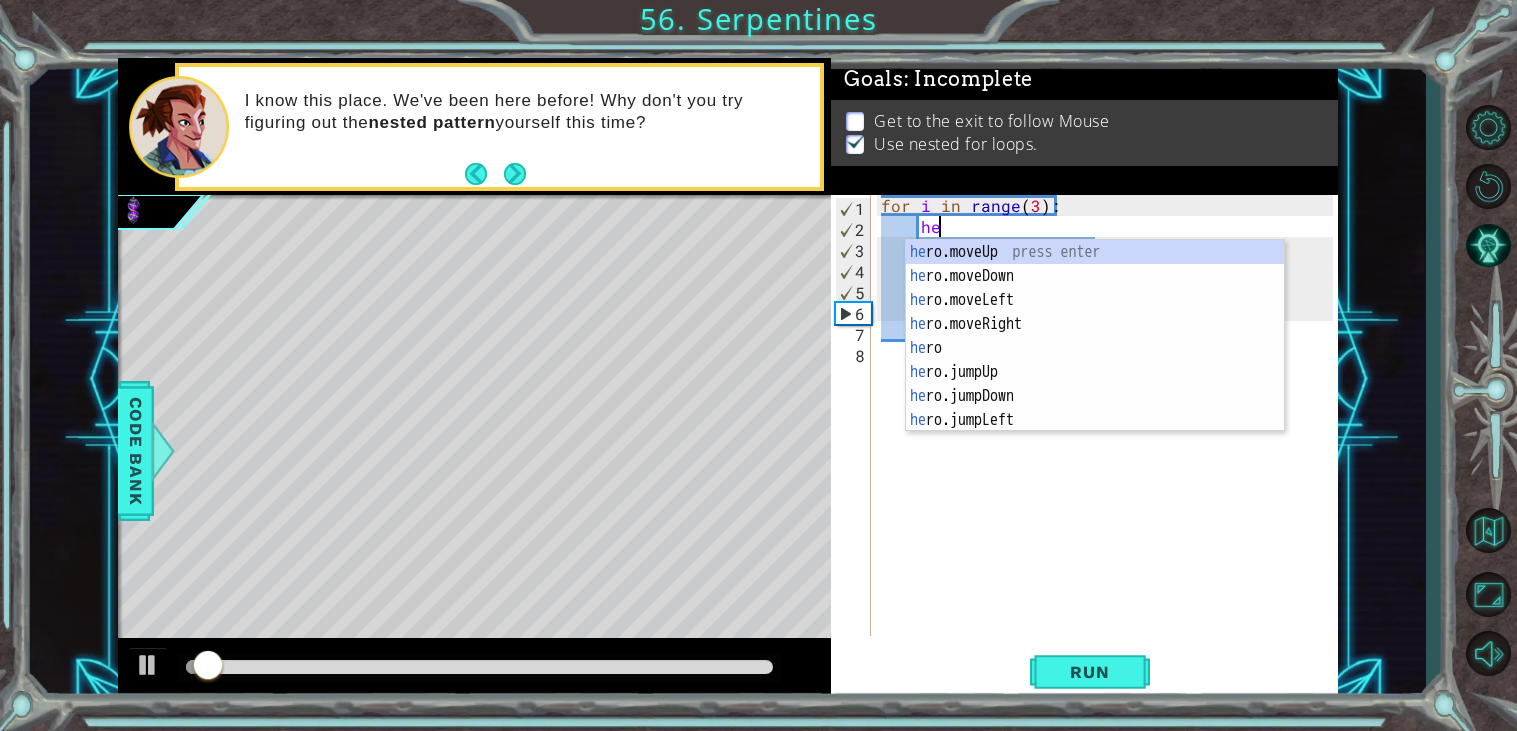 scroll, scrollTop: 0, scrollLeft: 3, axis: horizontal 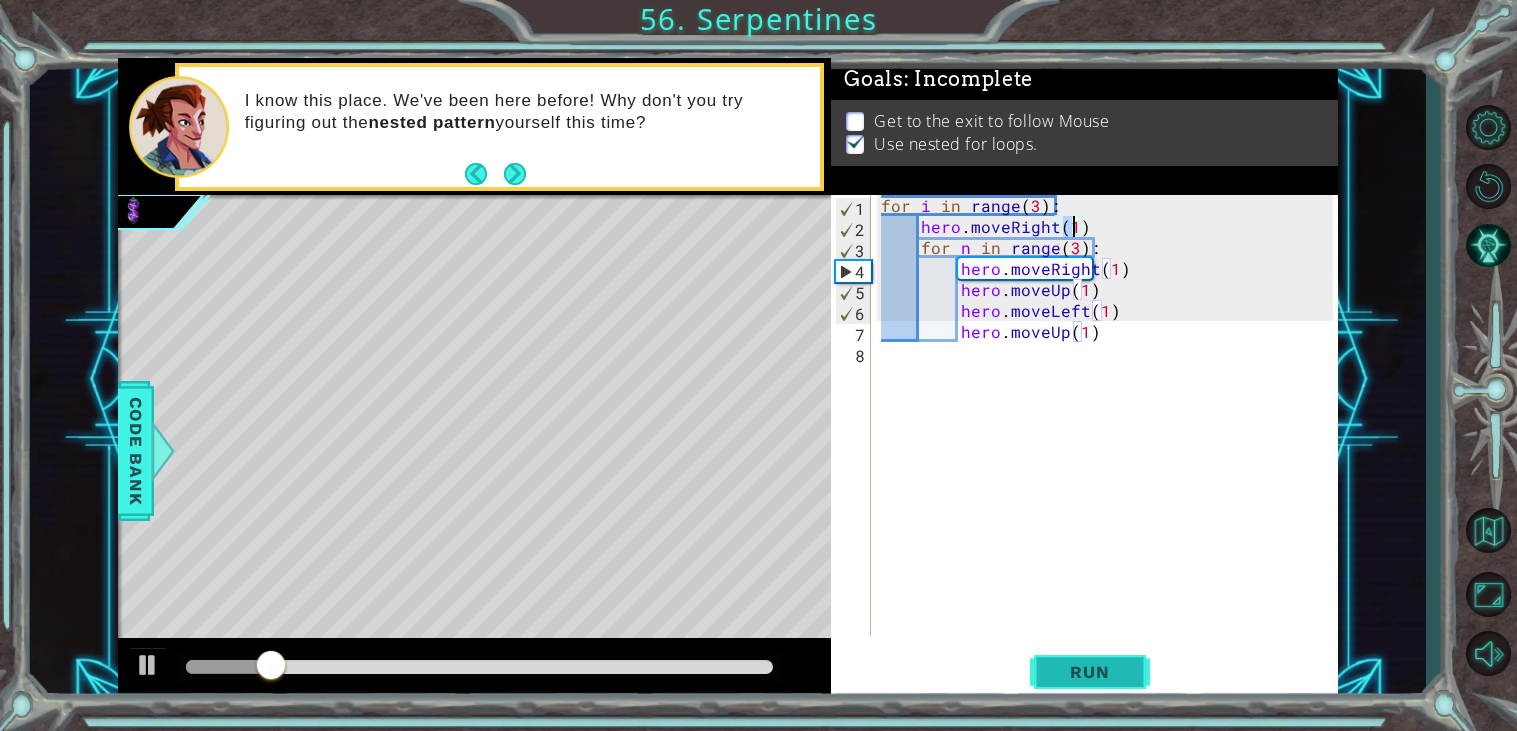 type on "hero.moveRight(1)" 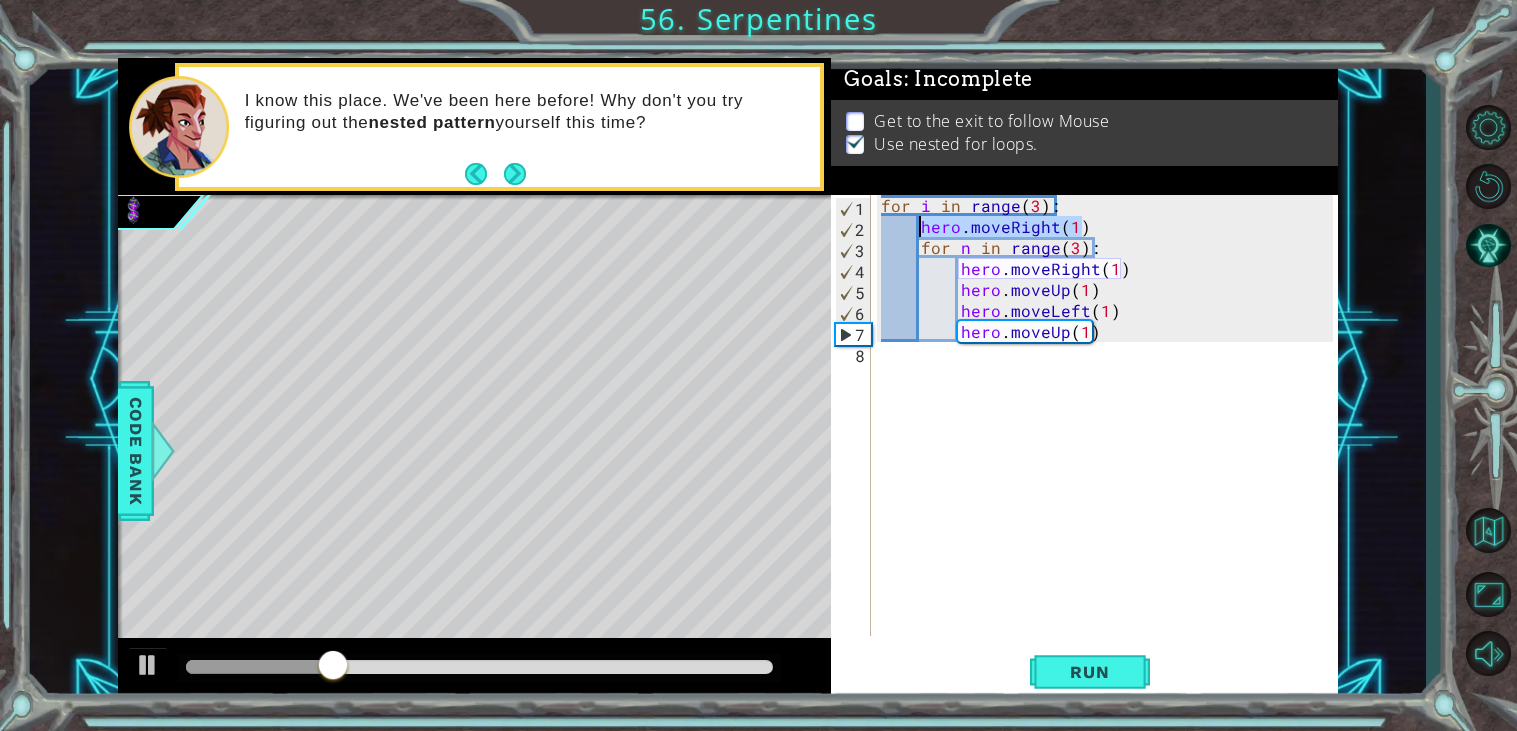 drag, startPoint x: 1090, startPoint y: 218, endPoint x: 917, endPoint y: 220, distance: 173.01157 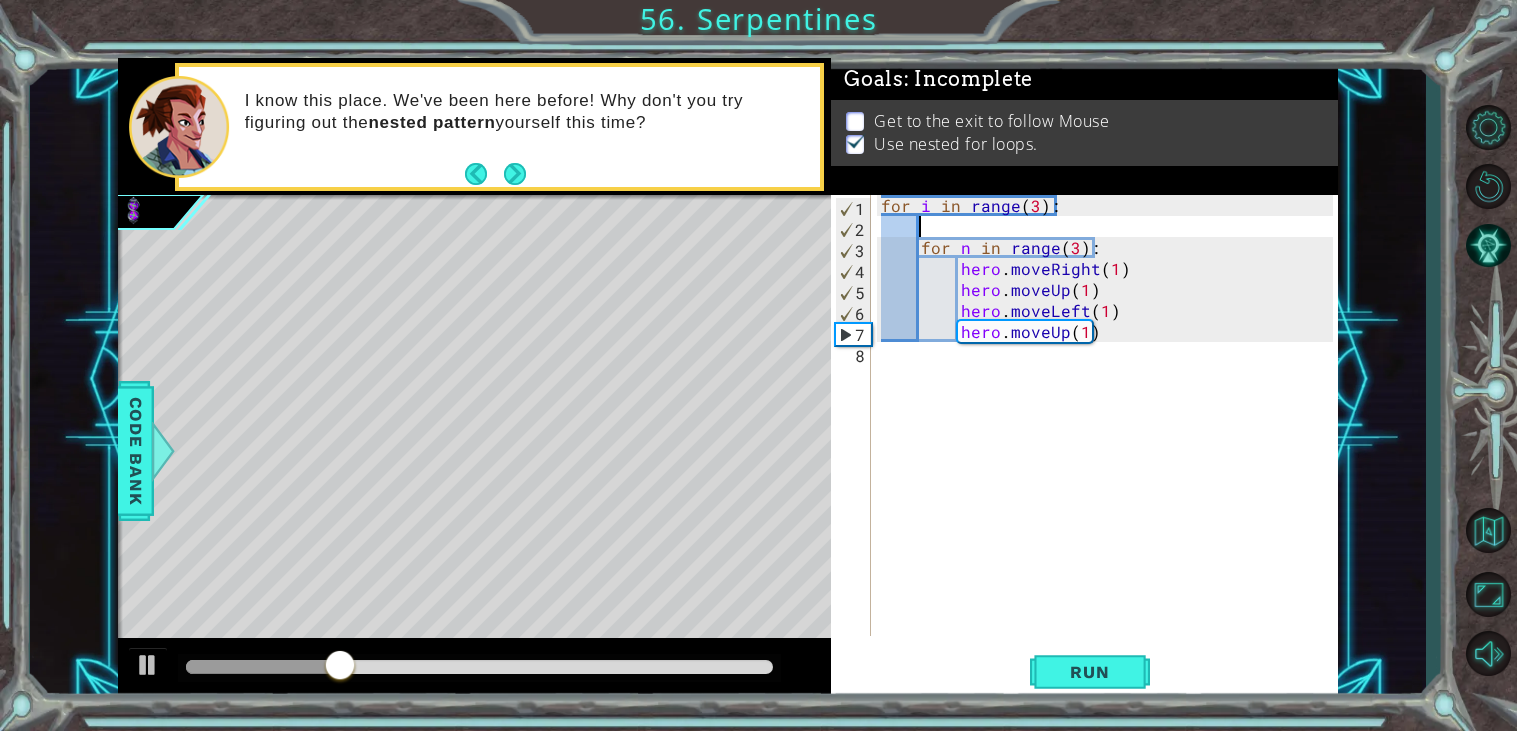 scroll, scrollTop: 0, scrollLeft: 0, axis: both 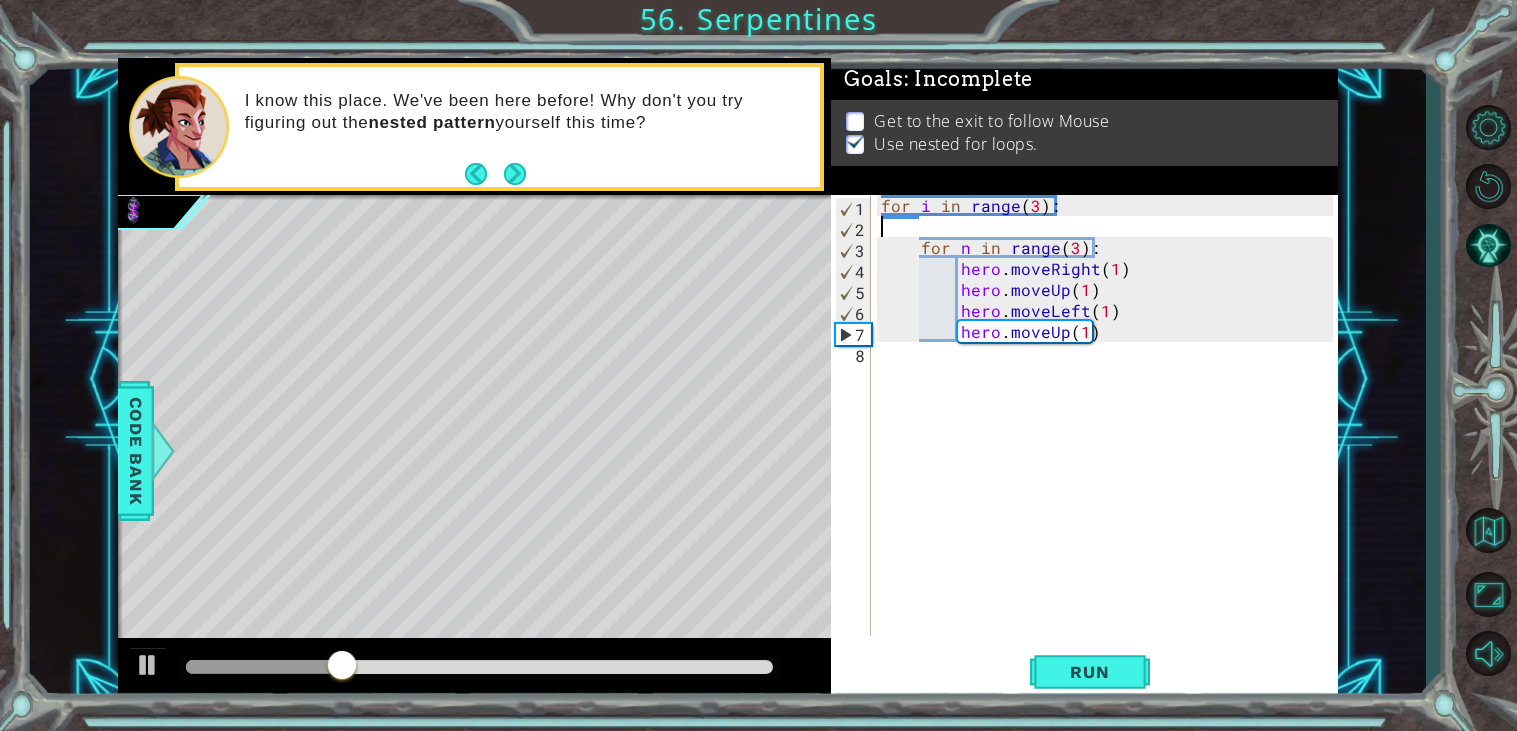 type on "for i in range(3):" 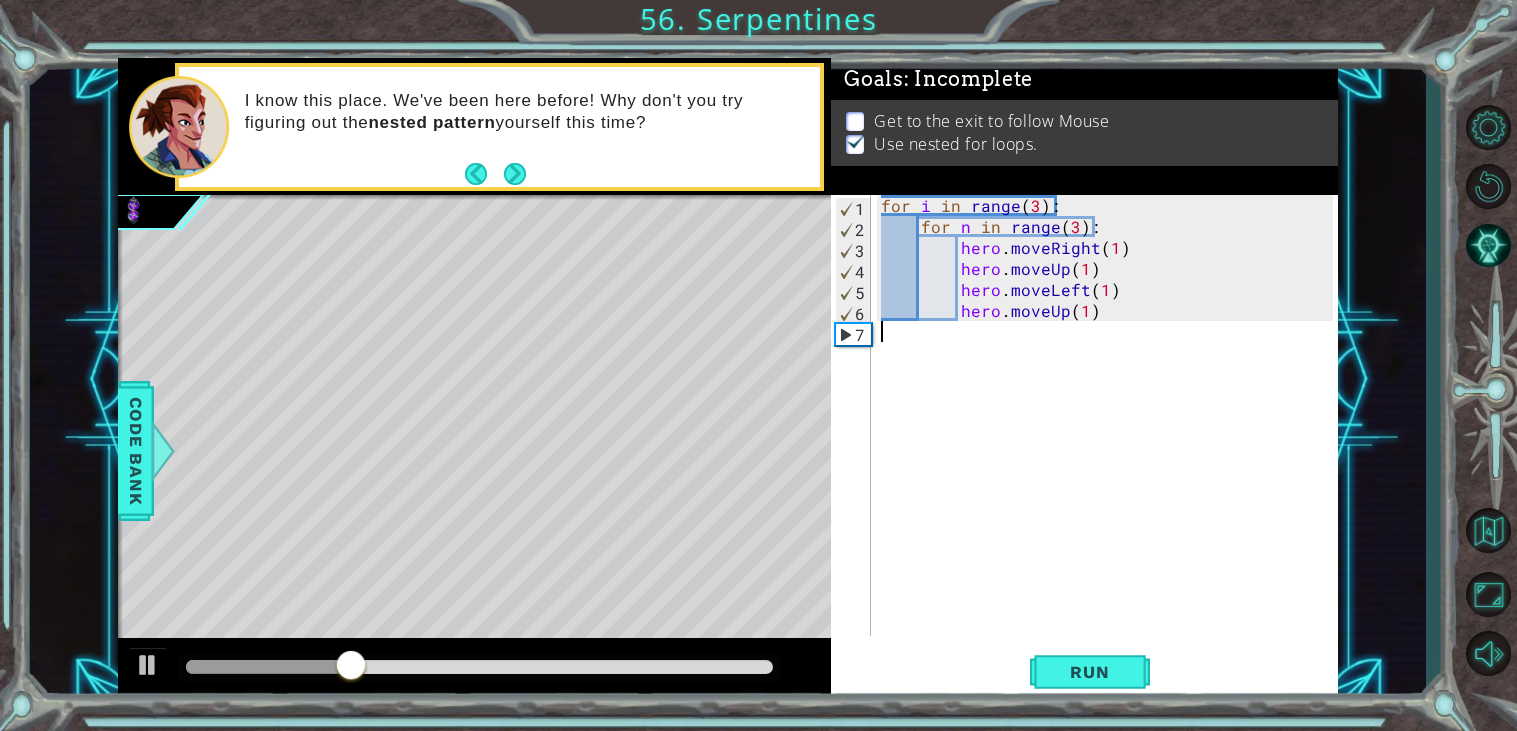 click on "for   i   in   range ( [NUMBER] ) :      for   n   in   range ( [NUMBER] ) :          hero . moveRight ( [NUMBER] )          hero . moveUp ( [NUMBER] )          hero . moveLeft ( [NUMBER] )          hero . moveUp ( [NUMBER] )" at bounding box center [1110, 436] 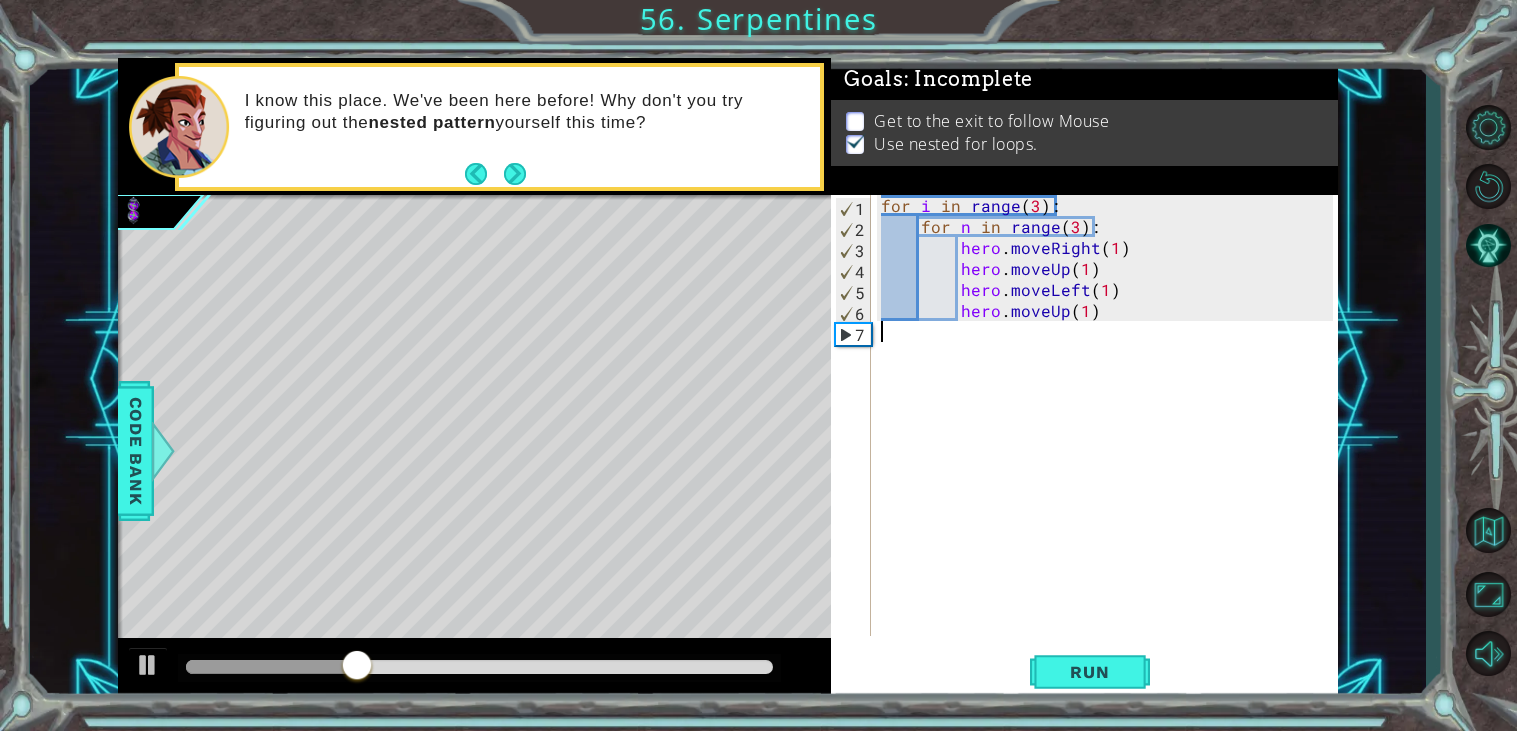 click on "for   i   in   range ( [NUMBER] ) :      for   n   in   range ( [NUMBER] ) :          hero . moveRight ( [NUMBER] )          hero . moveUp ( [NUMBER] )          hero . moveLeft ( [NUMBER] )          hero . moveUp ( [NUMBER] )" at bounding box center [1110, 436] 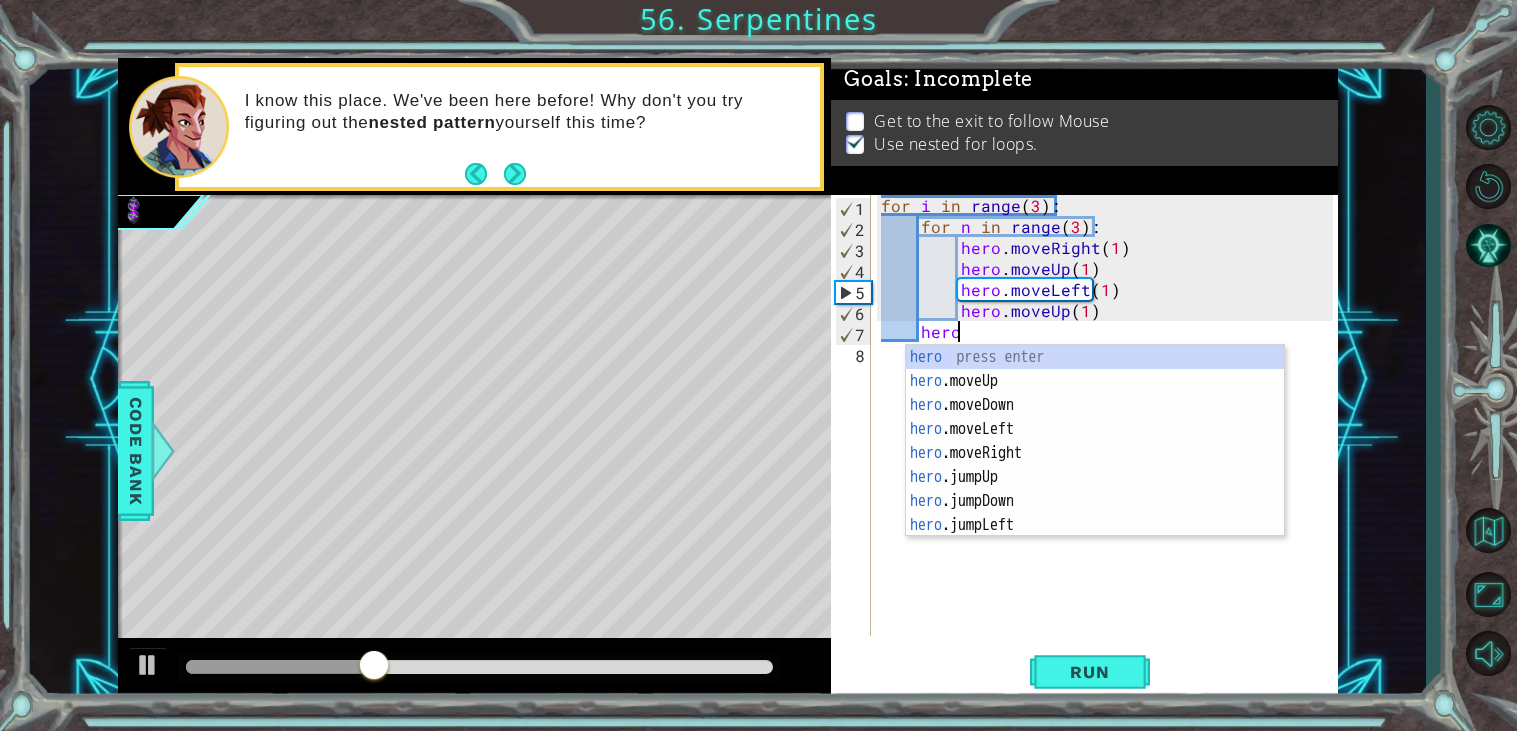 scroll, scrollTop: 0, scrollLeft: 3, axis: horizontal 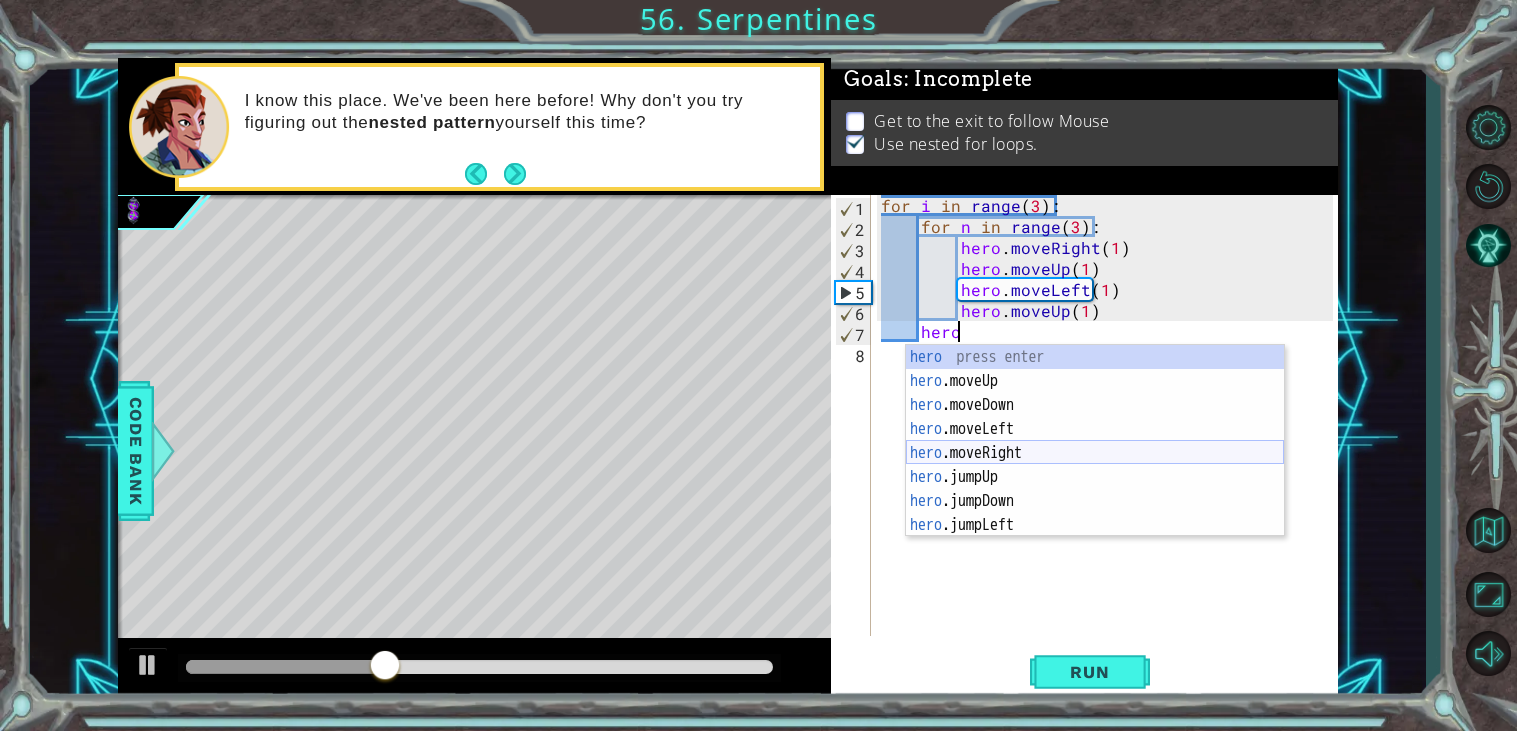 click on "hero press enter hero .moveUp press enter hero .moveDown press enter hero .moveLeft press enter hero .moveRight press enter hero .jumpUp press enter hero .jumpDown press enter hero .jumpLeft press enter hero .jumpRight press enter" at bounding box center [1095, 465] 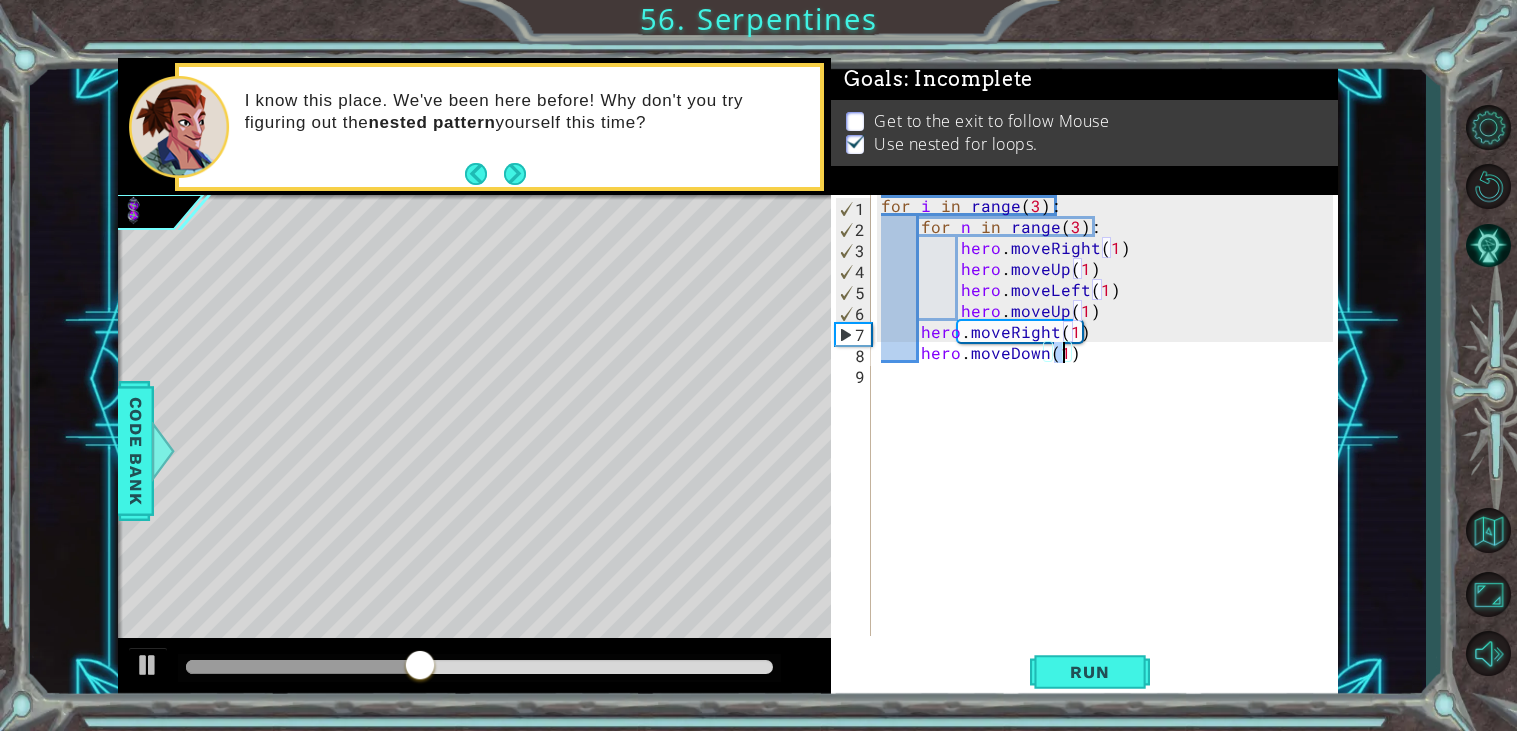 scroll, scrollTop: 0, scrollLeft: 9, axis: horizontal 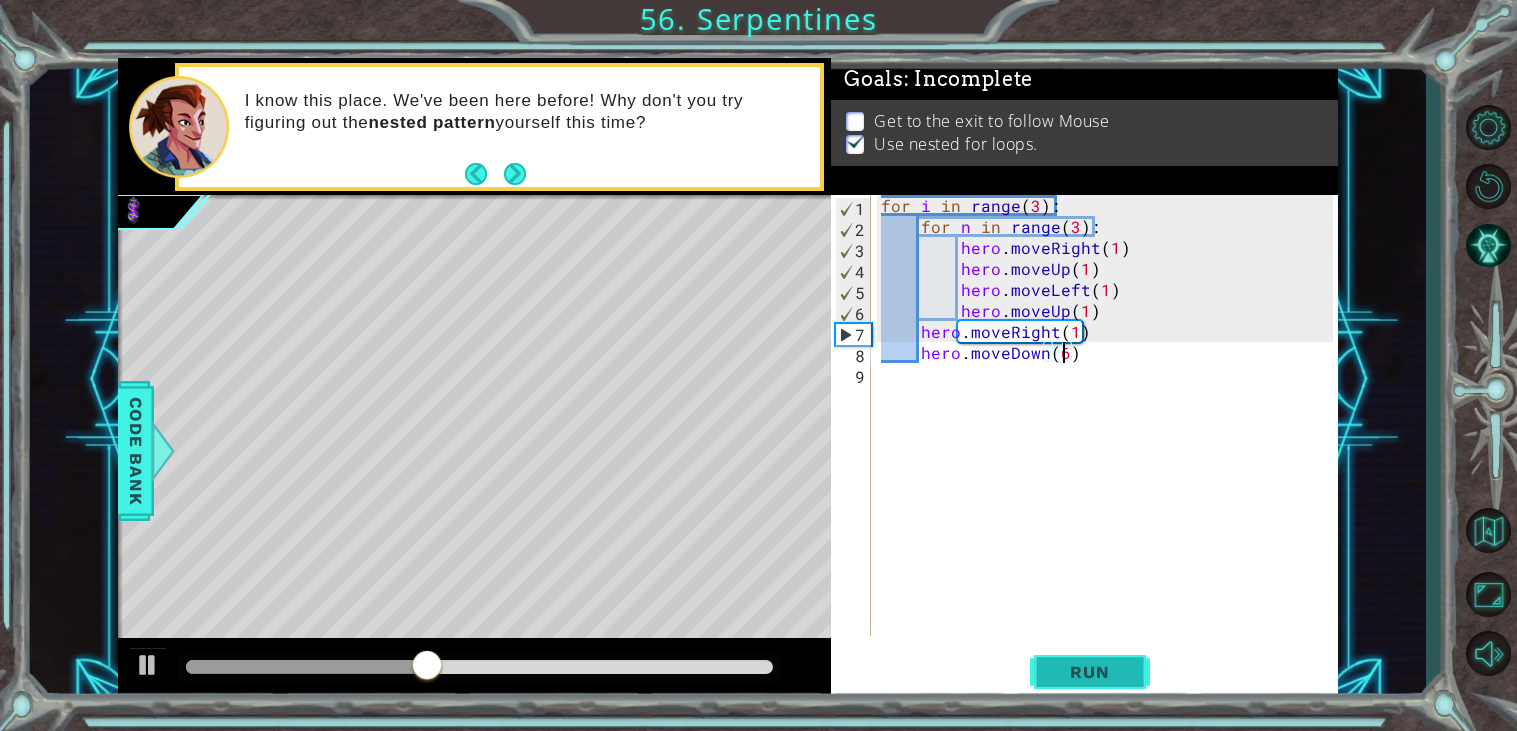 click on "Run" at bounding box center [1090, 672] 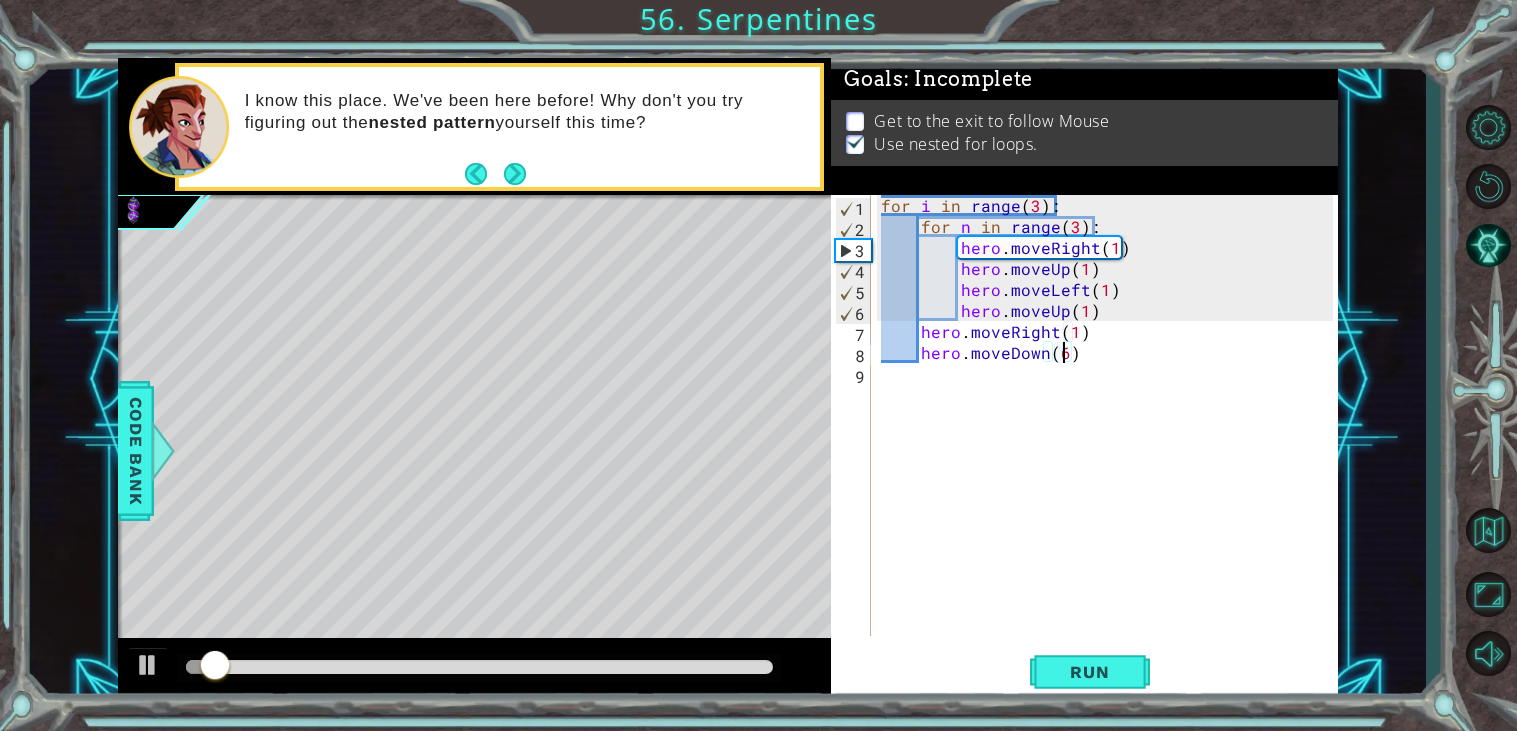 click on "for   i   in   range ( [NUMBER] ) :      for   n   in   range ( [NUMBER] ) :          hero . moveRight ( [NUMBER] )          hero . moveUp ( [NUMBER] )          hero . moveLeft ( [NUMBER] )          hero . moveUp ( [NUMBER] )      hero . moveRight ( [NUMBER] )      hero . moveDown ( [NUMBER] )" at bounding box center (1110, 436) 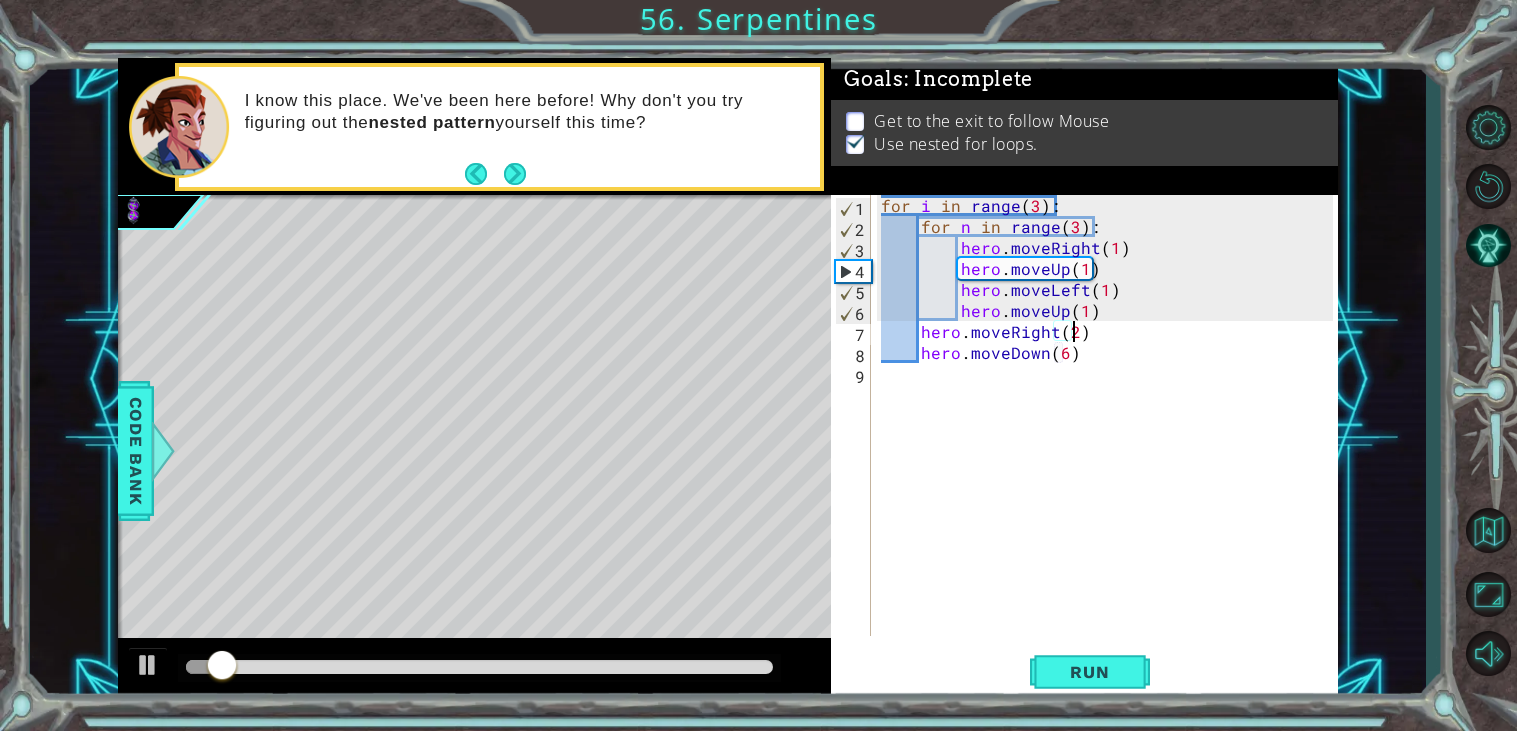 scroll, scrollTop: 0, scrollLeft: 11, axis: horizontal 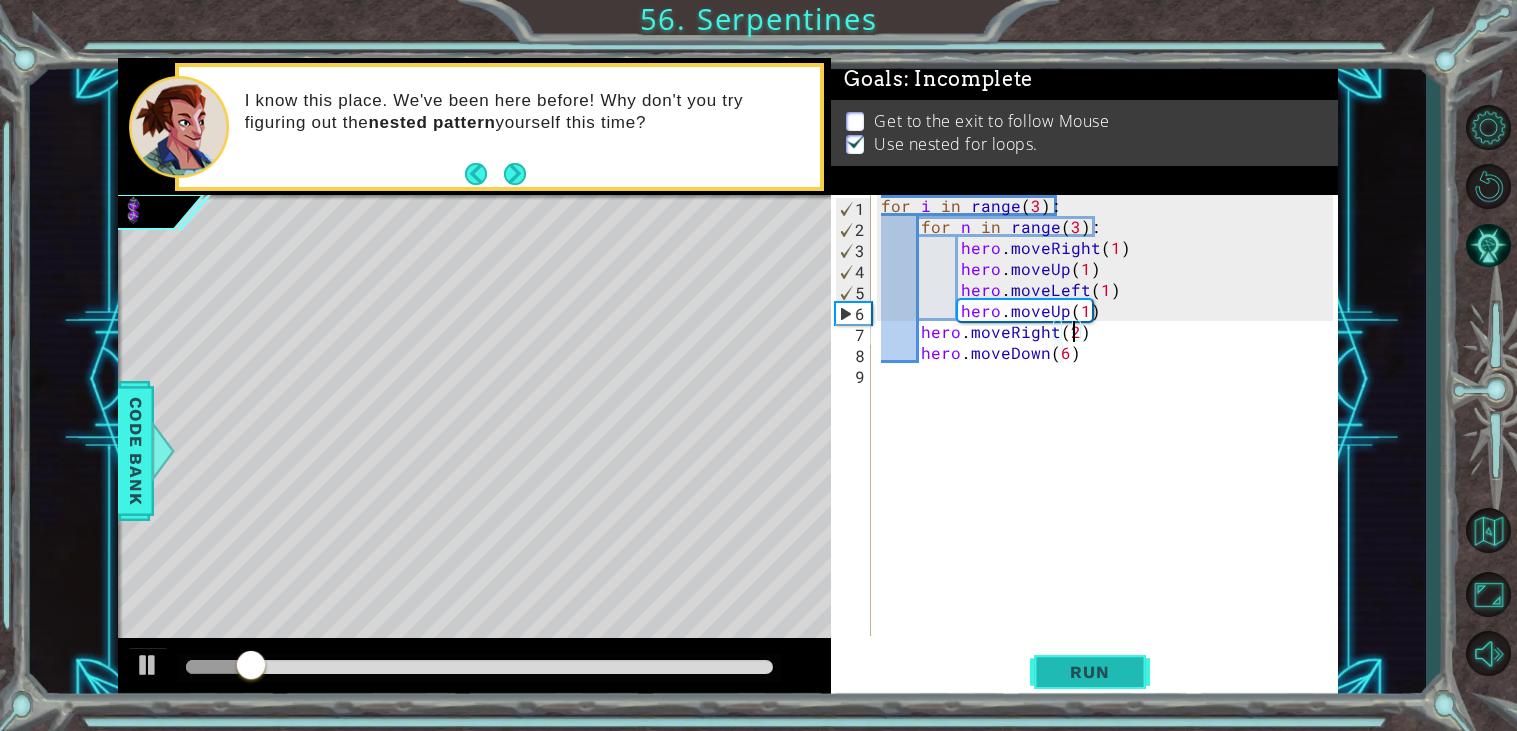 click on "Run" at bounding box center [1090, 672] 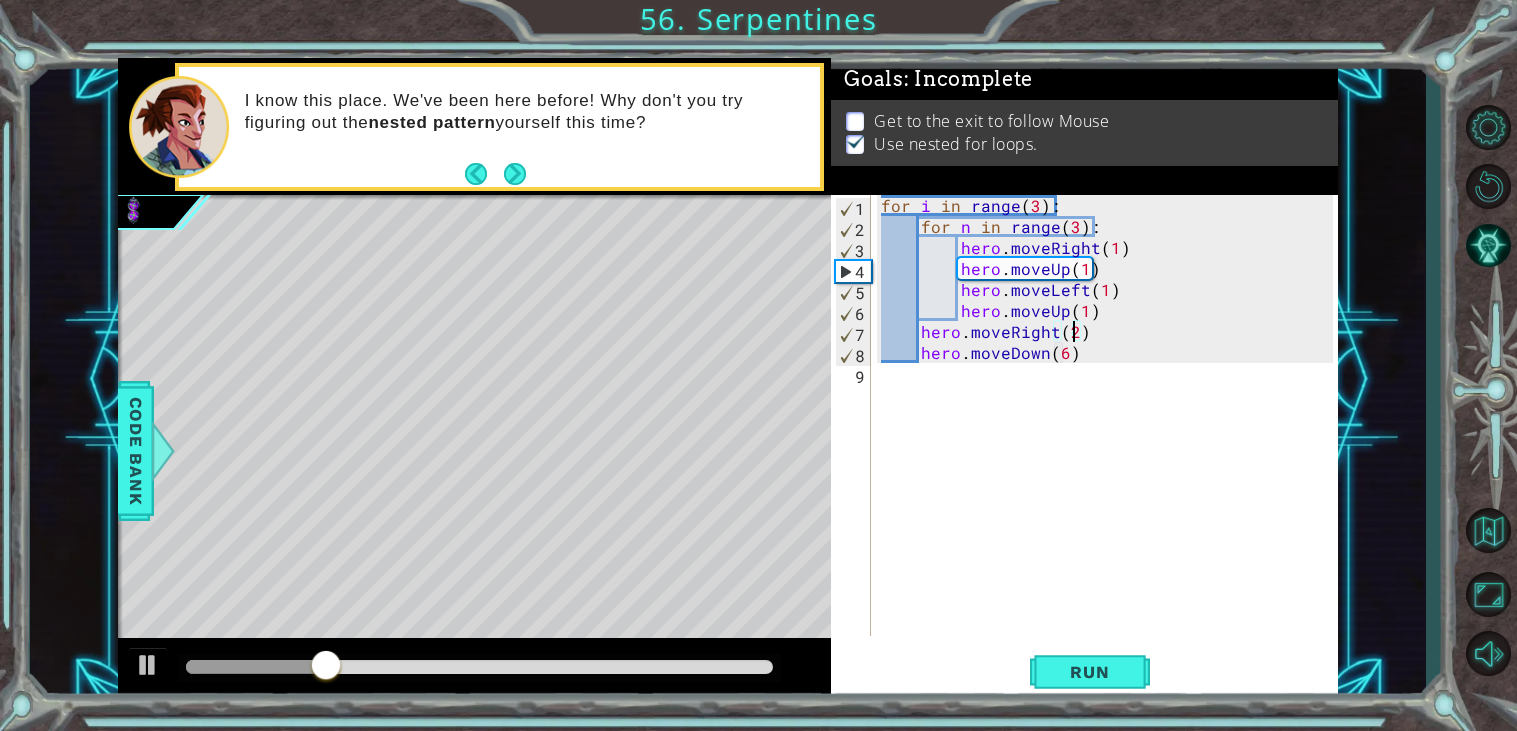 click on "for   i   in   range ( [NUMBER] ) :      for   n   in   range ( [NUMBER] ) :          hero . moveRight ( [NUMBER] )          hero . moveUp ( [NUMBER] )          hero . moveLeft ( [NUMBER] )          hero . moveUp ( [NUMBER] )      hero . moveRight ( [NUMBER] )      hero . moveDown ( [NUMBER] )" at bounding box center [1110, 436] 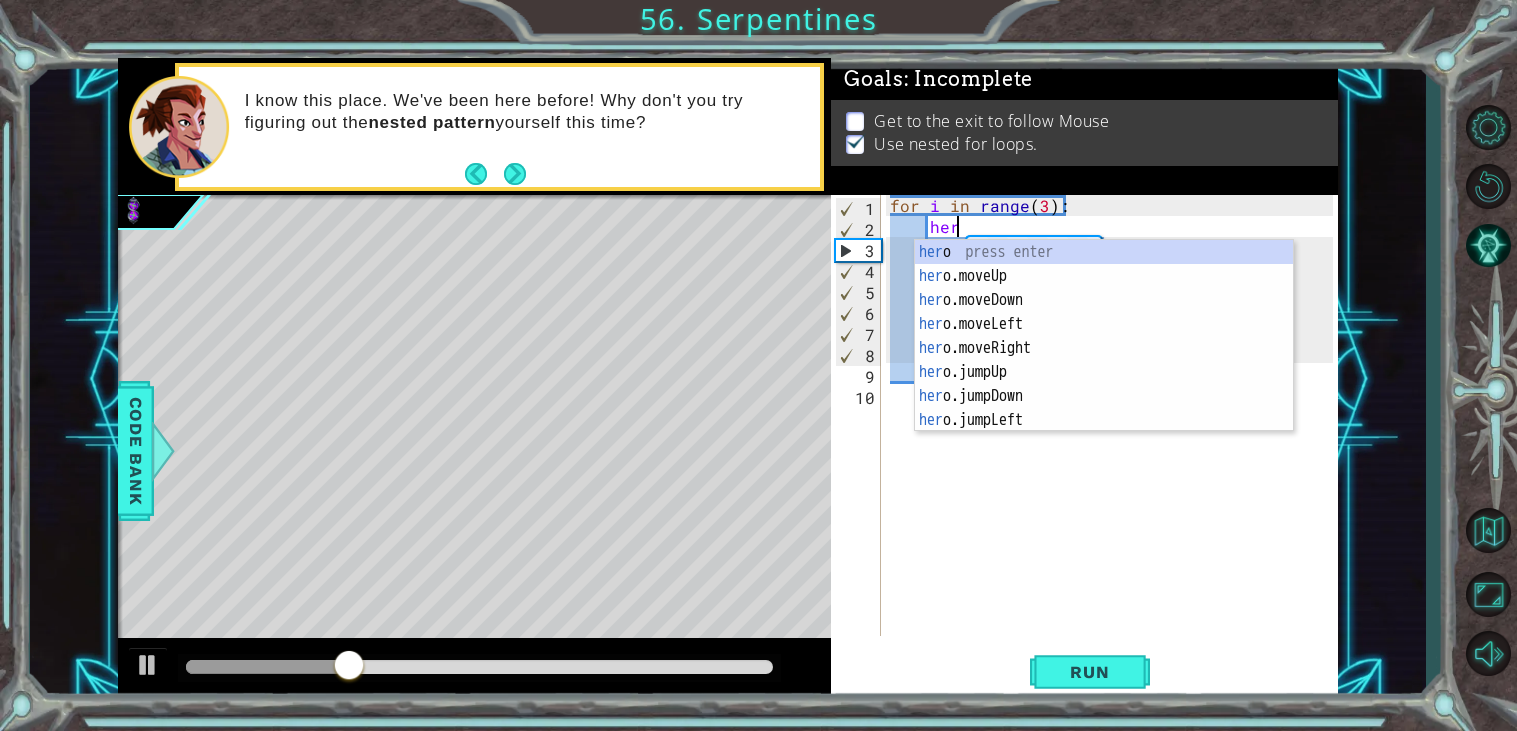 scroll, scrollTop: 0, scrollLeft: 3, axis: horizontal 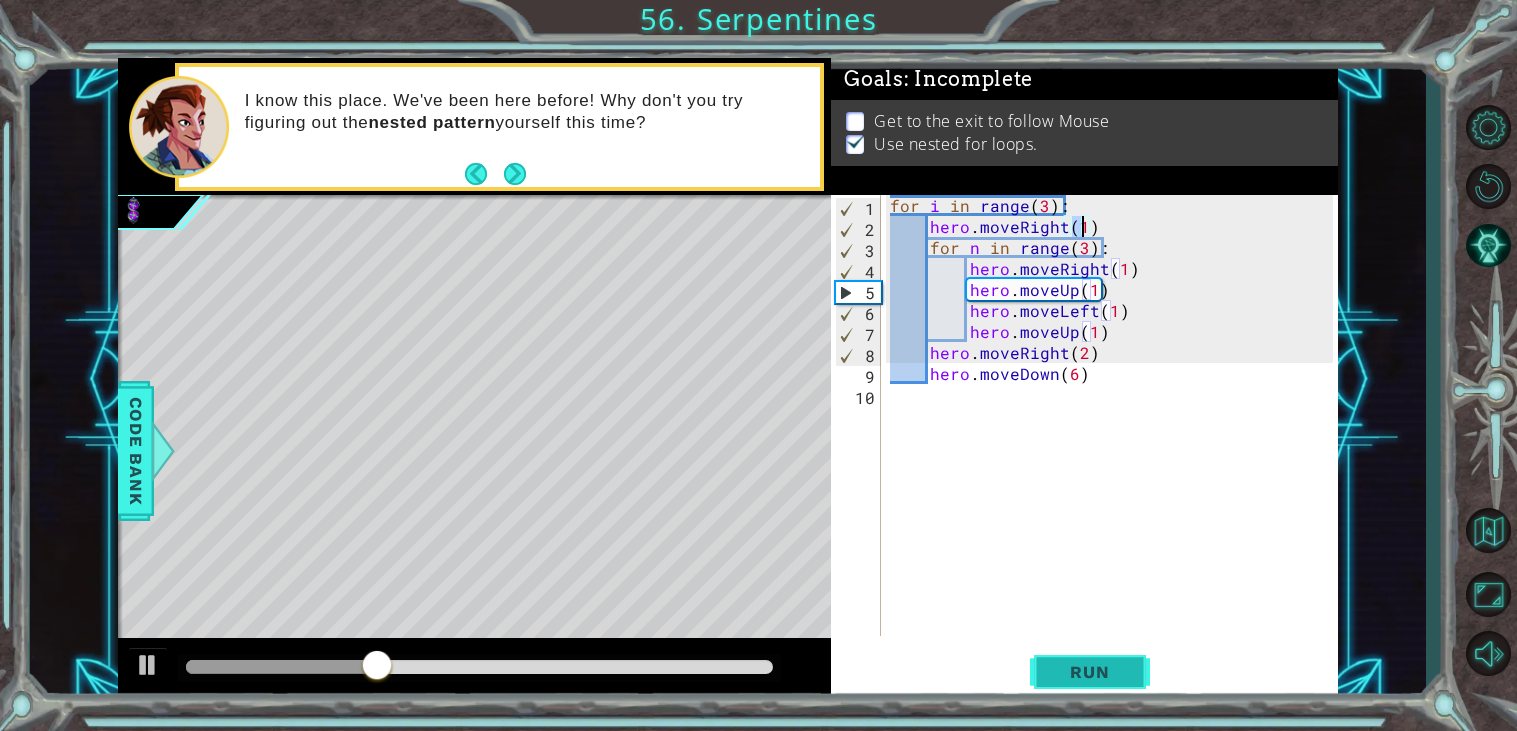 type on "hero.moveRight(1)" 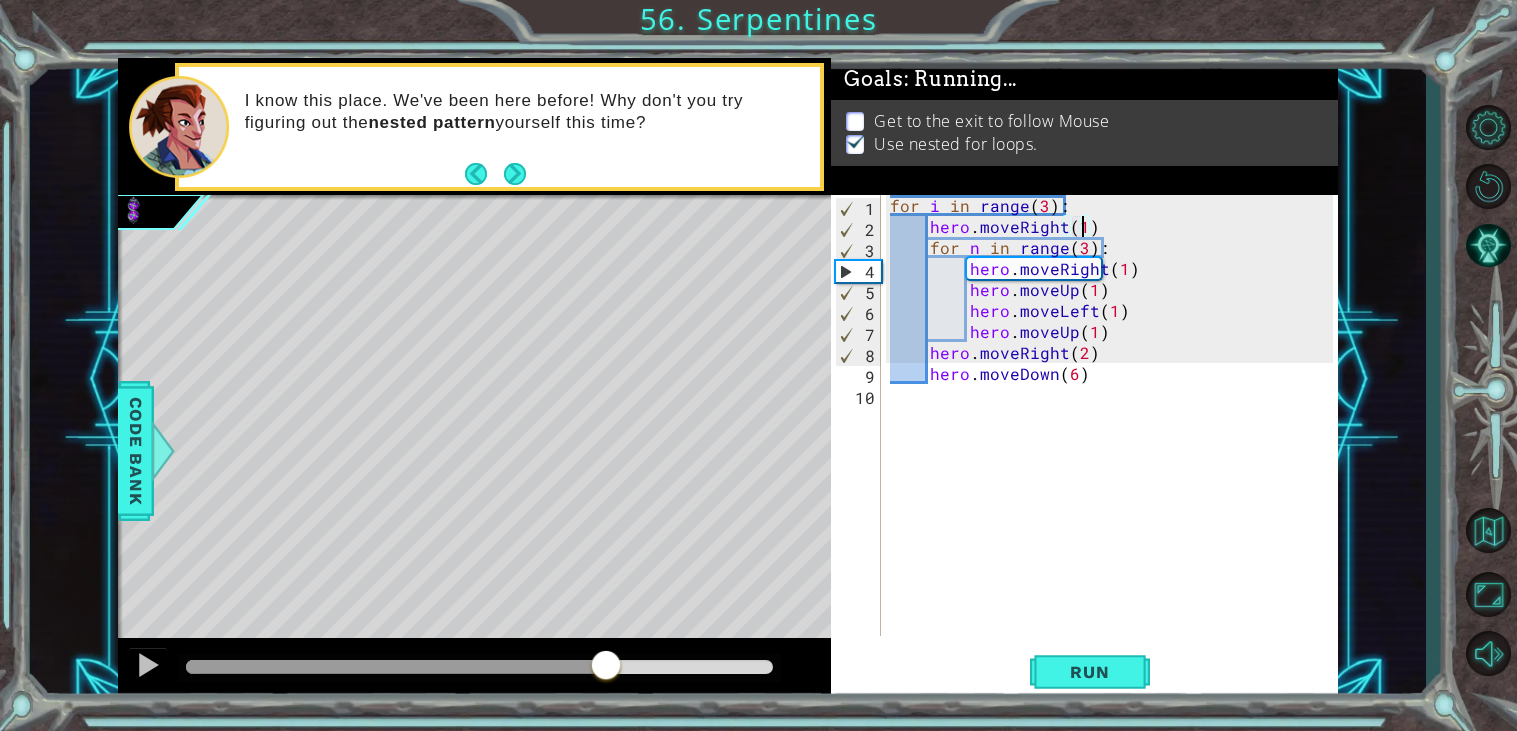 drag, startPoint x: 556, startPoint y: 662, endPoint x: 919, endPoint y: 646, distance: 363.35245 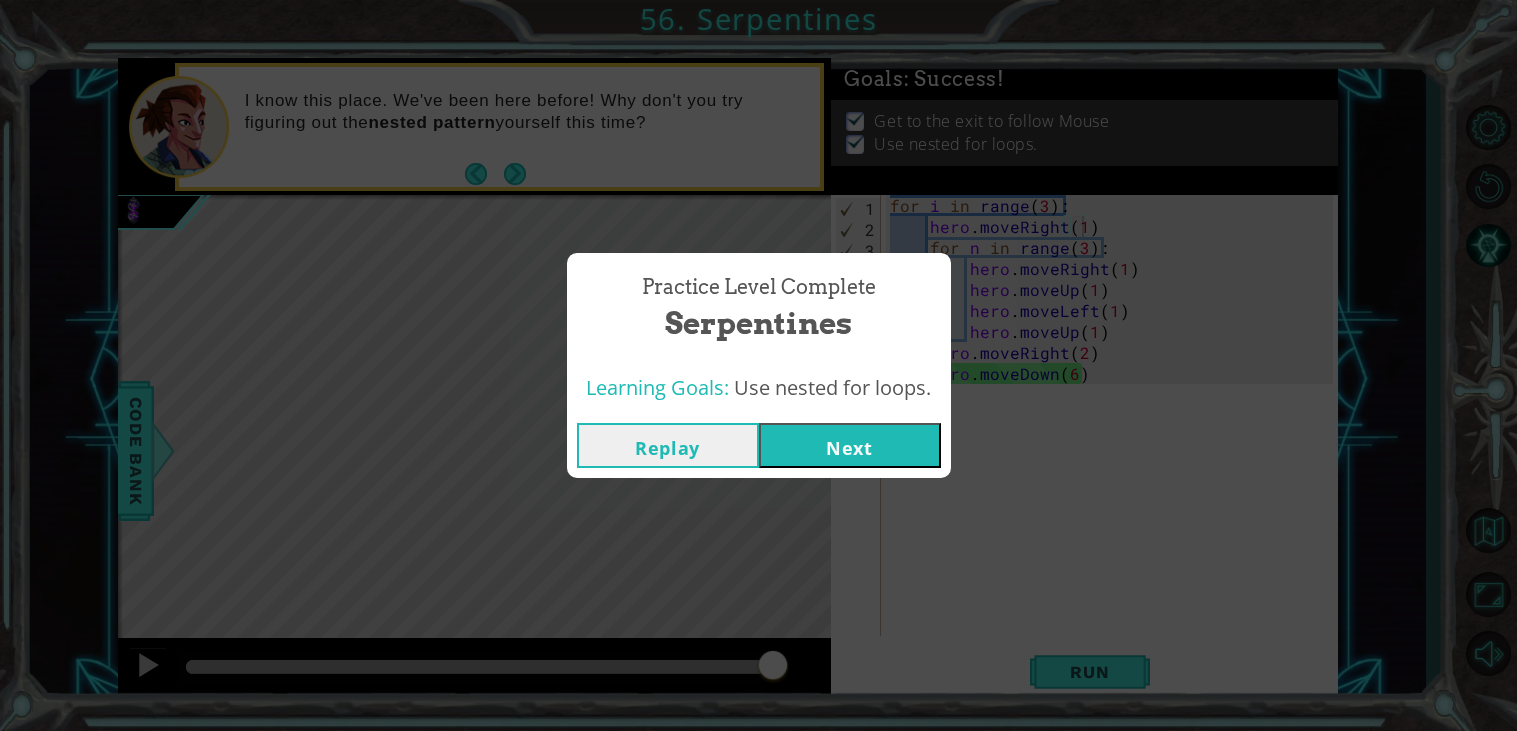 click on "Next" at bounding box center (850, 445) 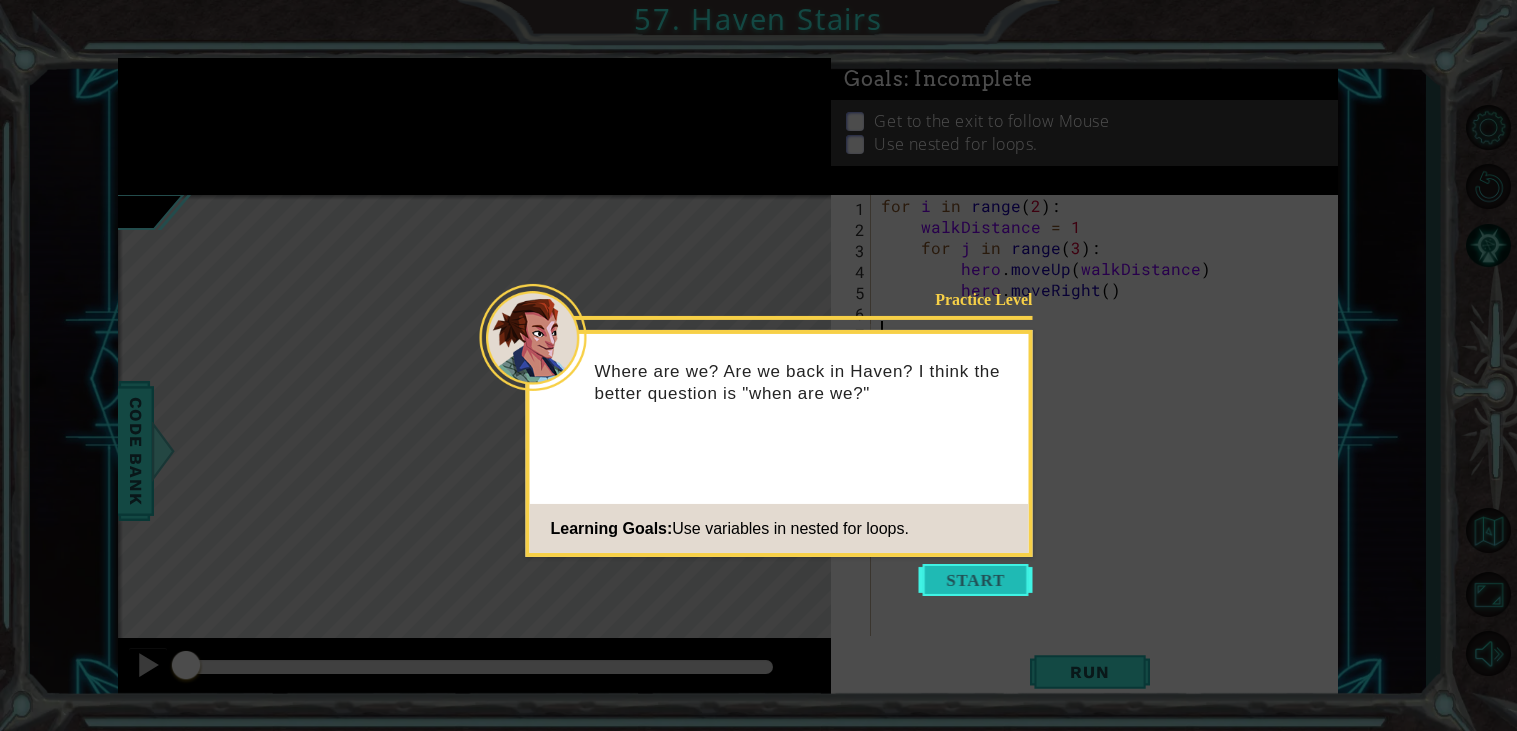 click at bounding box center [976, 580] 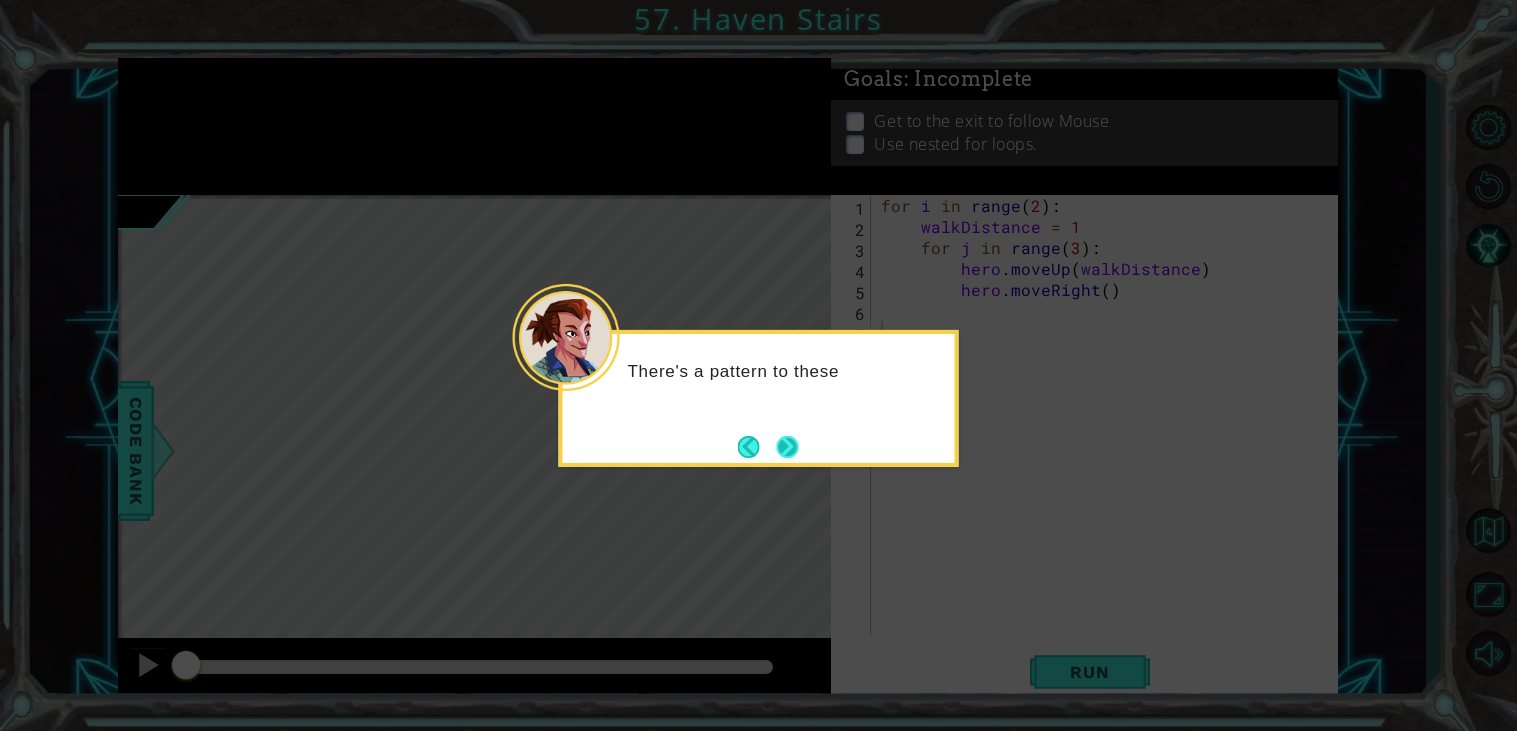 click at bounding box center [787, 446] 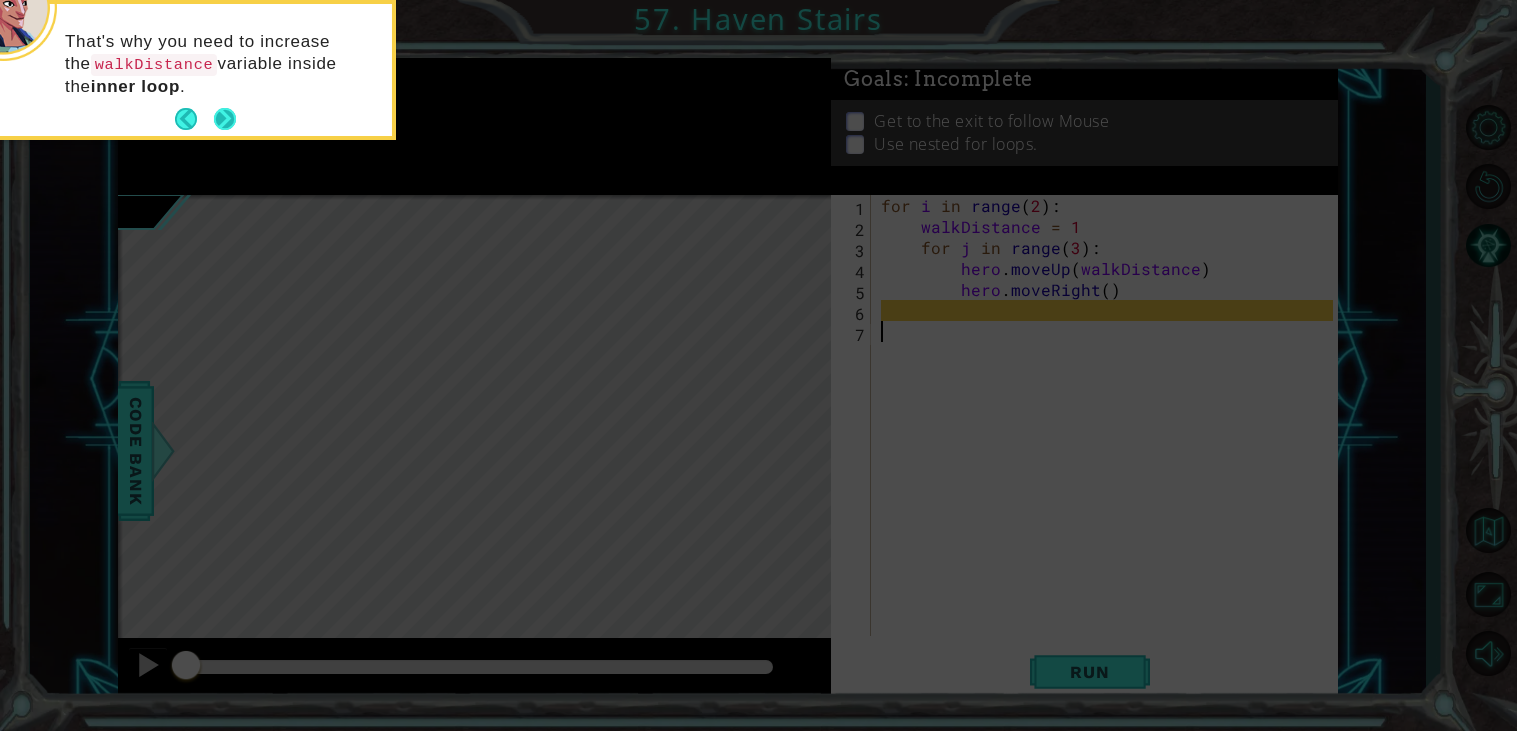 click at bounding box center (225, 119) 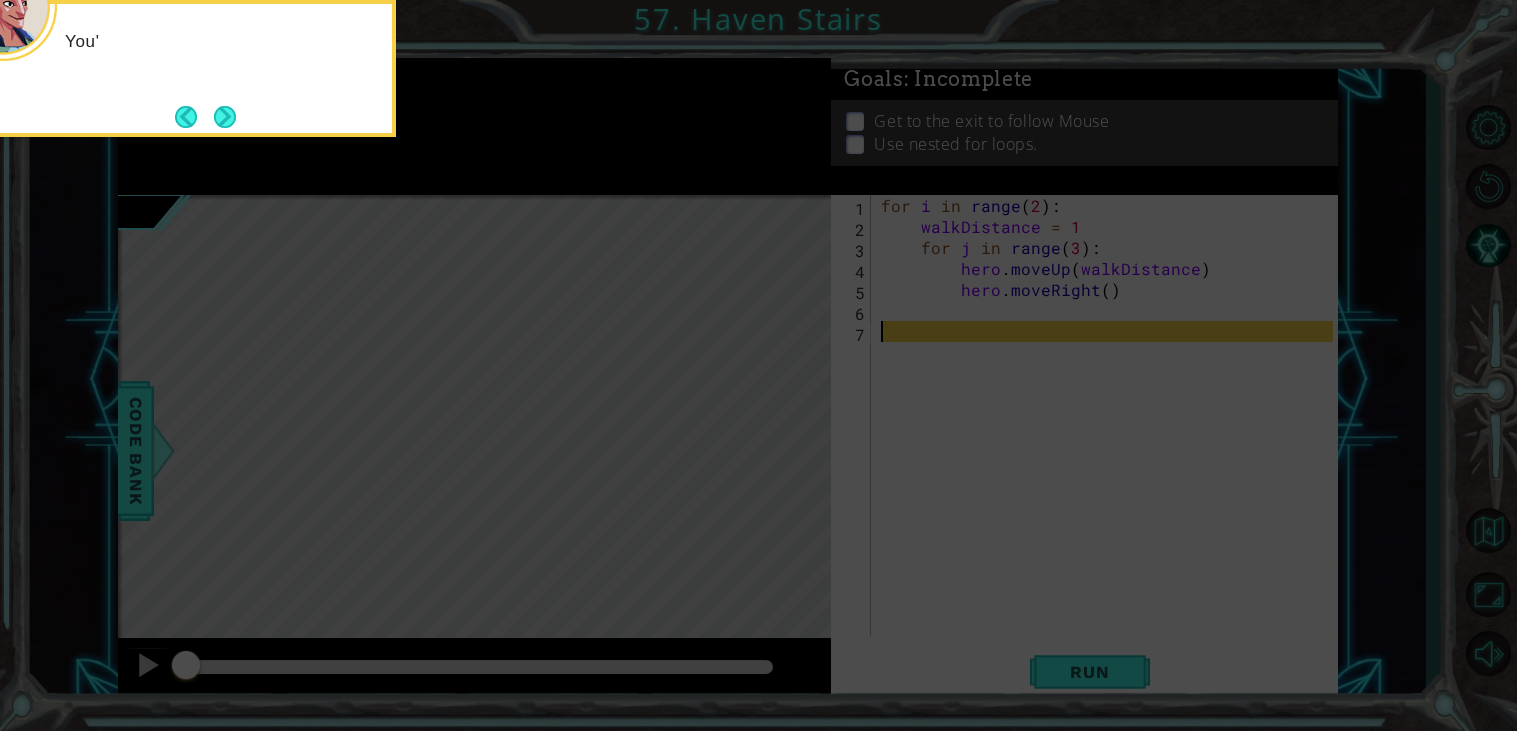 click at bounding box center (225, 117) 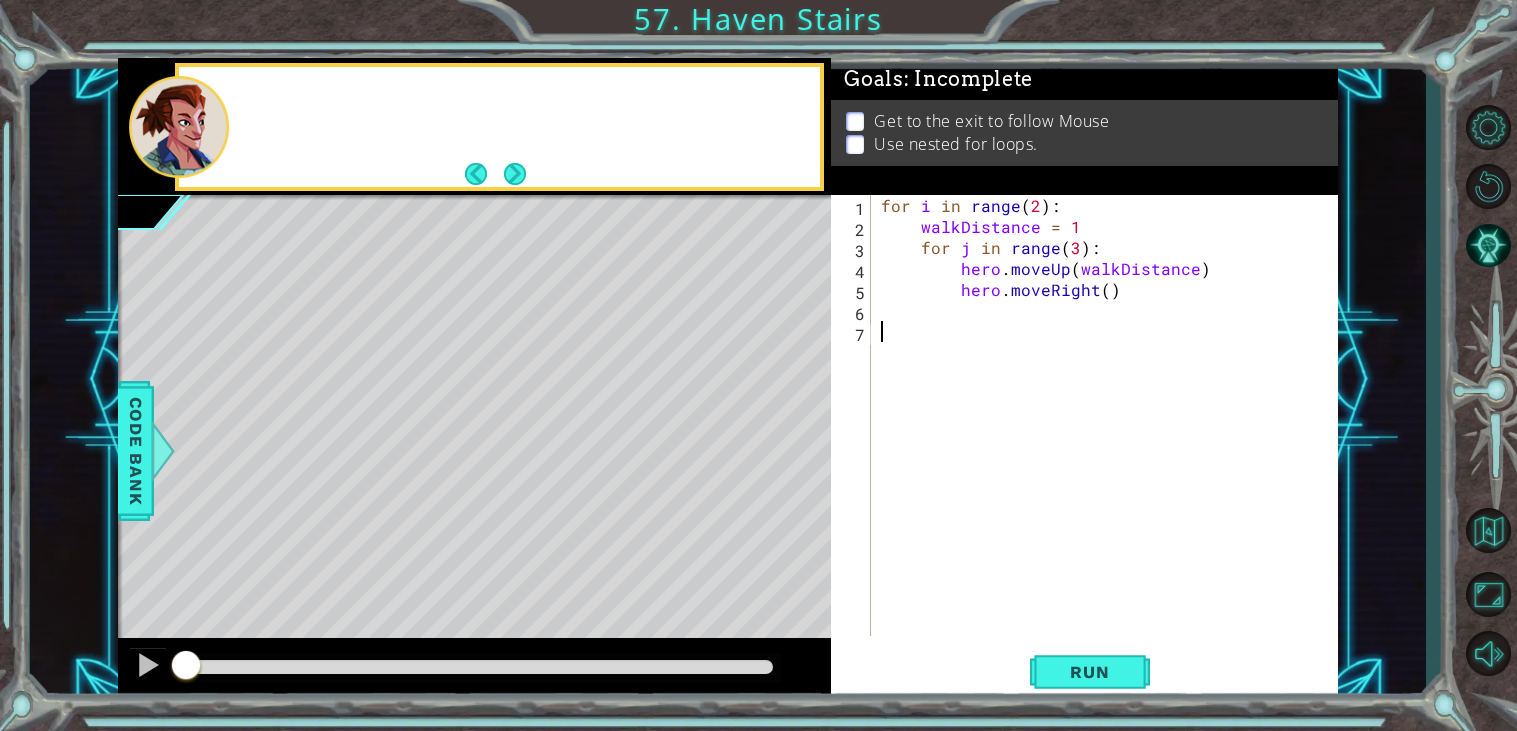 click at bounding box center [179, 126] 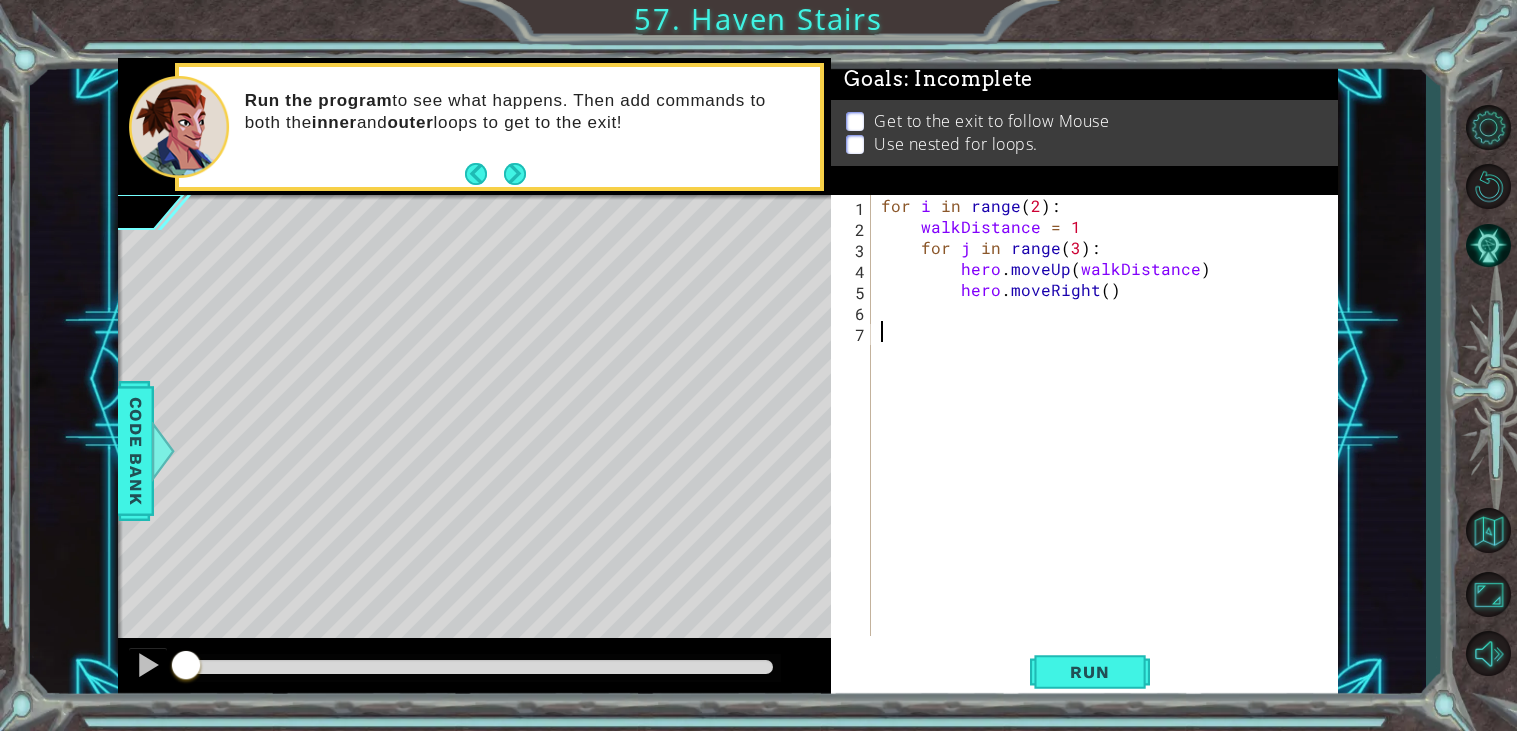 click on "for   i   in   range ( 2 ) :      walkDistance   =   1      for   j   in   range ( 3 ) :          hero . moveUp ( walkDistance )          hero . moveRight ( )" at bounding box center (1110, 436) 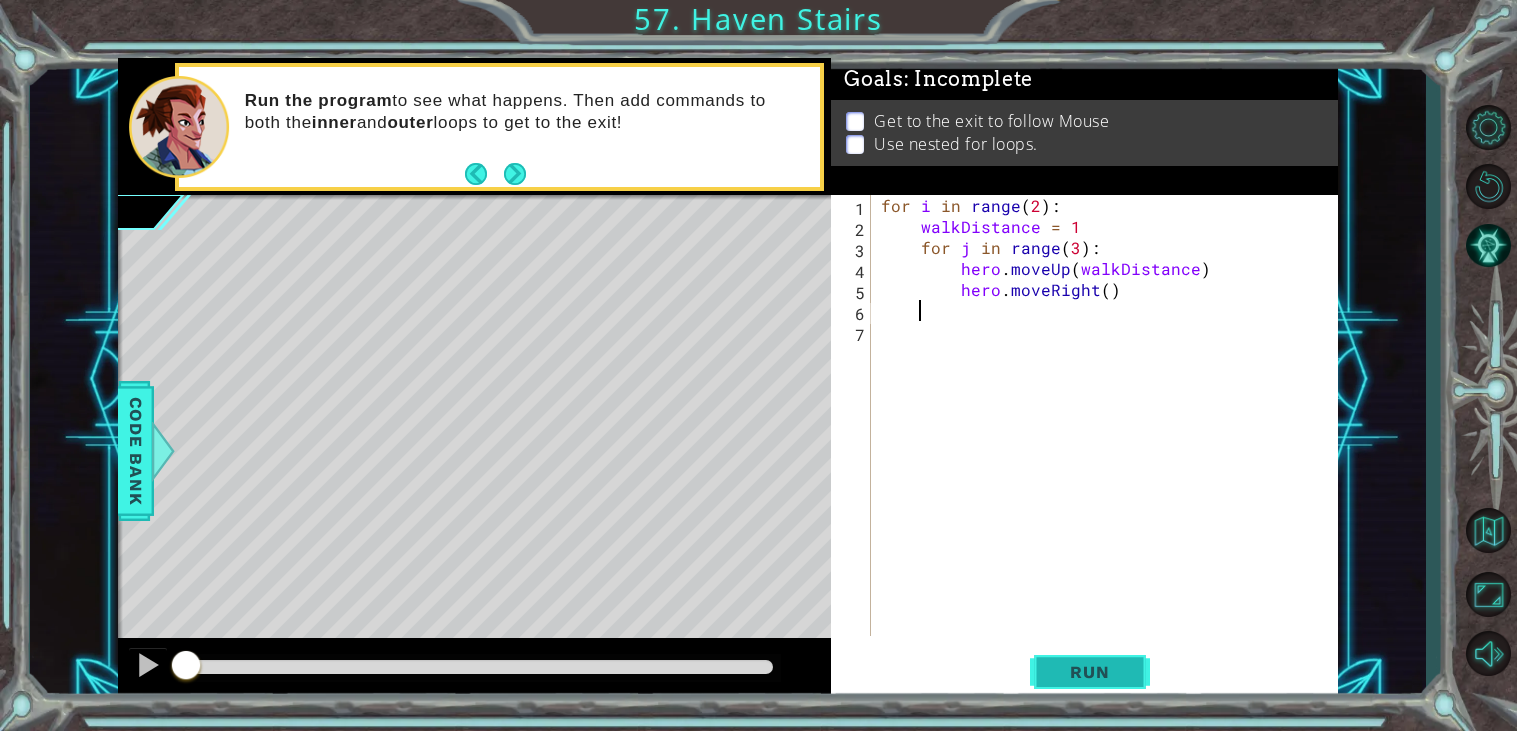 click on "Run" at bounding box center (1089, 672) 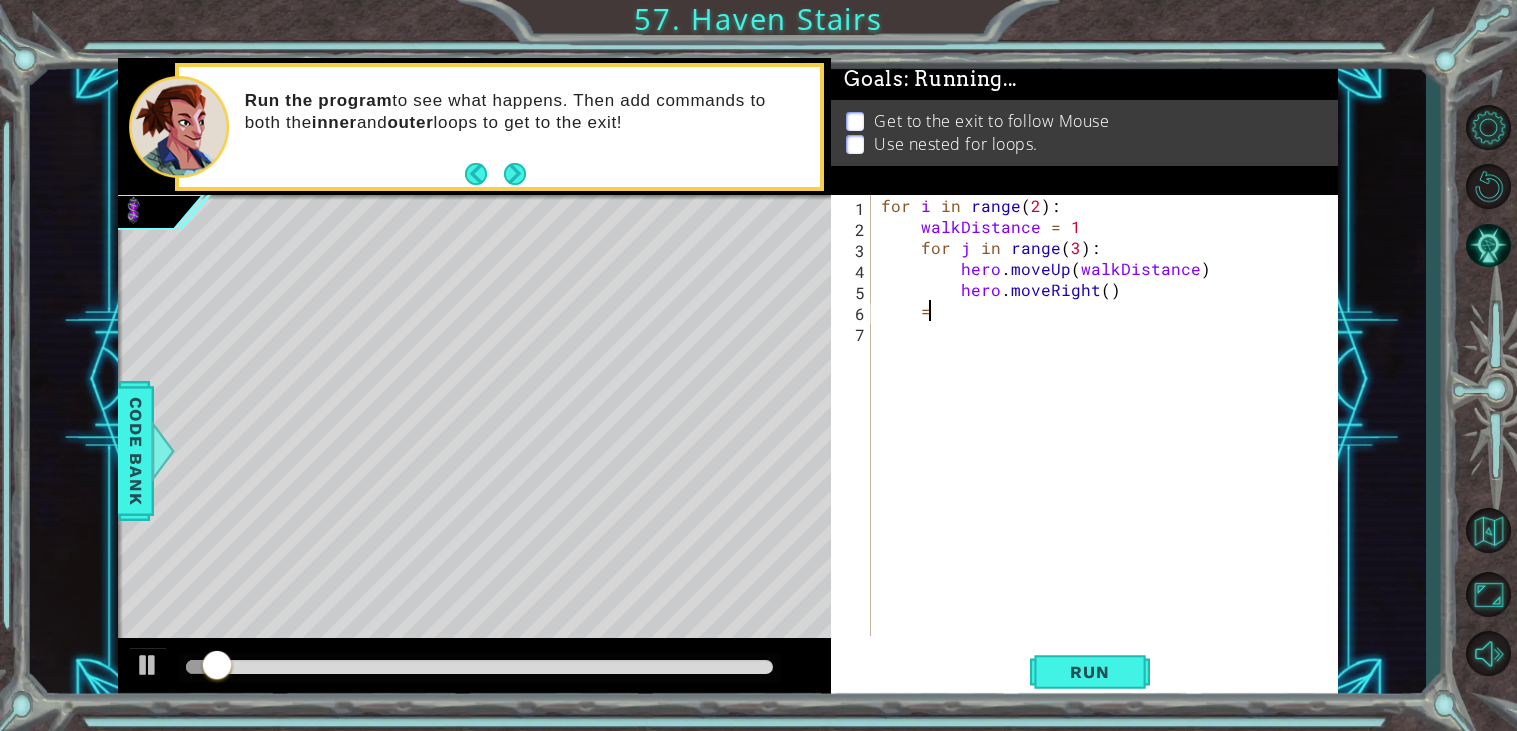type on "=" 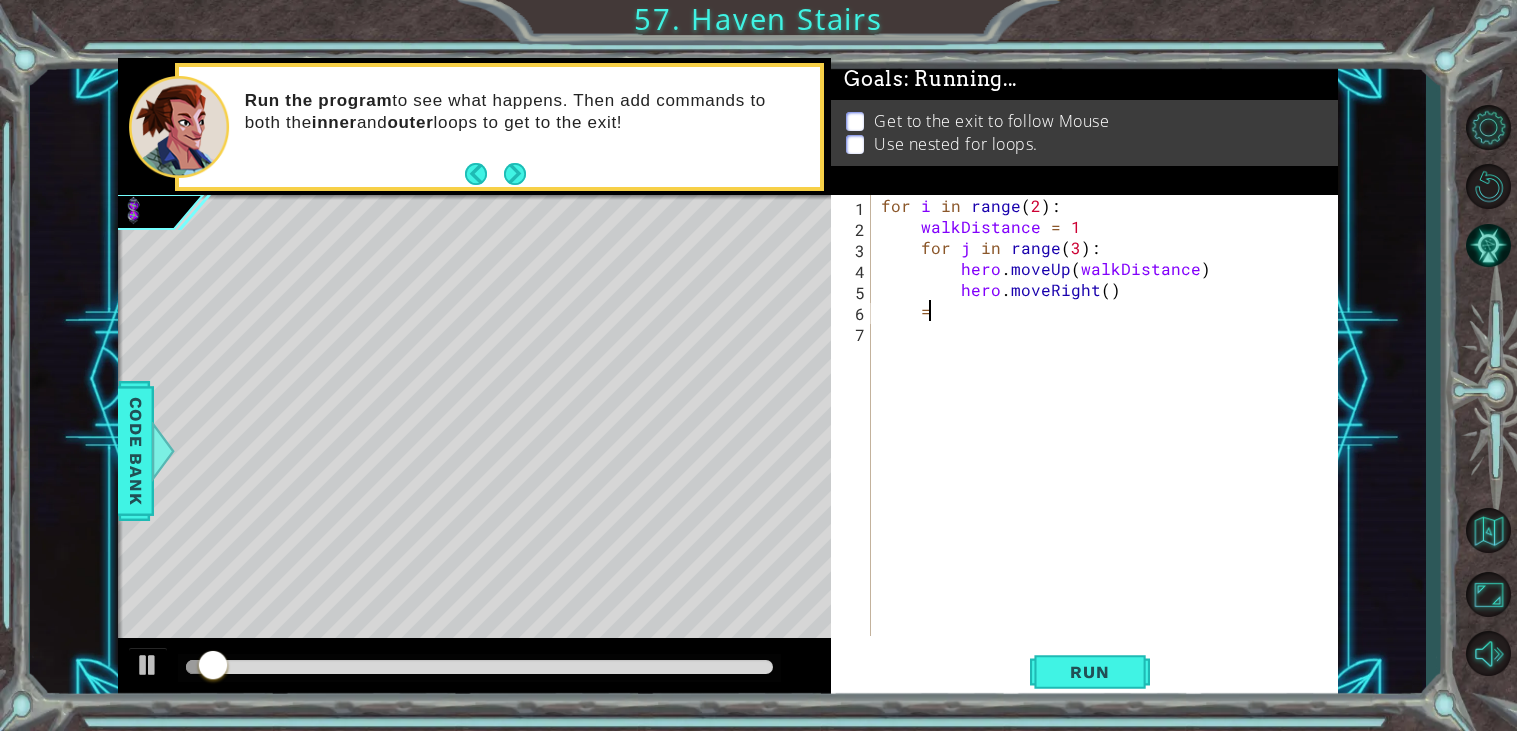 scroll, scrollTop: 0, scrollLeft: 1, axis: horizontal 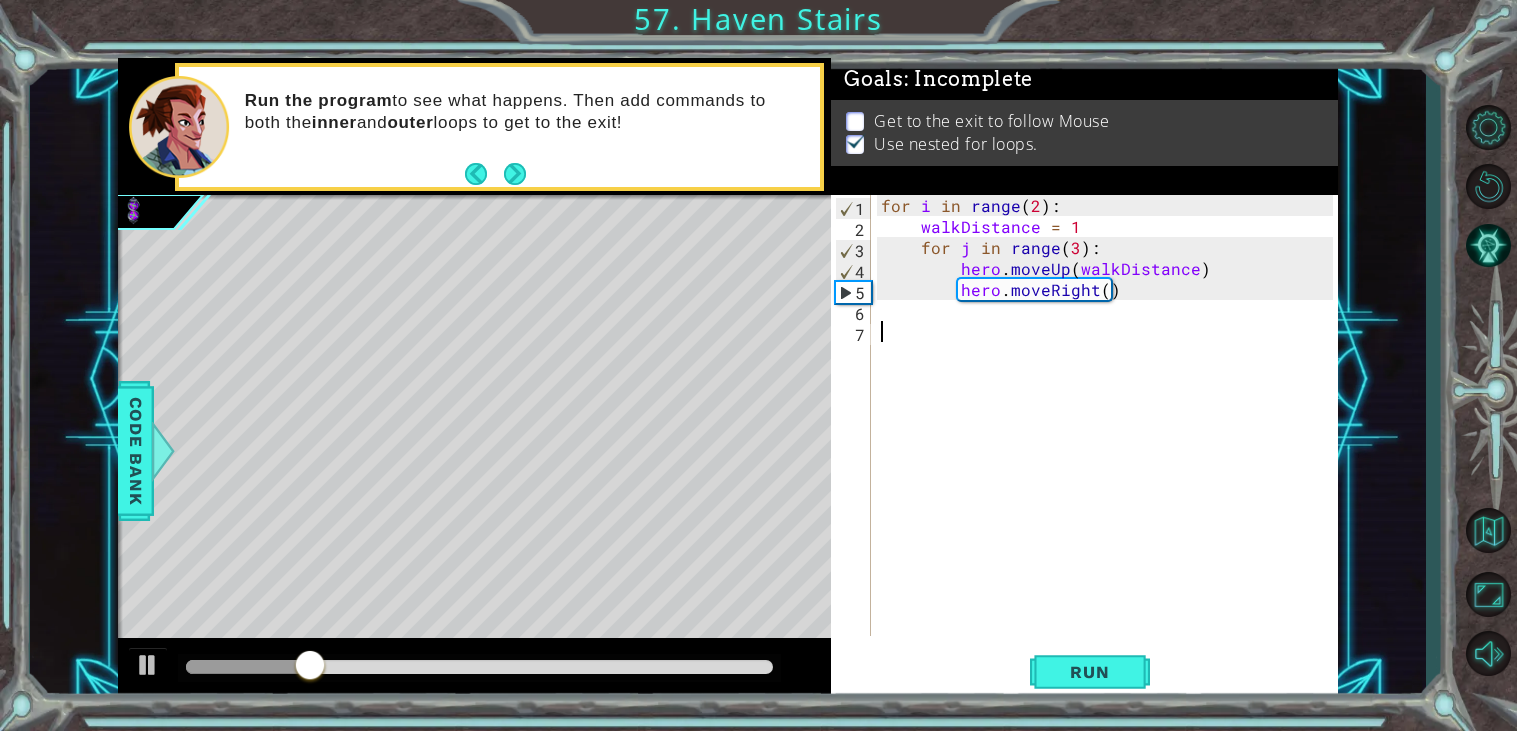 click on "for   i   in   range ( 2 ) :      walkDistance   =   1      for   j   in   range ( 3 ) :          hero . moveUp ( walkDistance )          hero . moveRight ( )" at bounding box center [1110, 436] 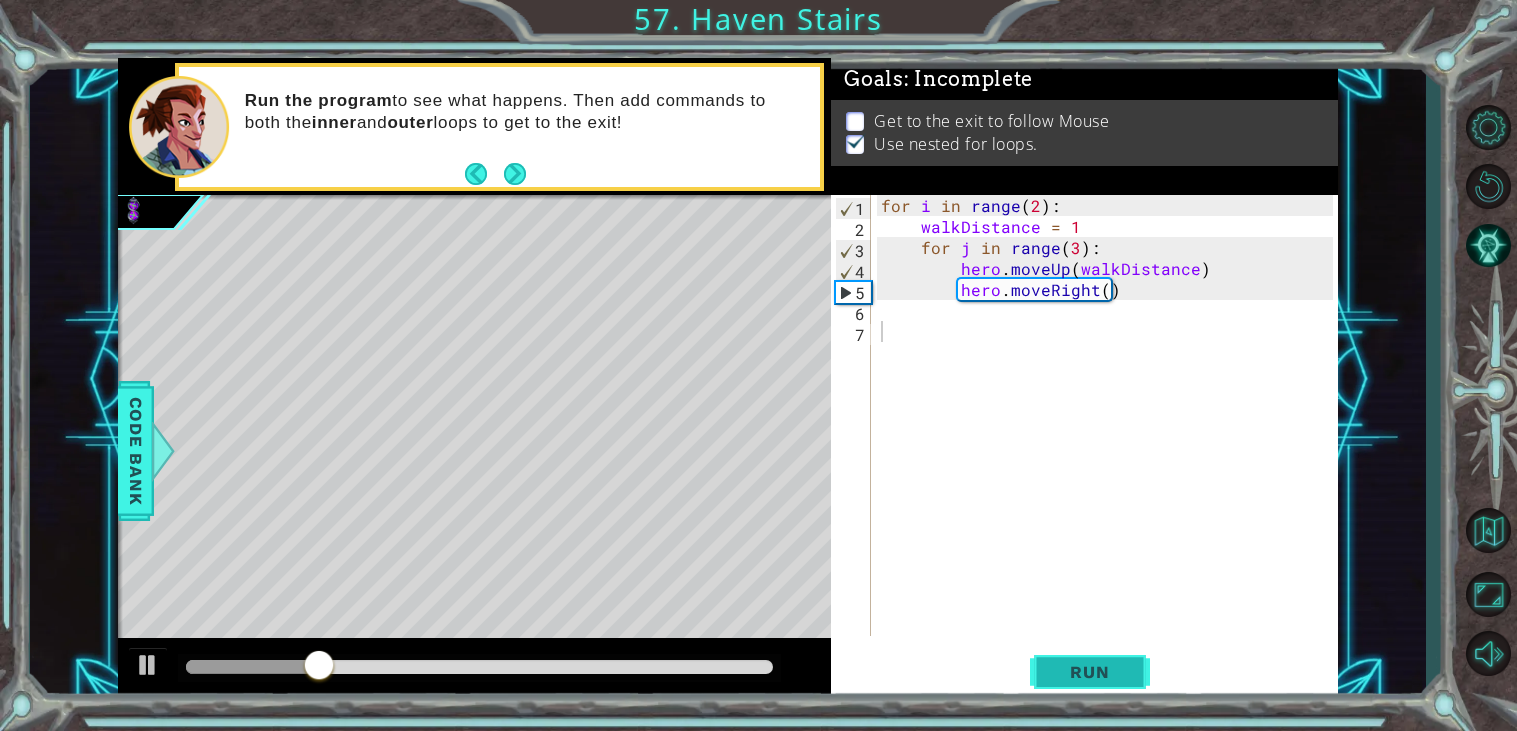 click on "Run" at bounding box center [1089, 672] 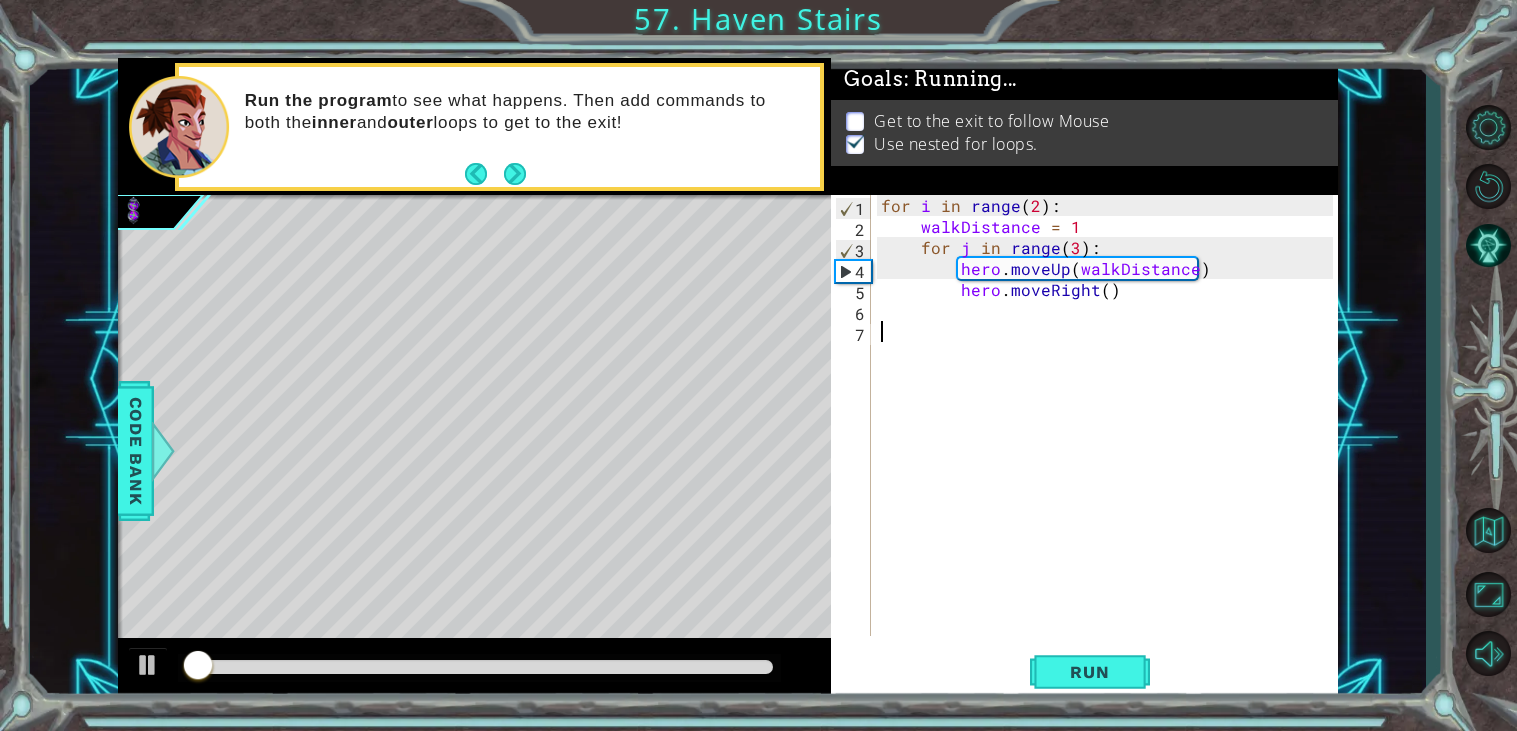 click on "for   i   in   range ( 2 ) :      walkDistance   =   1      for   j   in   range ( 3 ) :          hero . moveUp ( walkDistance )          hero . moveRight ( )" at bounding box center (1110, 436) 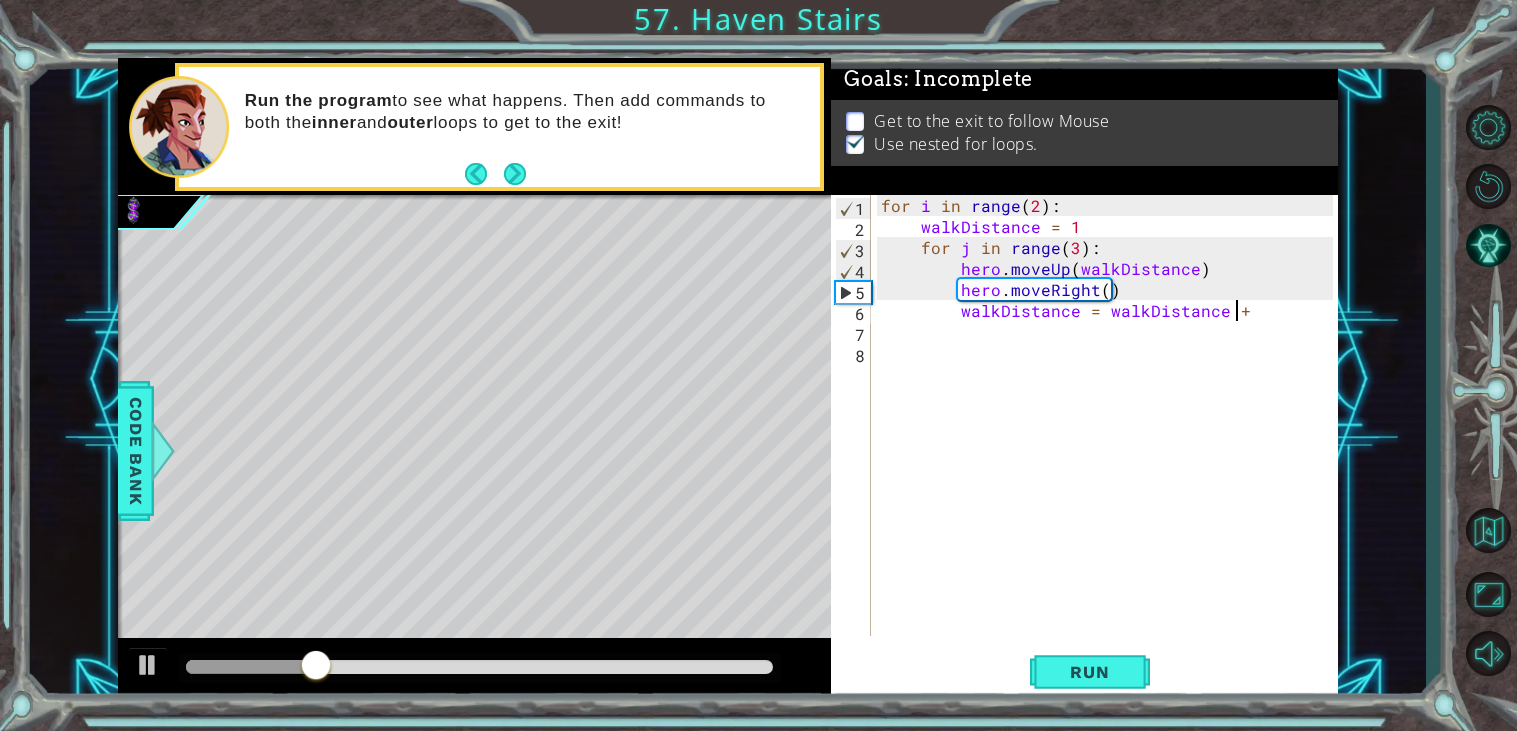 scroll, scrollTop: 0, scrollLeft: 21, axis: horizontal 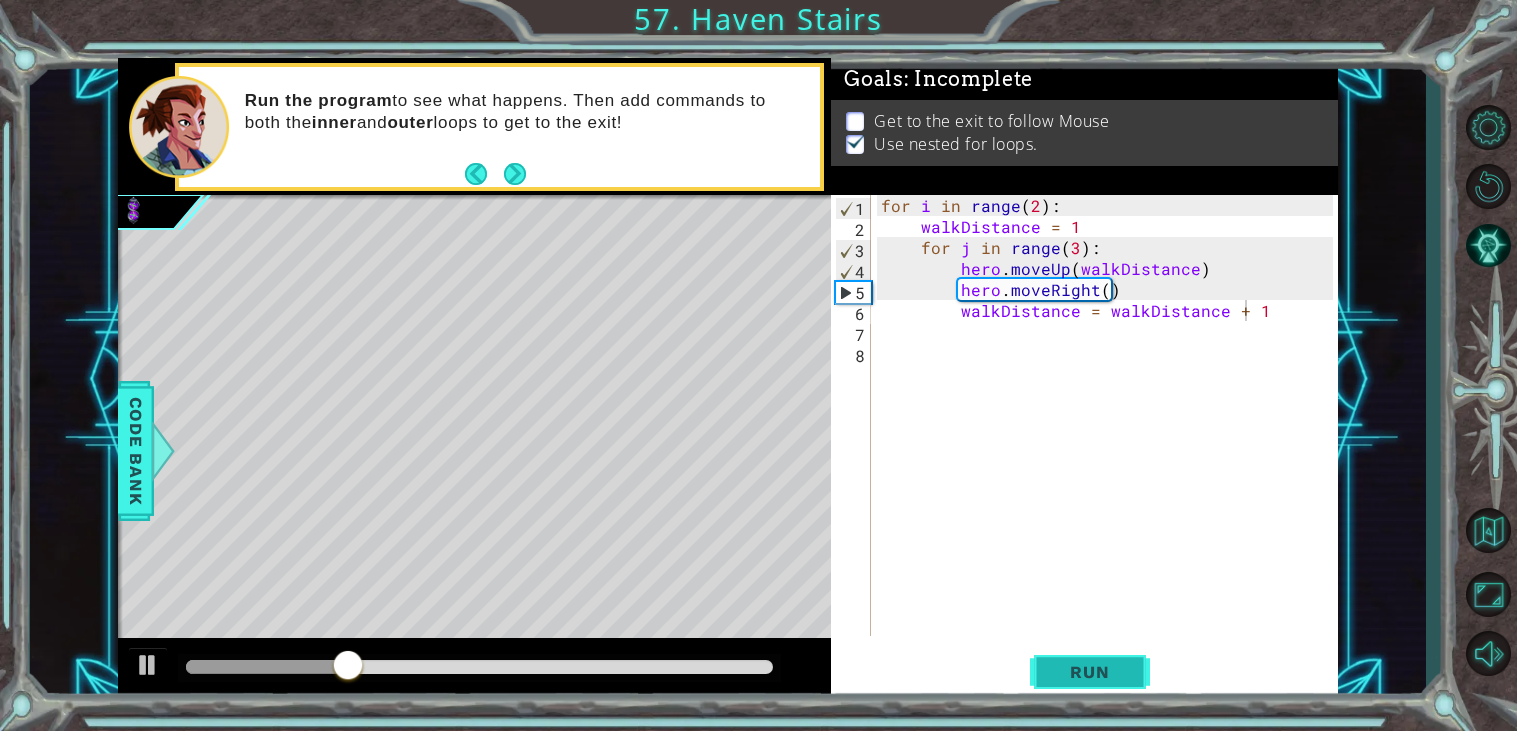 click on "Run" at bounding box center (1090, 672) 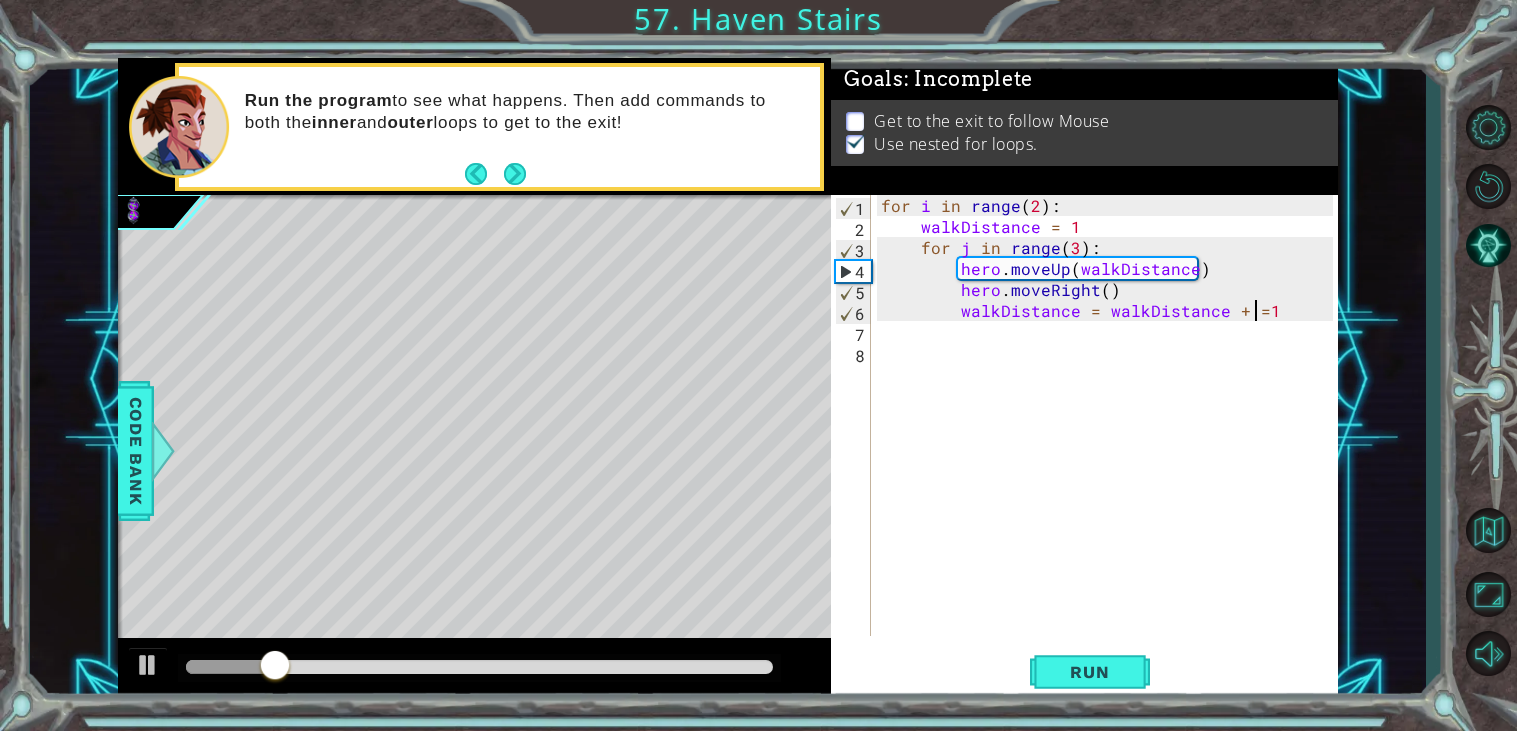 scroll, scrollTop: 0, scrollLeft: 22, axis: horizontal 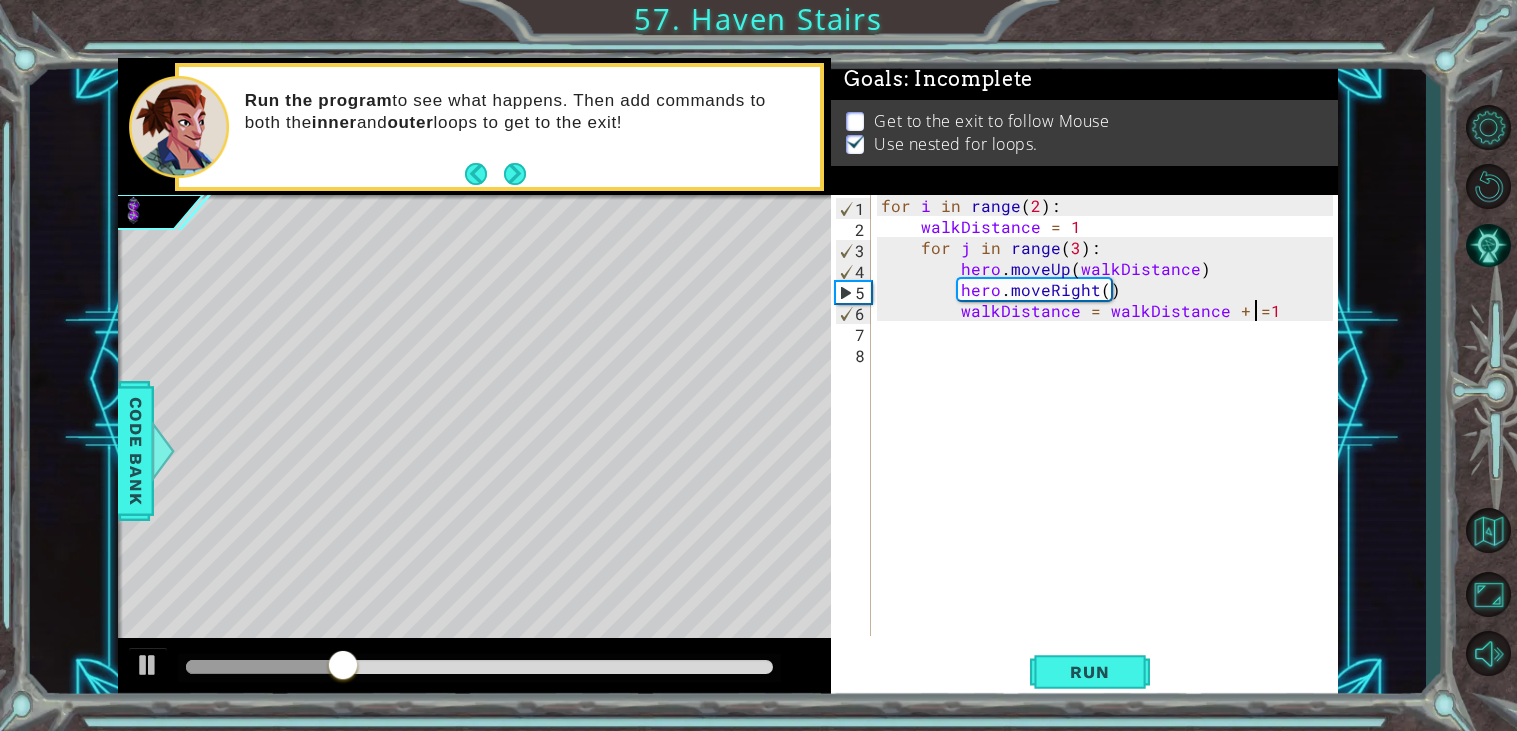 click on "for   i   in   range ( 2 ) :      walkDistance   =   1      for   j   in   range ( 3 ) :          hero . moveUp ( walkDistance )          hero . moveRight ( )          walkDistance   =   walkDistance   +   = 1" at bounding box center [1110, 436] 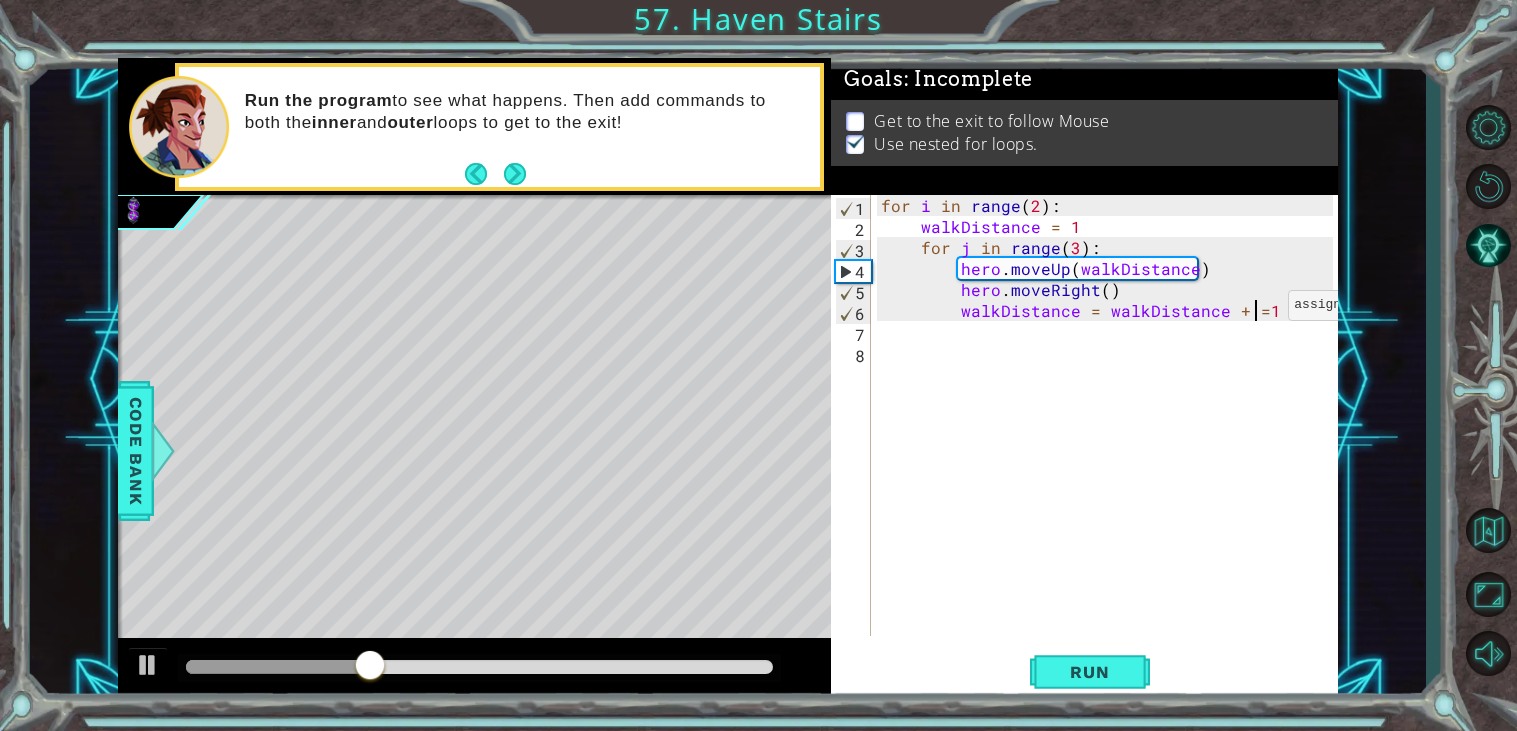 click on "for   i   in   range ( 2 ) :      walkDistance   =   1      for   j   in   range ( 3 ) :          hero . moveUp ( walkDistance )          hero . moveRight ( )          walkDistance   =   walkDistance   +   = 1" at bounding box center (1110, 436) 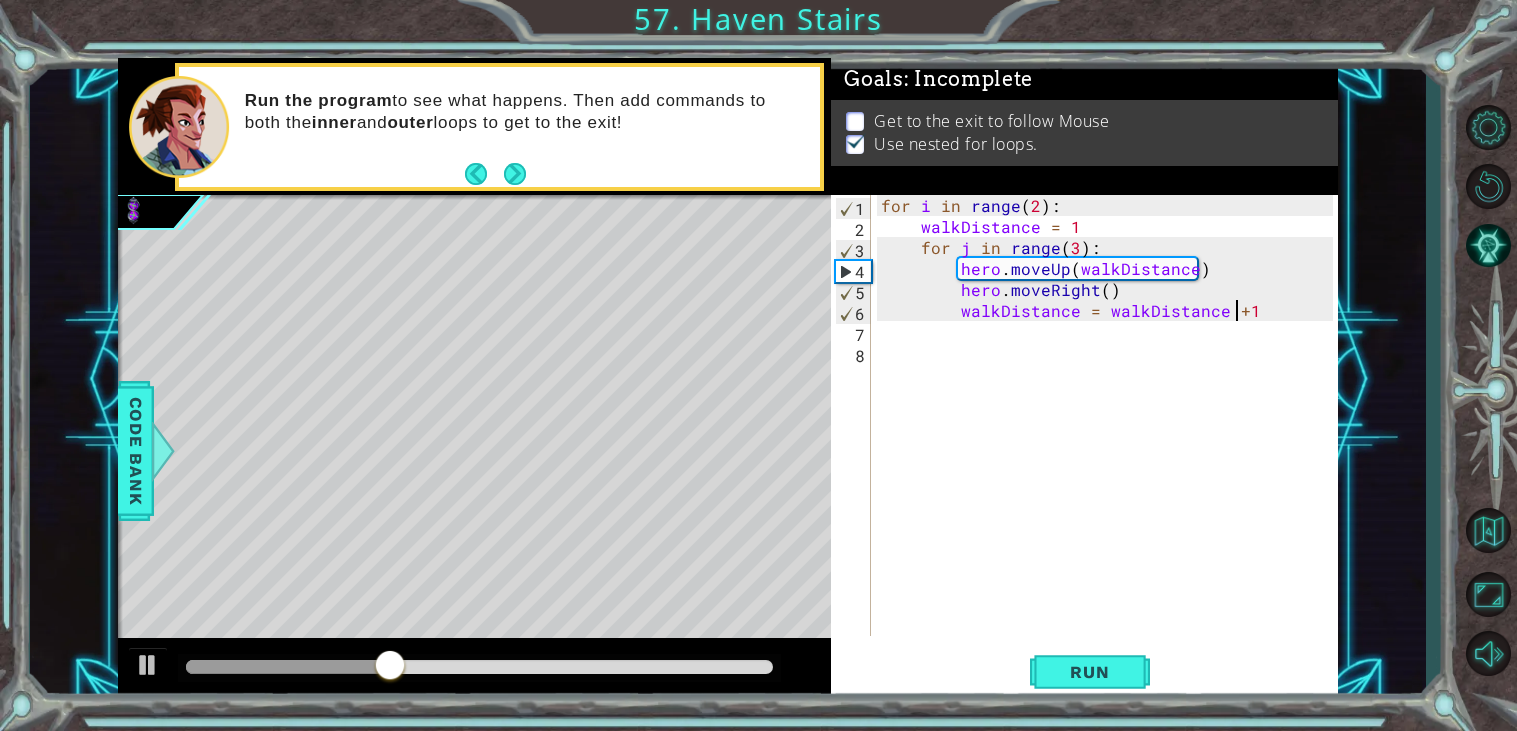 scroll, scrollTop: 0, scrollLeft: 21, axis: horizontal 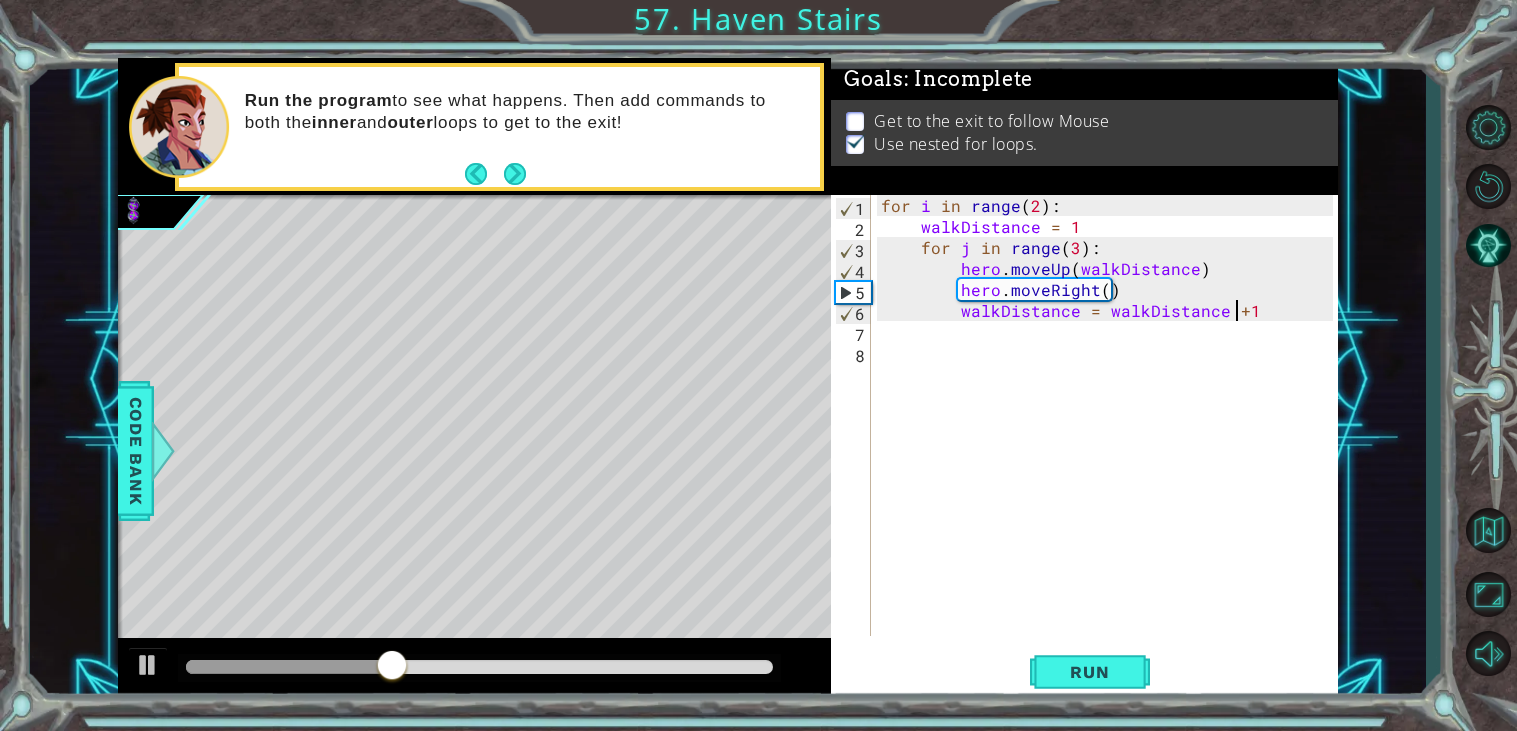 type on "walkDistance = walkDistance + 1" 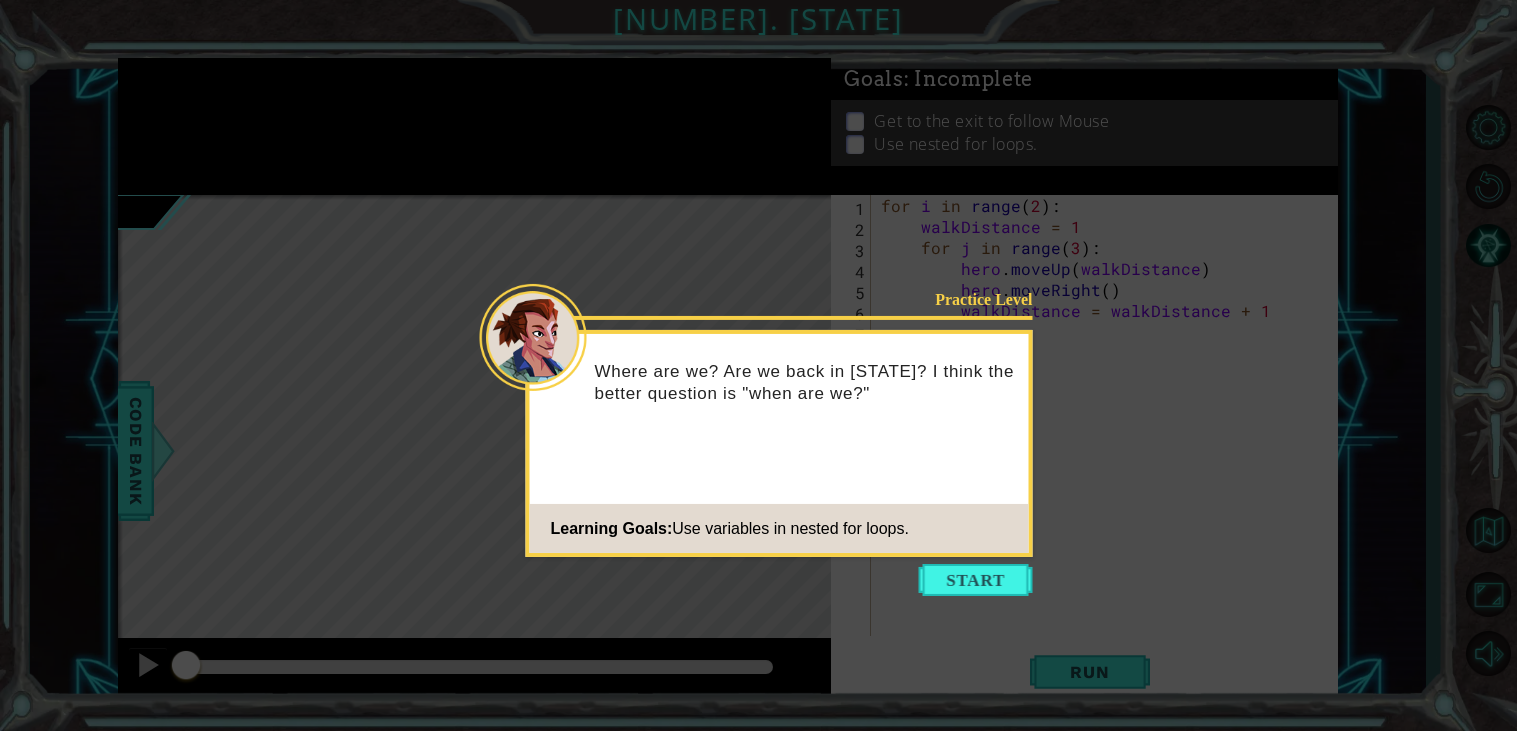 type 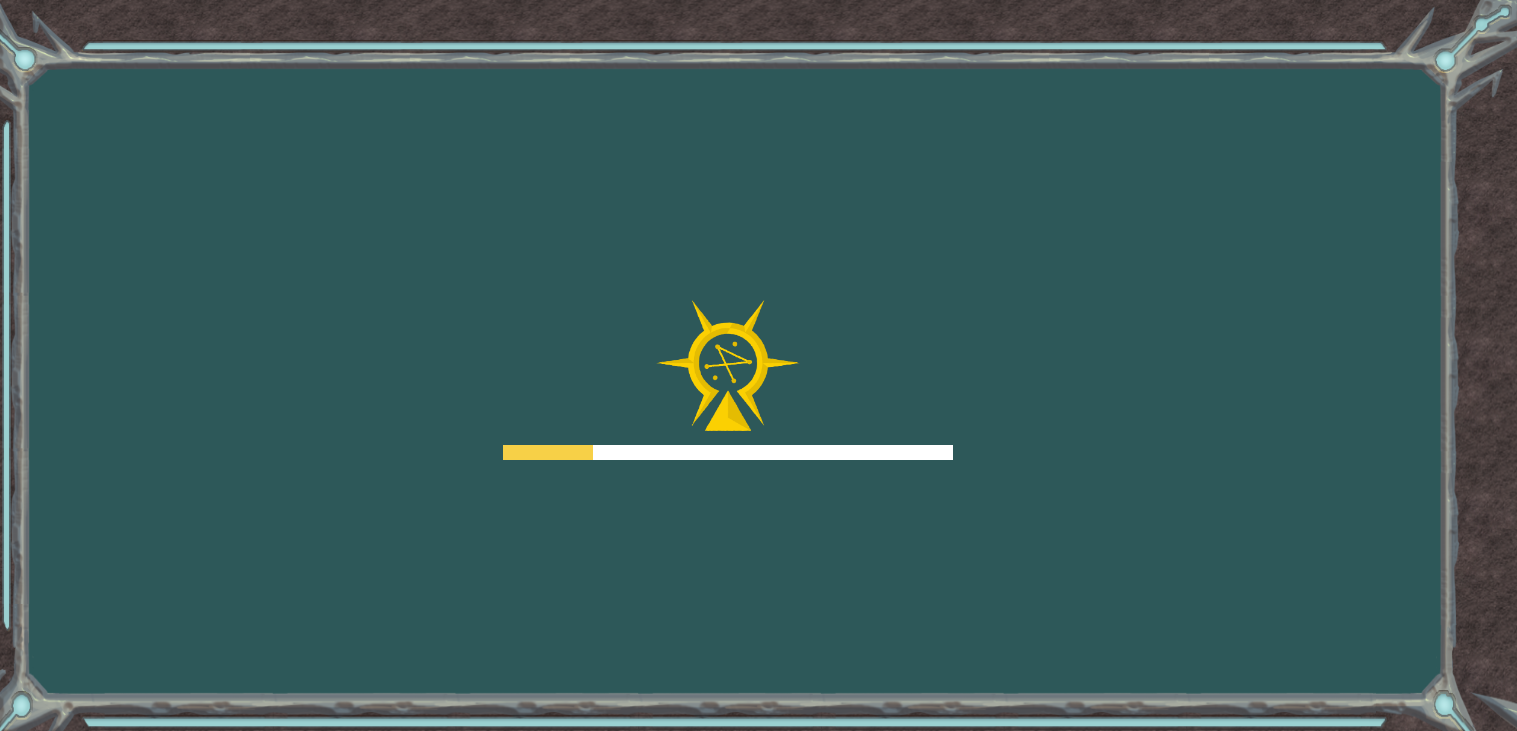 scroll, scrollTop: 0, scrollLeft: 0, axis: both 